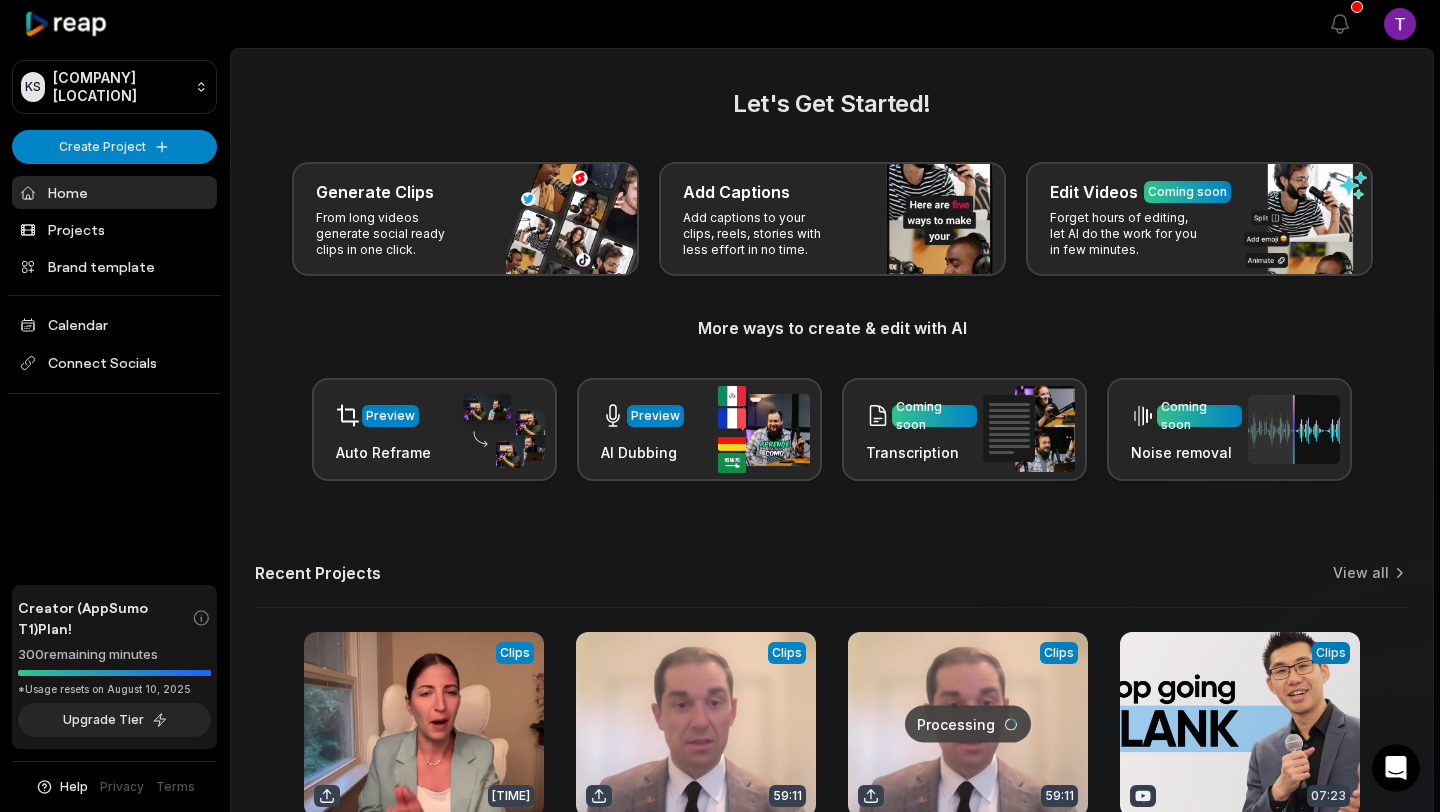scroll, scrollTop: 0, scrollLeft: 0, axis: both 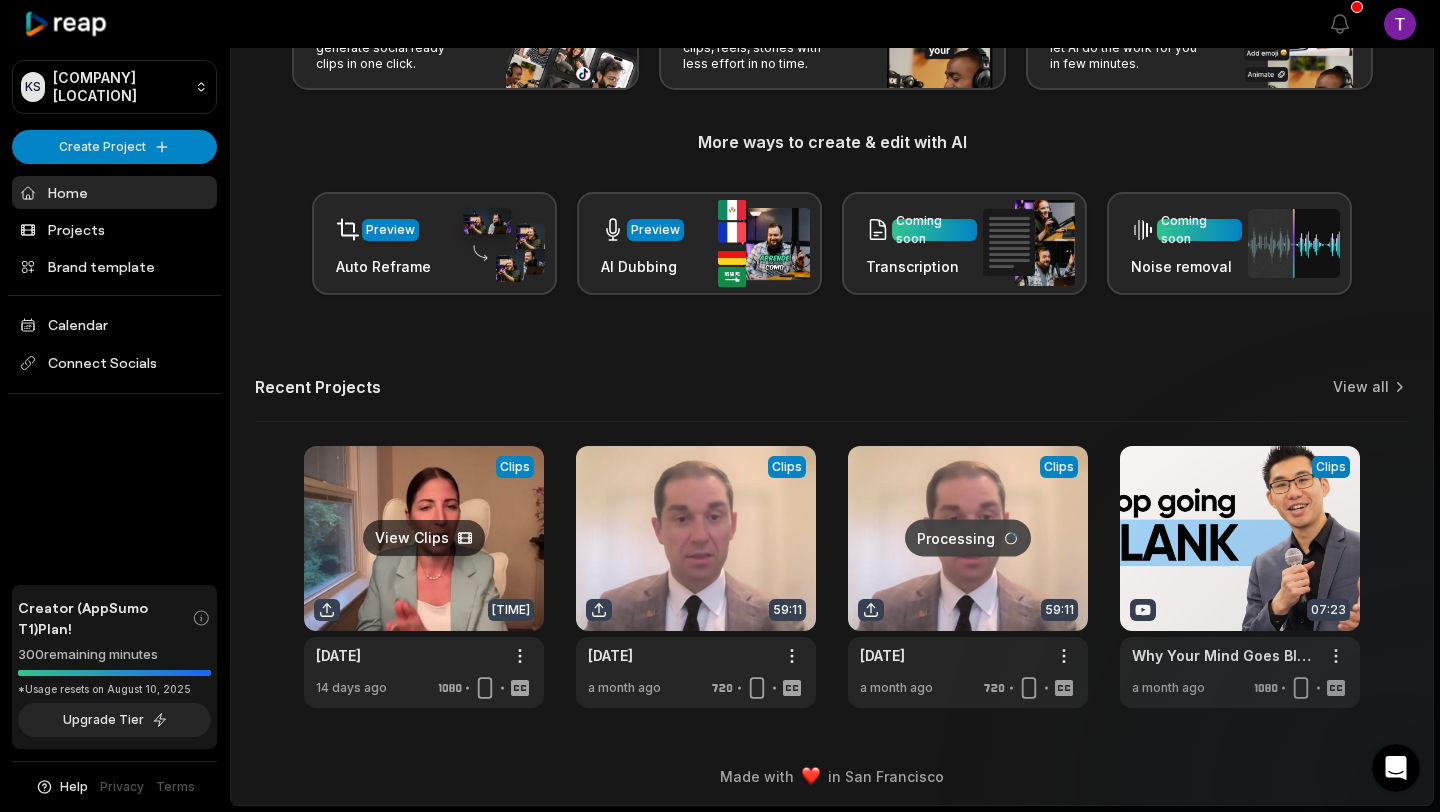 click at bounding box center (424, 577) 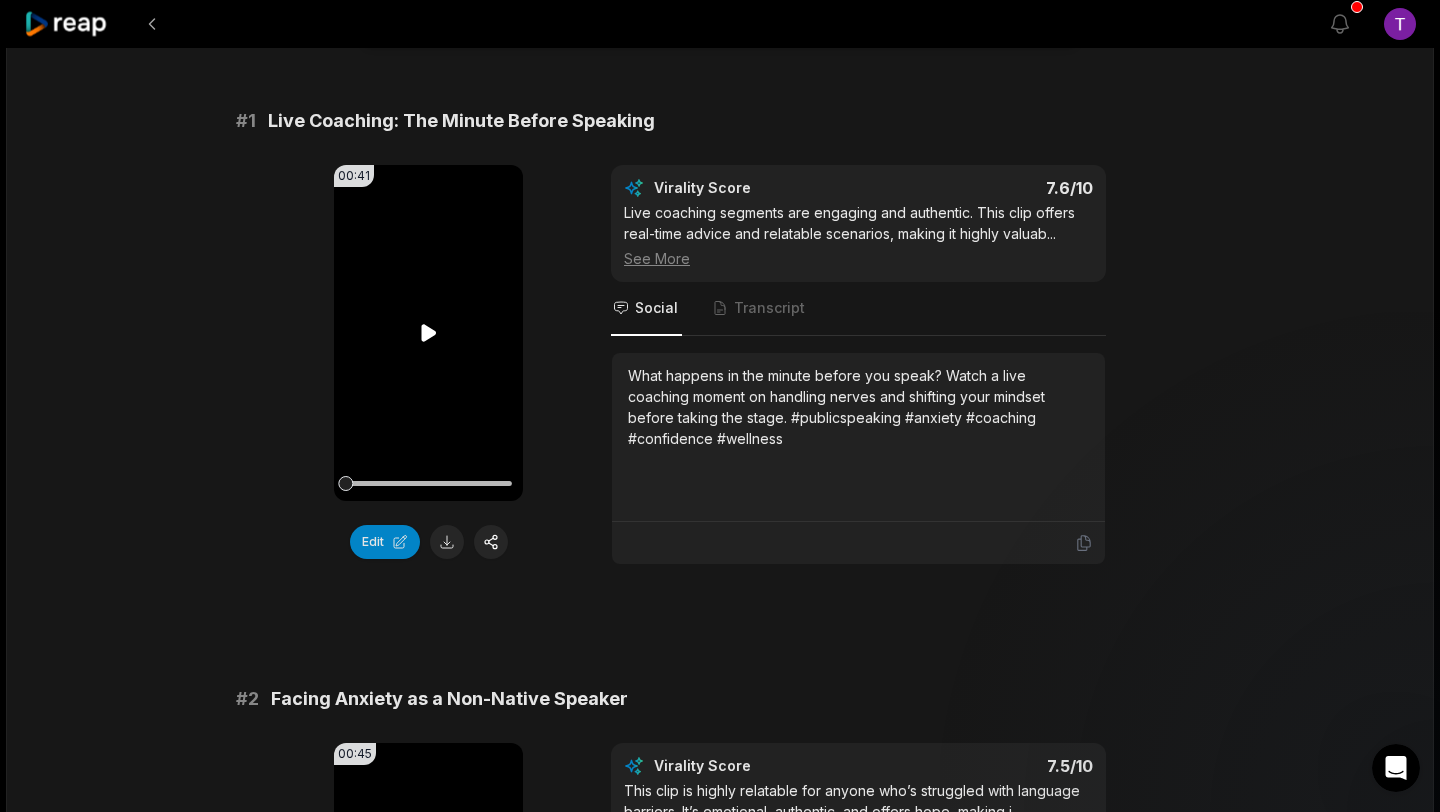 scroll, scrollTop: 0, scrollLeft: 0, axis: both 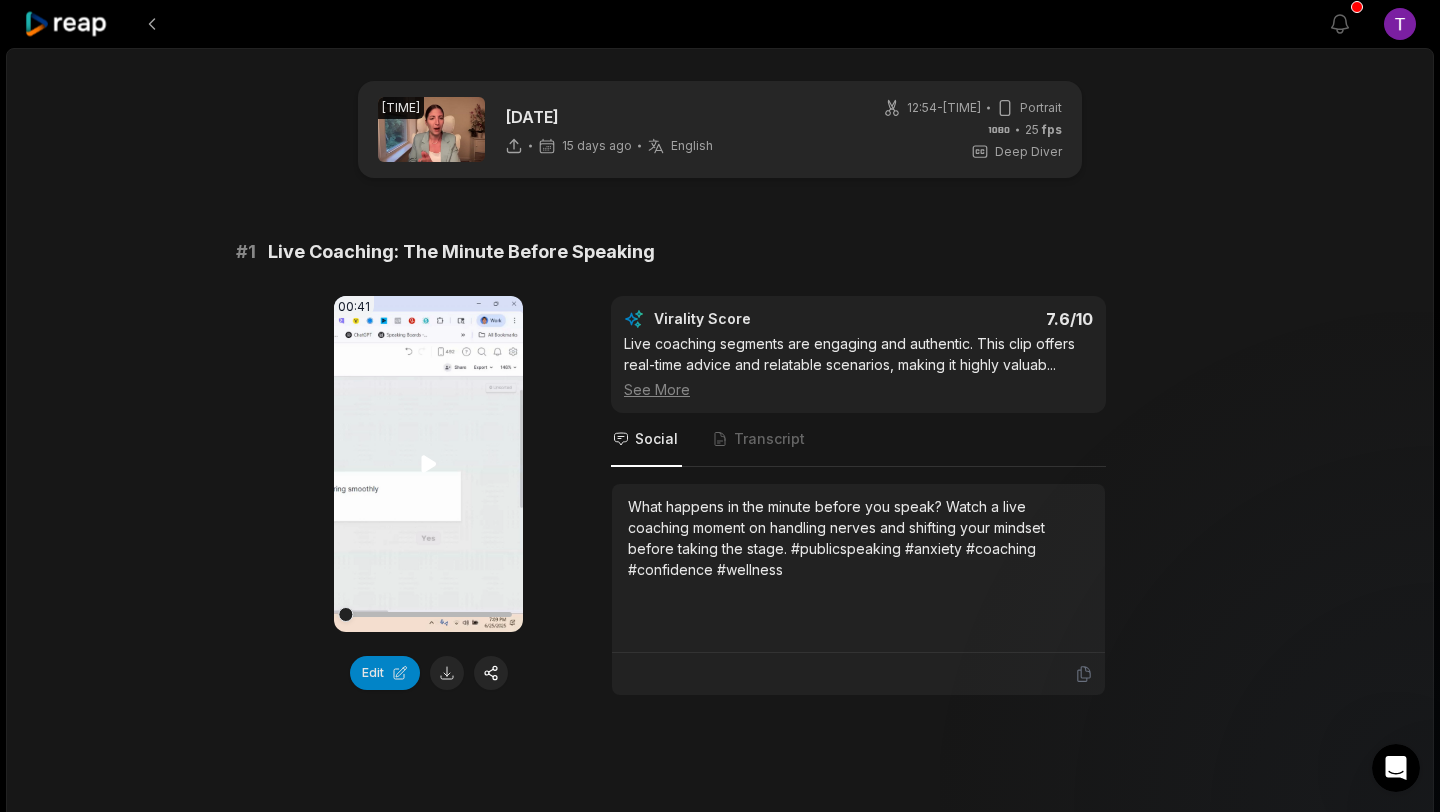 click on "Your browser does not support mp4 format." at bounding box center (428, 464) 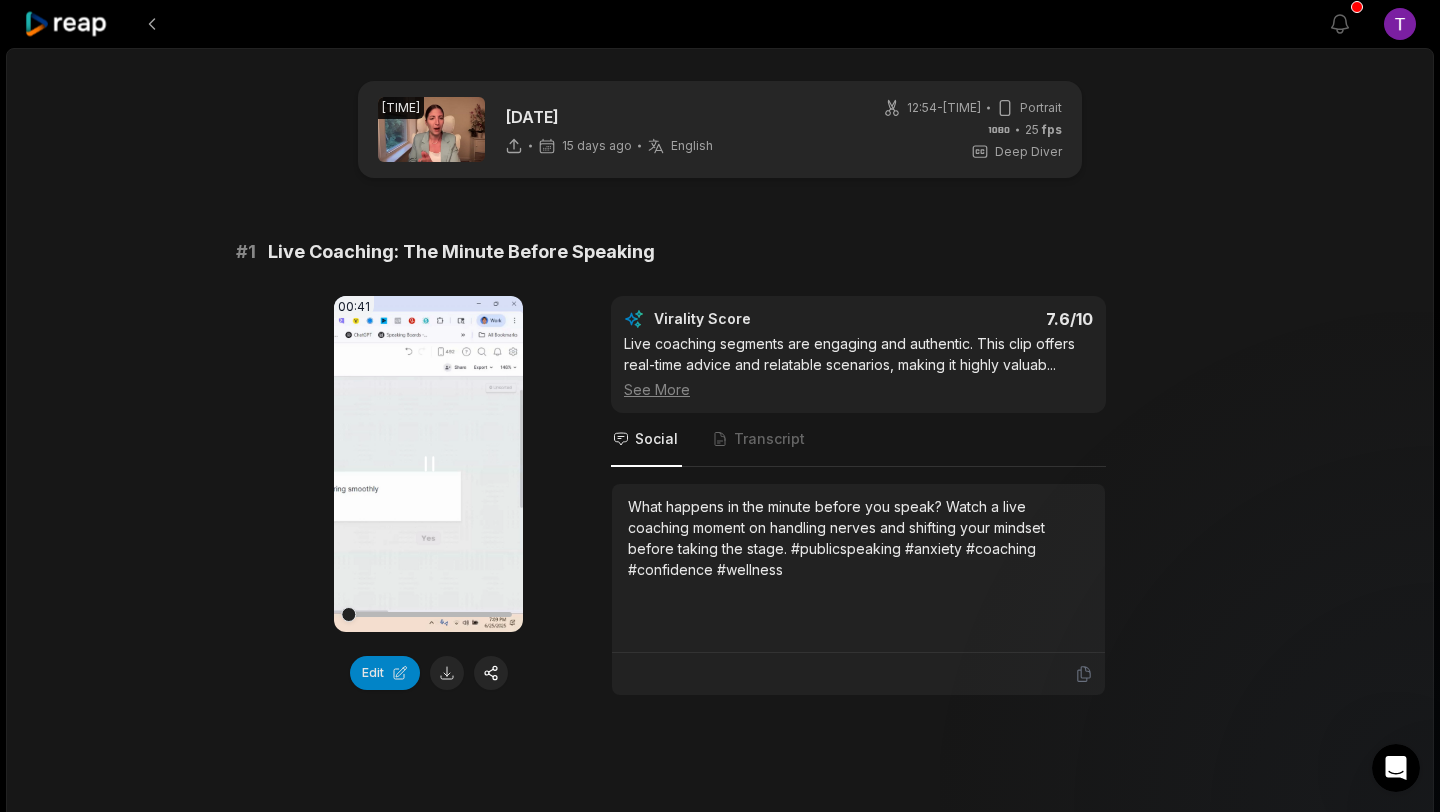 click on "Your browser does not support mp4 format." at bounding box center [428, 464] 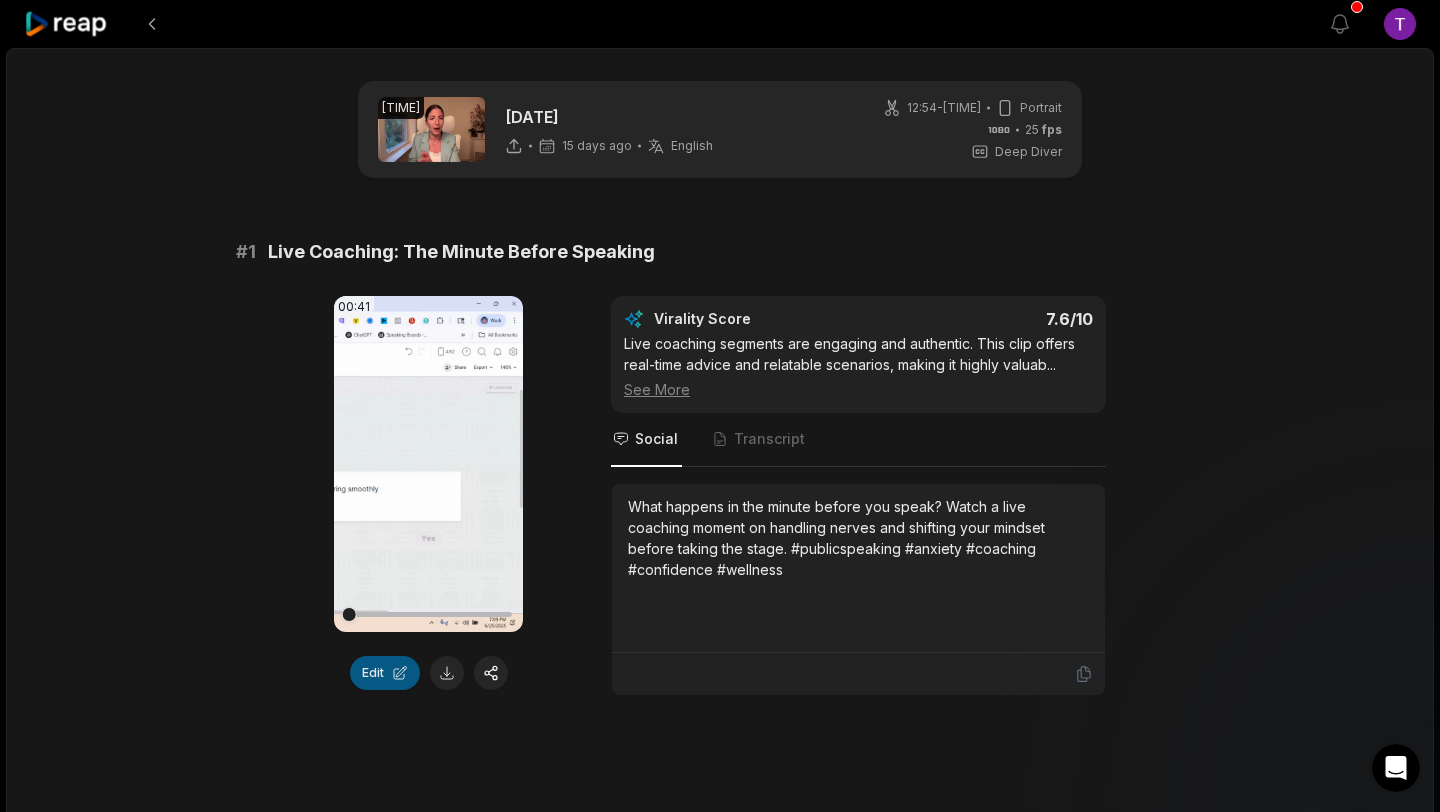 click on "Edit" at bounding box center [385, 673] 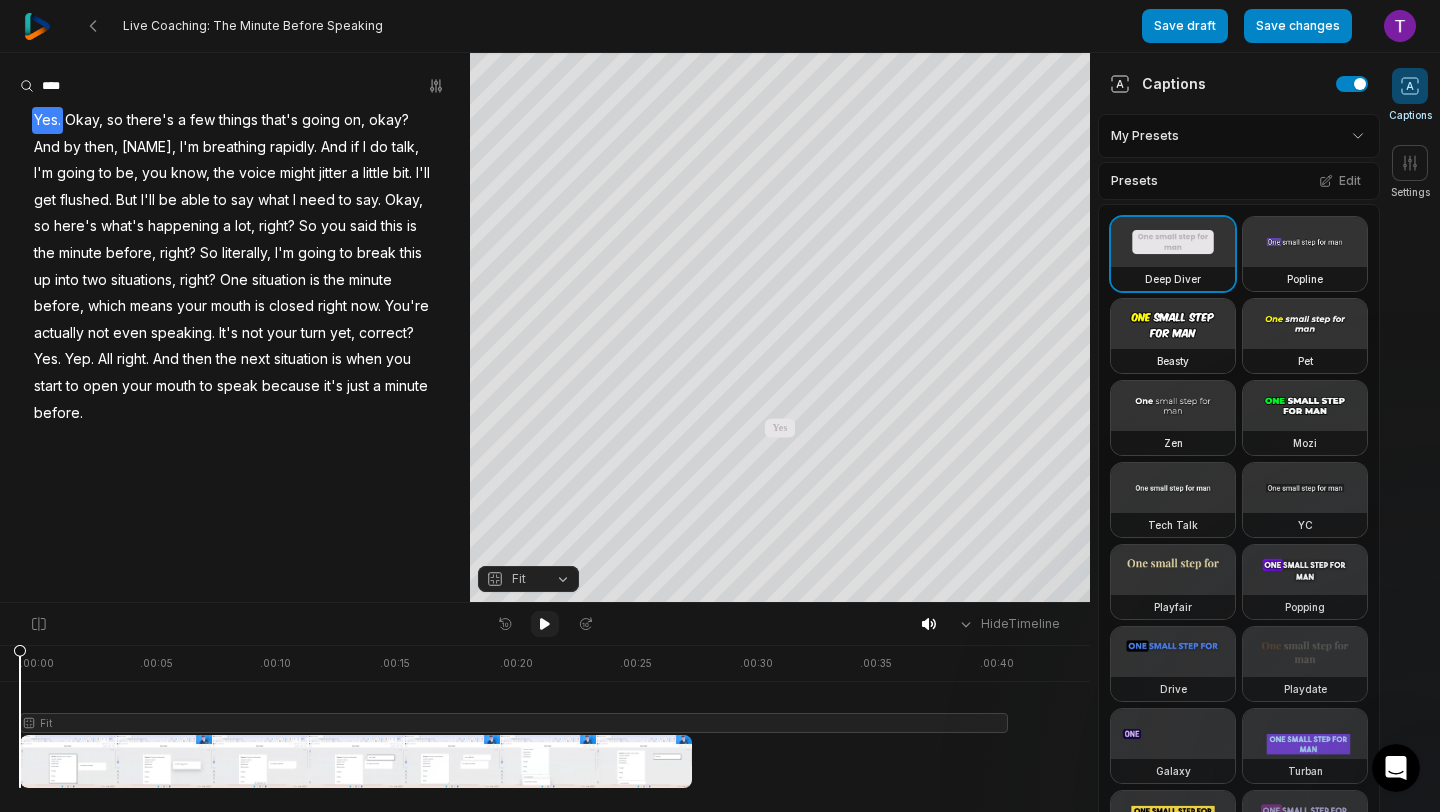 click 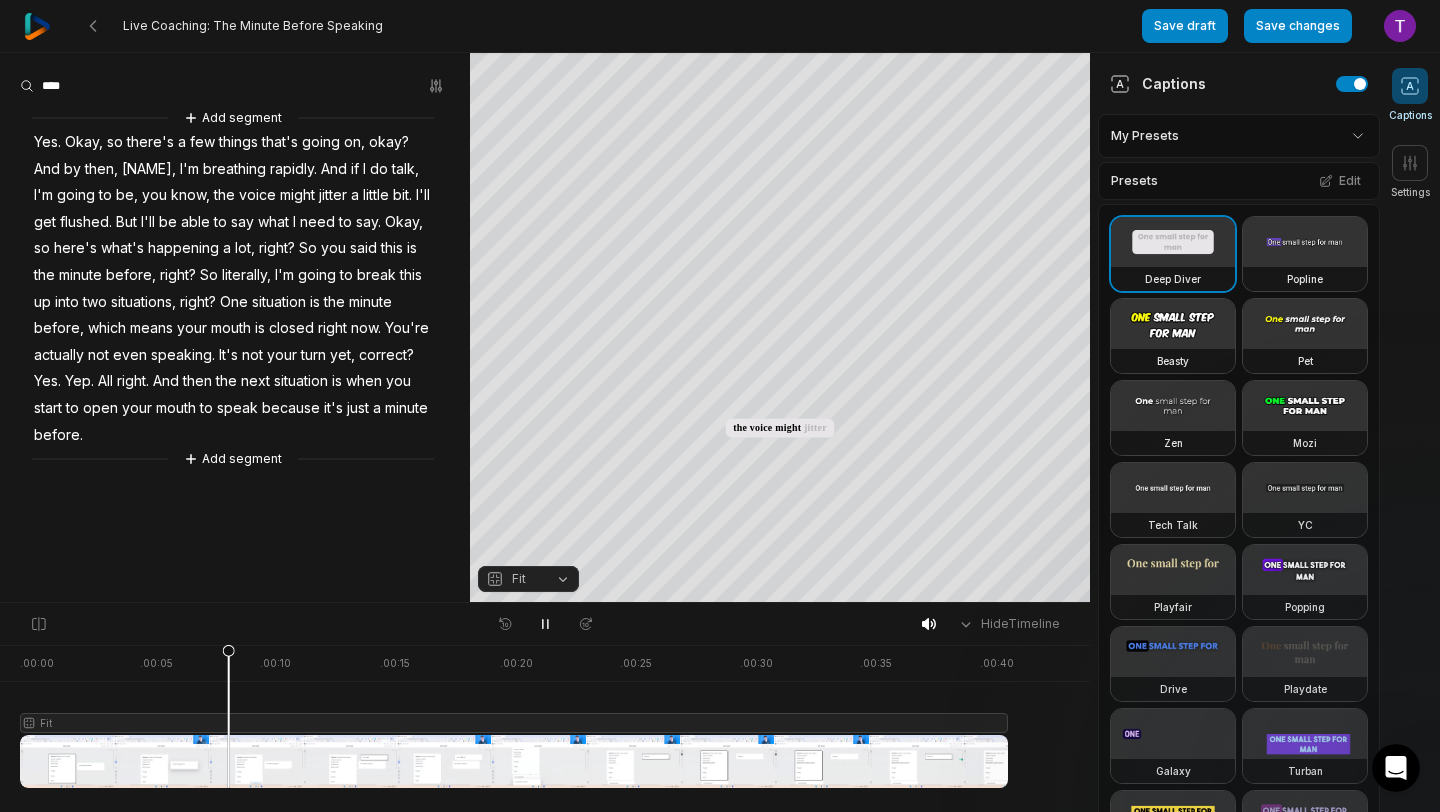 click on "Live Coaching: The Minute Before Speaking Save draft Save changes Open user menu Captions Settings Your browser does not support mp4 format. Your browser does not support mp4 format. Yes Okay,   so   there's   a   few things   that's   going   on, okay? And   by   then,   Kit,   I'm breathing   rapidly And   if   I   do   talk,   I'm going   to   be,   you   know, the   voice   might   jitter a   little   bit I'll   get   flushed But   I'll   be   able   to   say what   I   need   to   say Okay,   so   here's   what's happening   a   lot,   right? So   you   said   this   is   the minute   before,   right? So   literally,   I'm   going to   break   this   up   into two   situations,   right? One   situation   is   the   minute before,   which   means   your mouth   is   closed   right now You're   actually   not   even speaking It's   not   your   turn   yet, correct? Yes Yep All   right And   then   the   next   situation is" at bounding box center (720, 406) 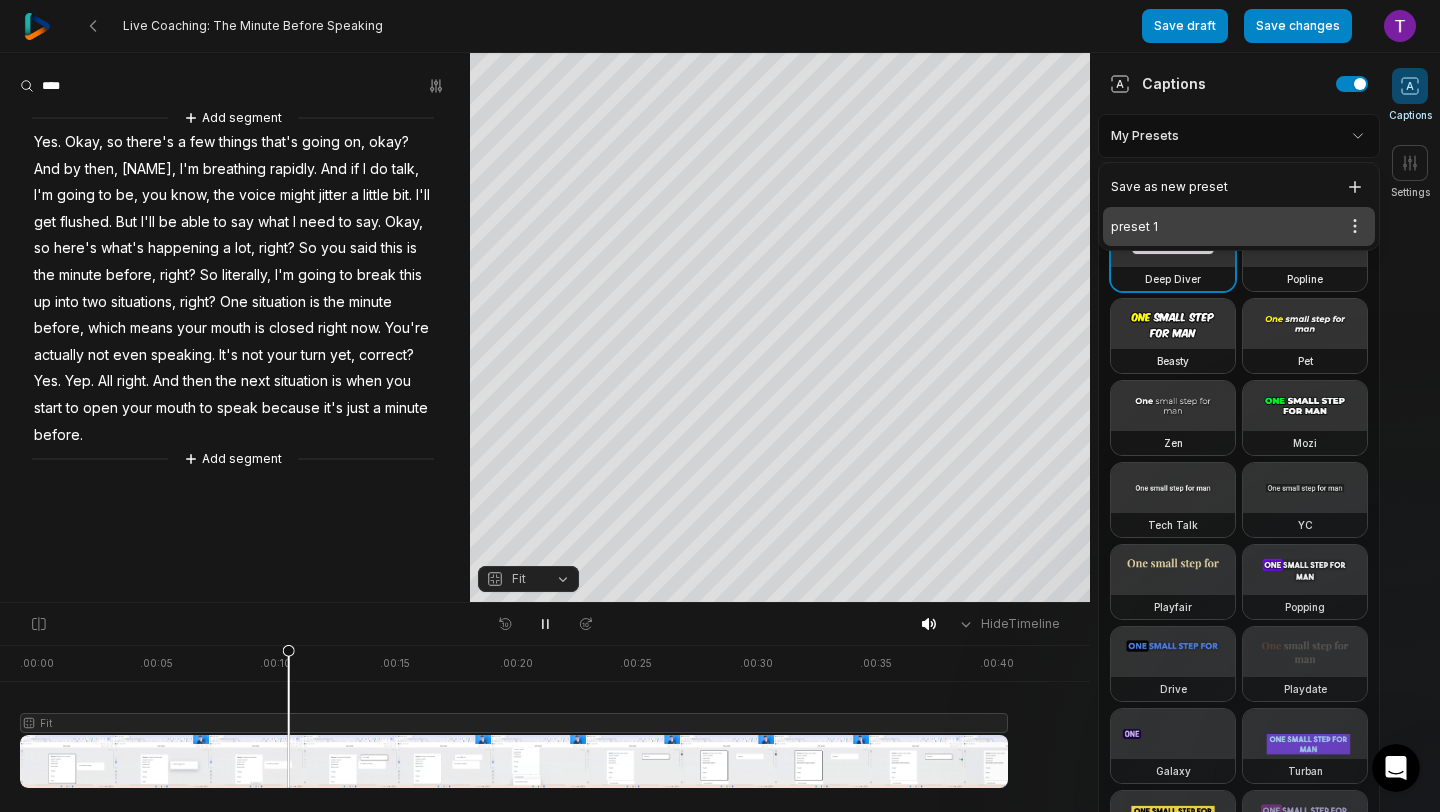 click on "preset 1 Open options" at bounding box center (1239, 226) 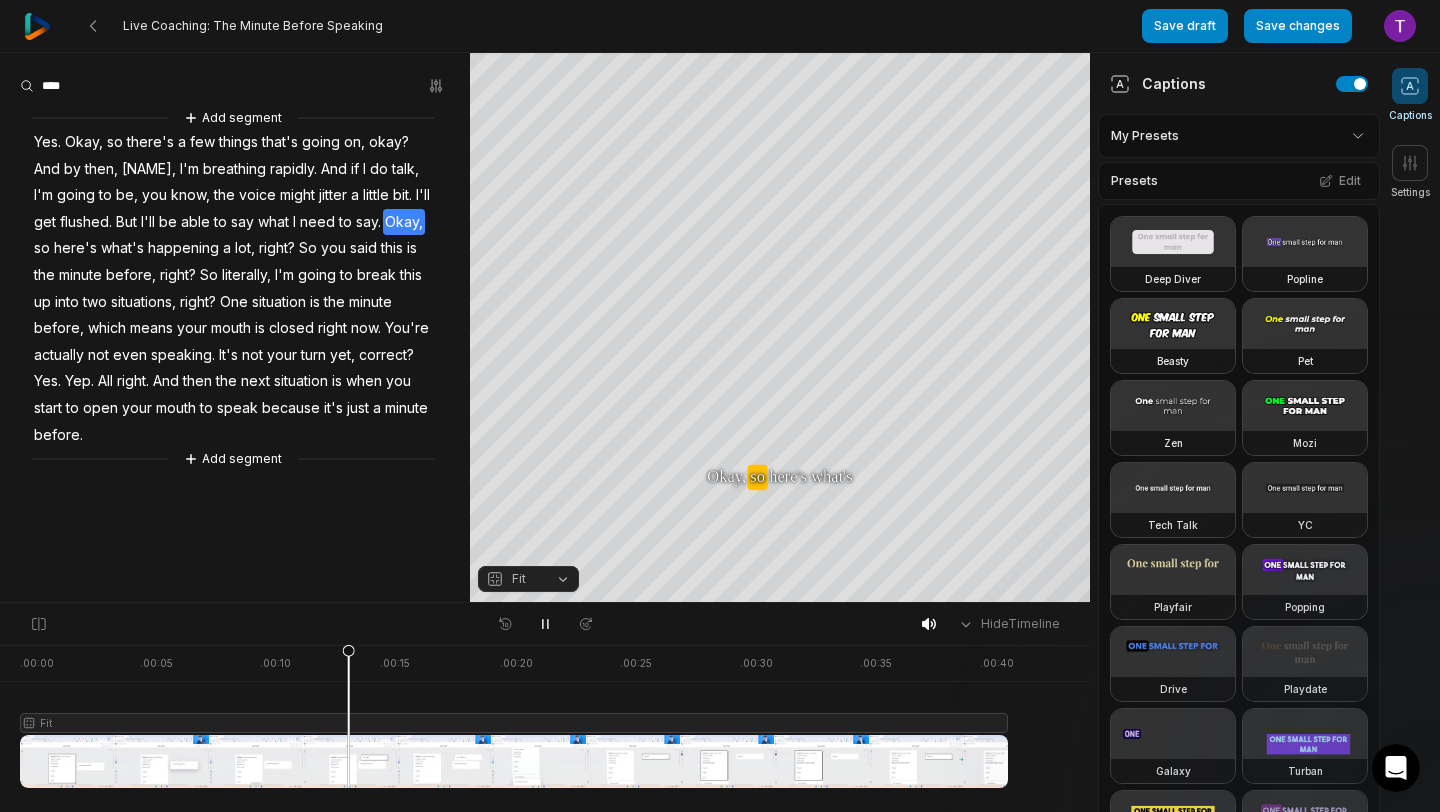 click on "Presets Edit" at bounding box center [1239, 181] 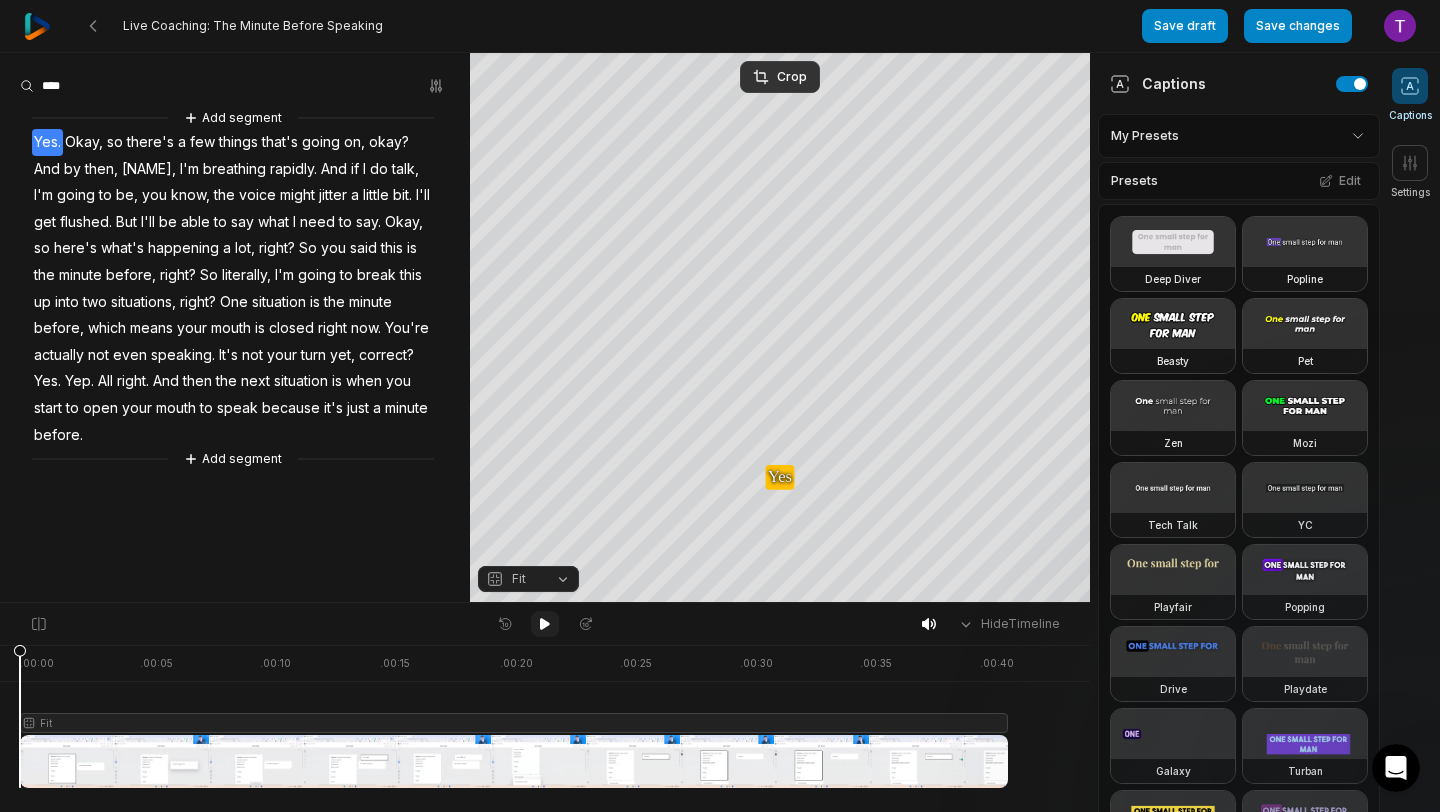 click 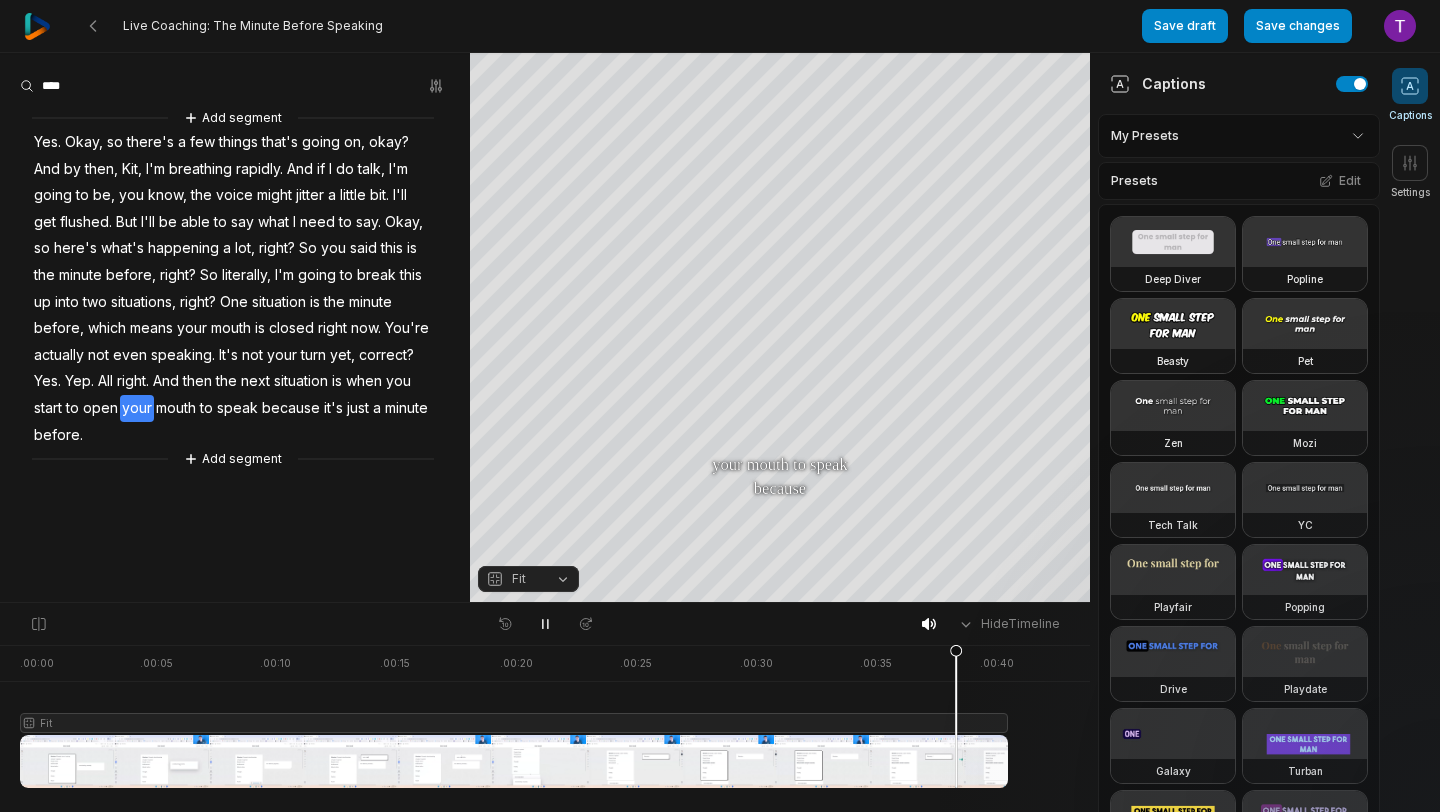 scroll, scrollTop: 0, scrollLeft: 0, axis: both 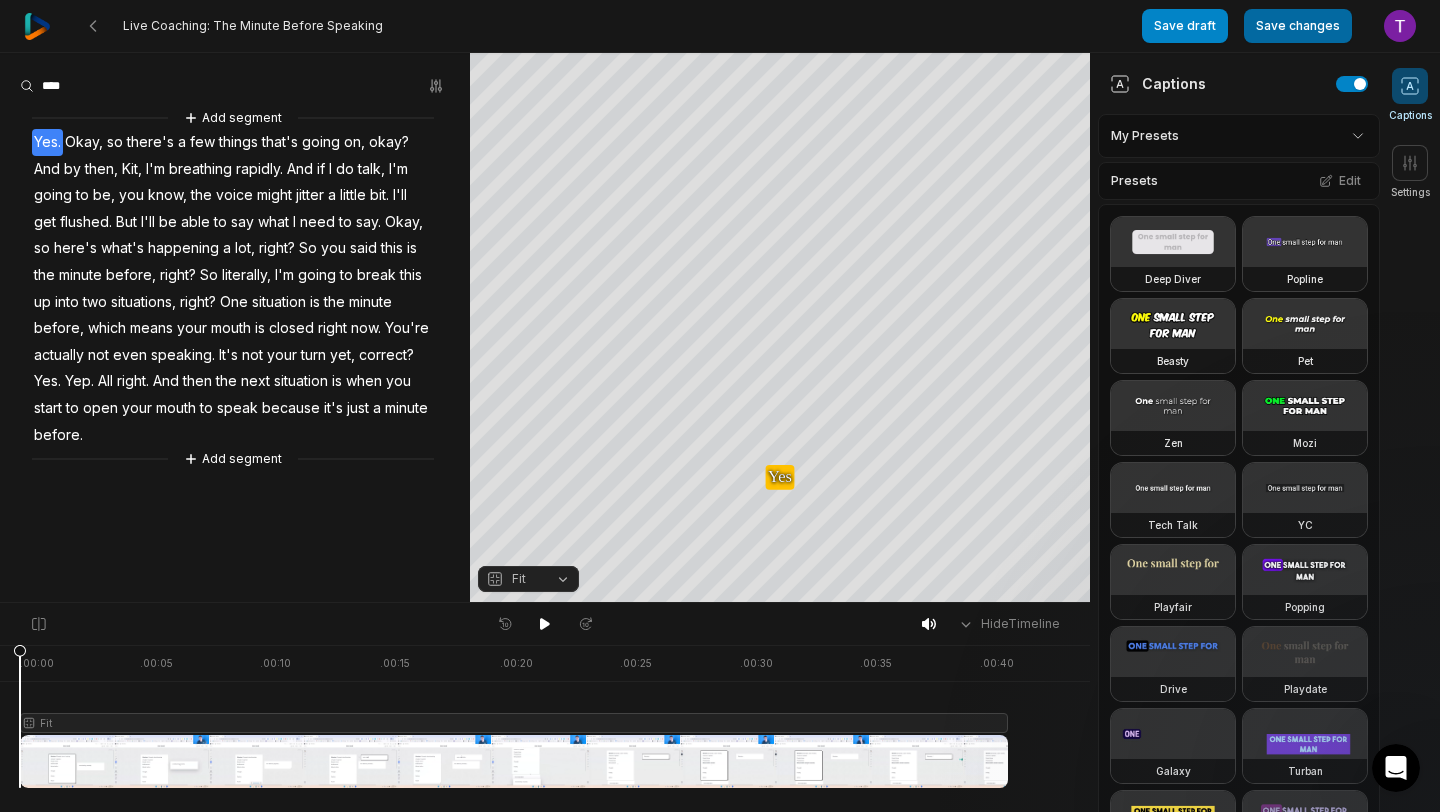 click on "Save changes" at bounding box center (1298, 26) 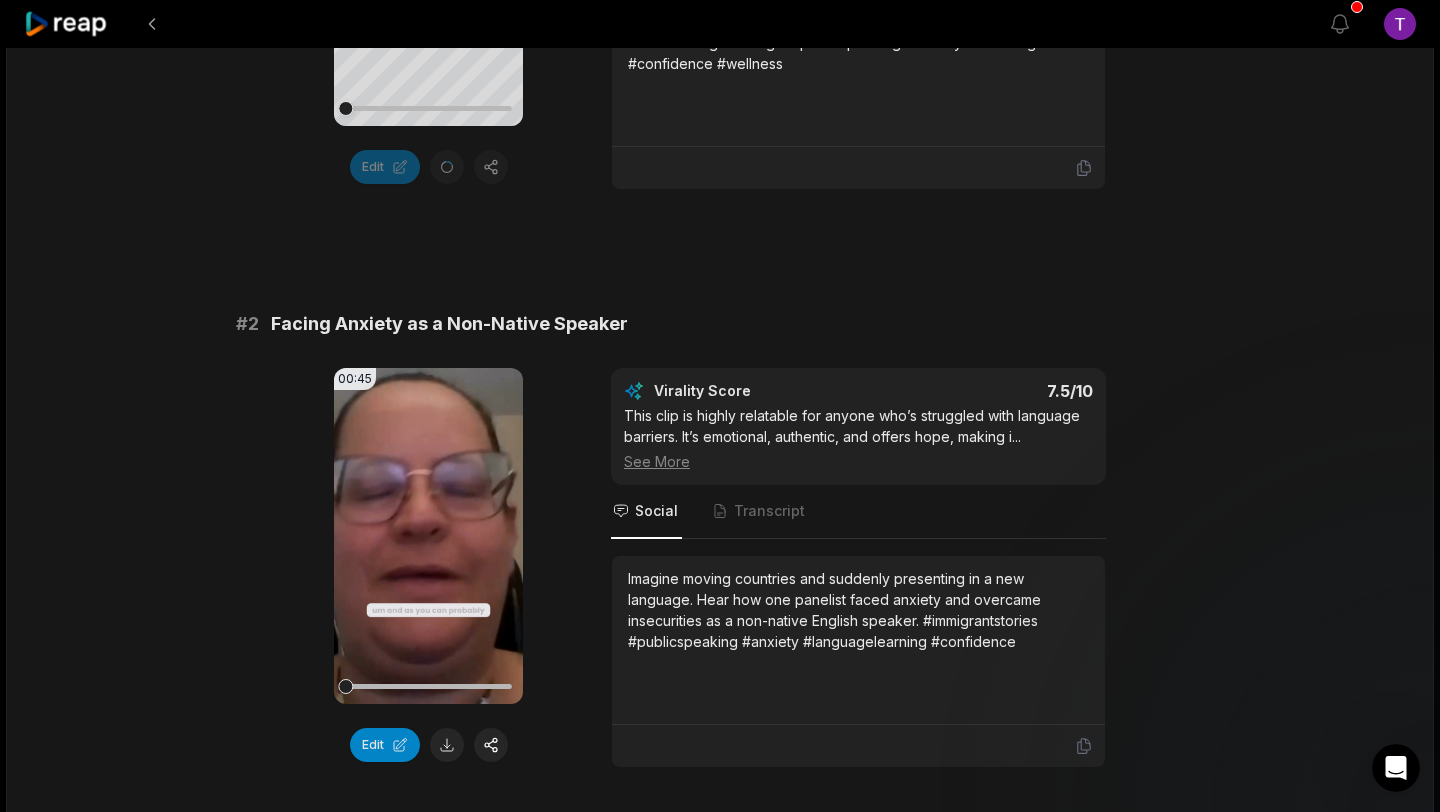 scroll, scrollTop: 524, scrollLeft: 0, axis: vertical 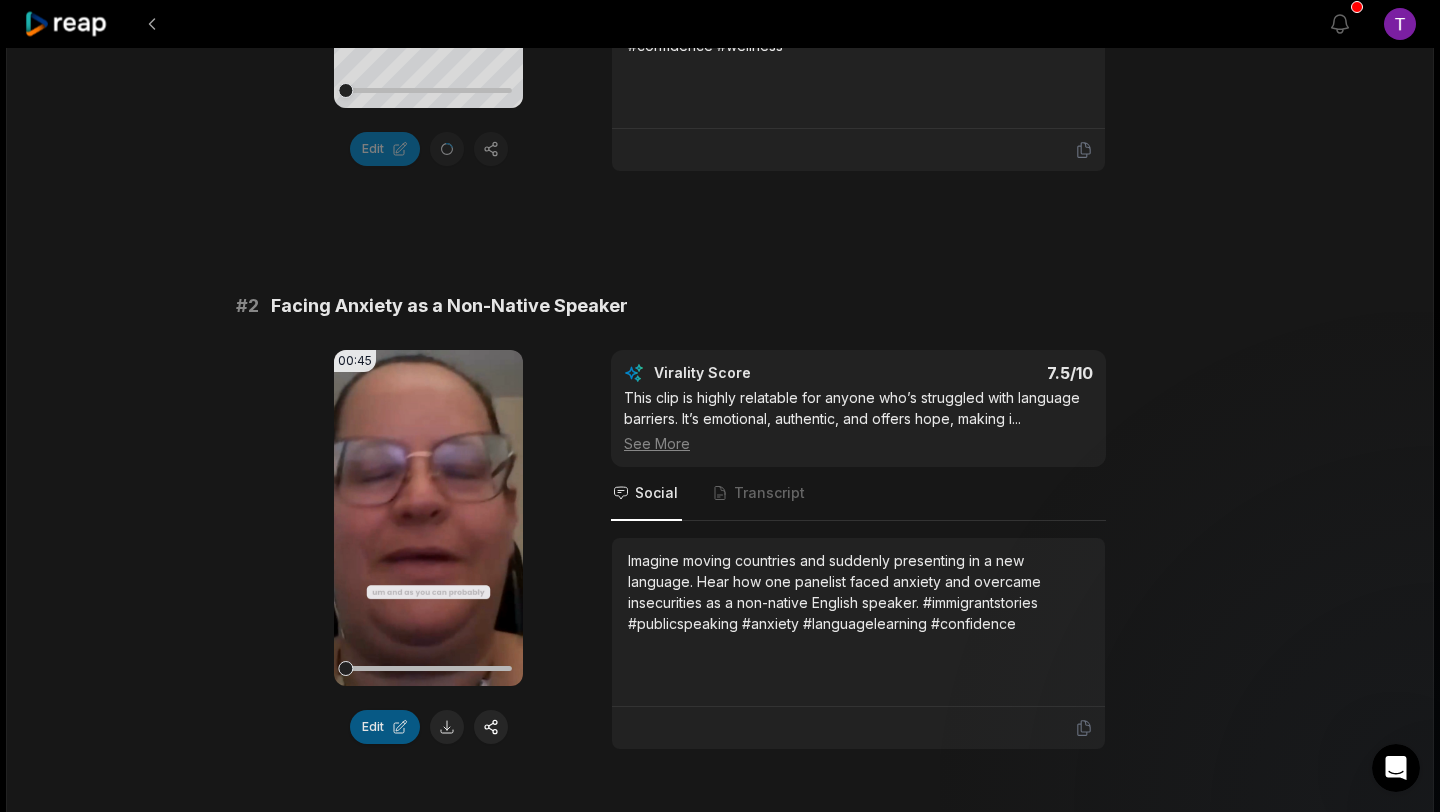 click on "Edit" at bounding box center (385, 727) 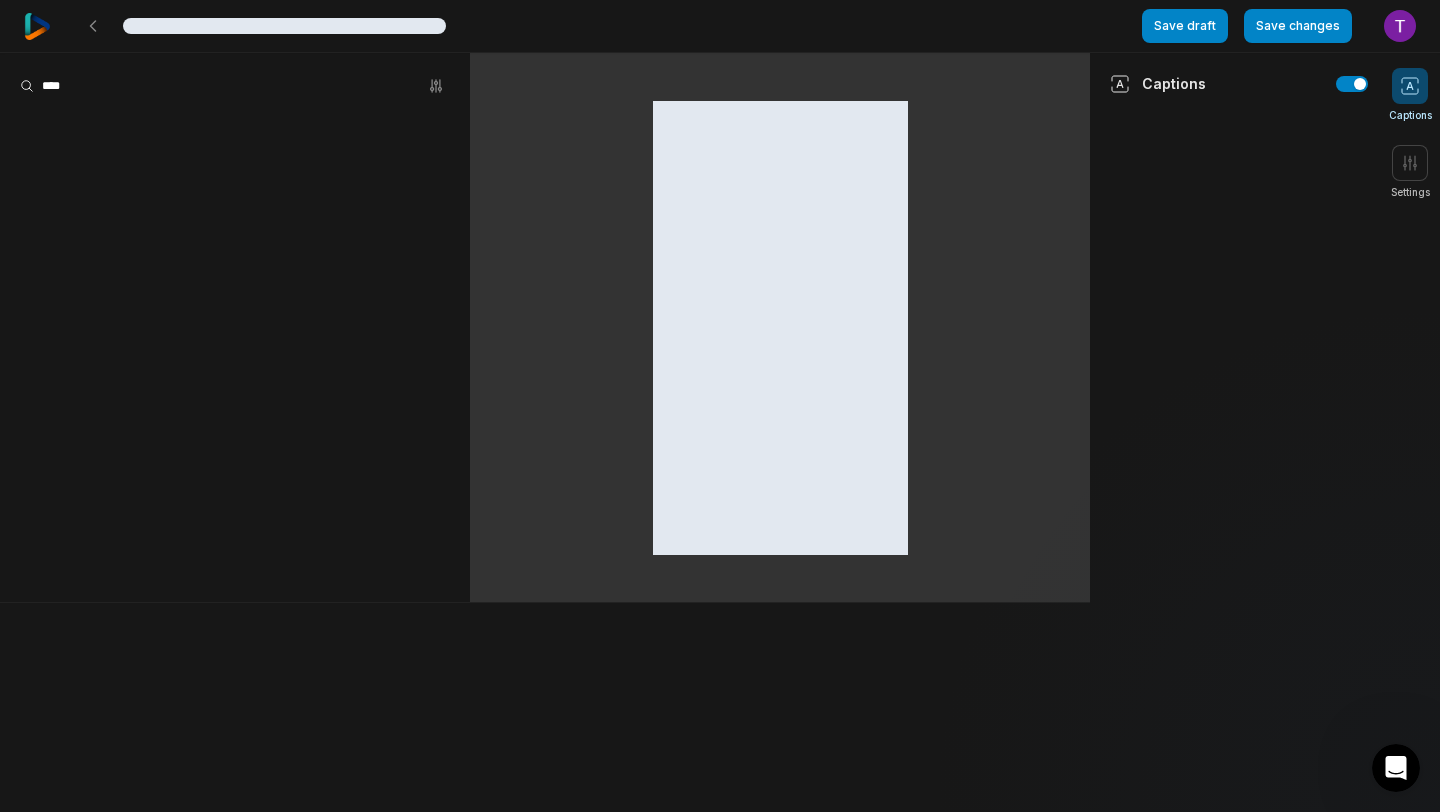 scroll, scrollTop: 0, scrollLeft: 0, axis: both 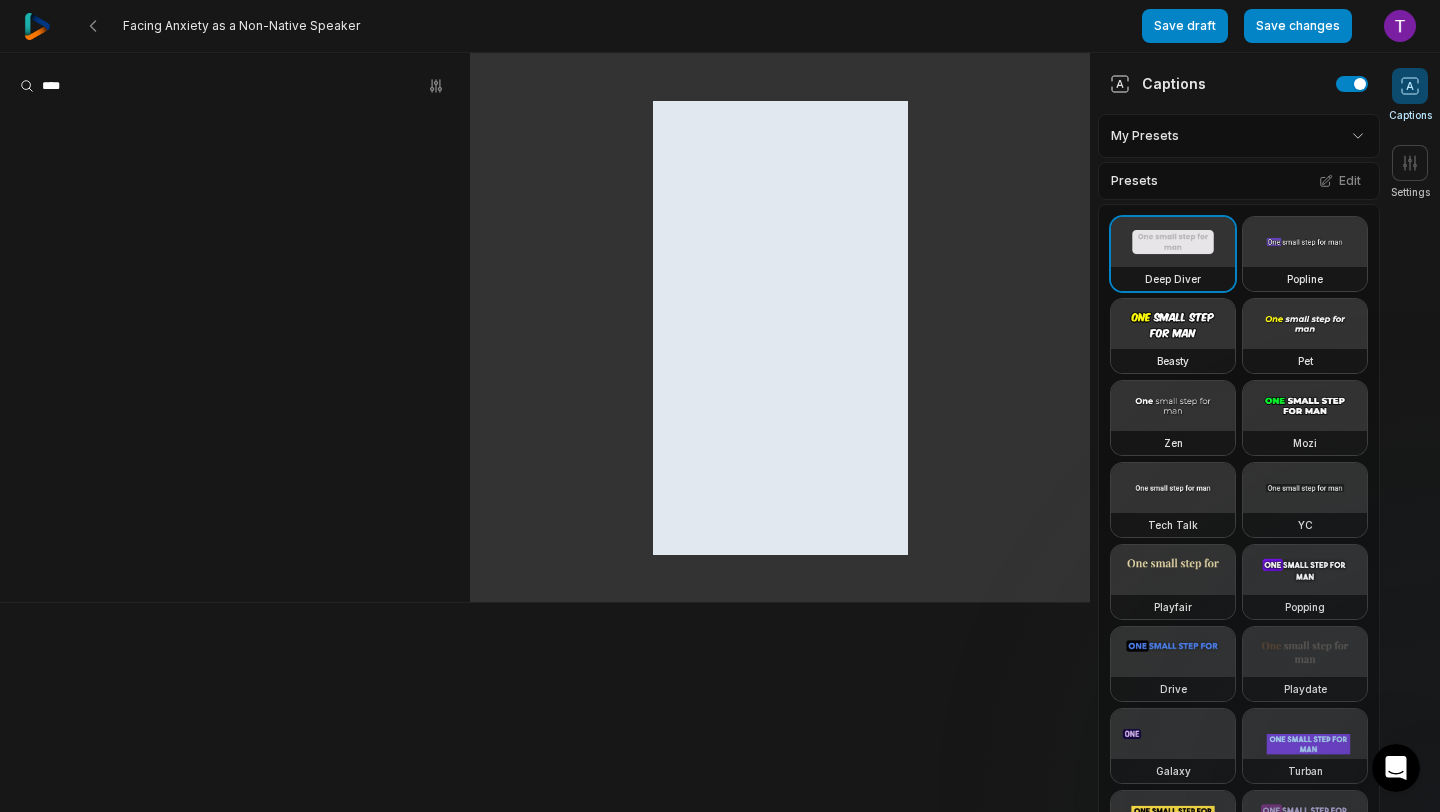 click on "Facing Anxiety as a Non-Native Speaker Save draft Save changes Open user menu Captions Settings Captions My Presets Presets Edit Deep Diver Popline Beasty Pet Zen Mozi Tech Talk YC Playfair Popping Drive Playdate Galaxy Turban Flipper Spell Youshaei Pod P Noah Phantom Settings Orientation Portrait (9:16) Resolution 1080" at bounding box center [720, 406] 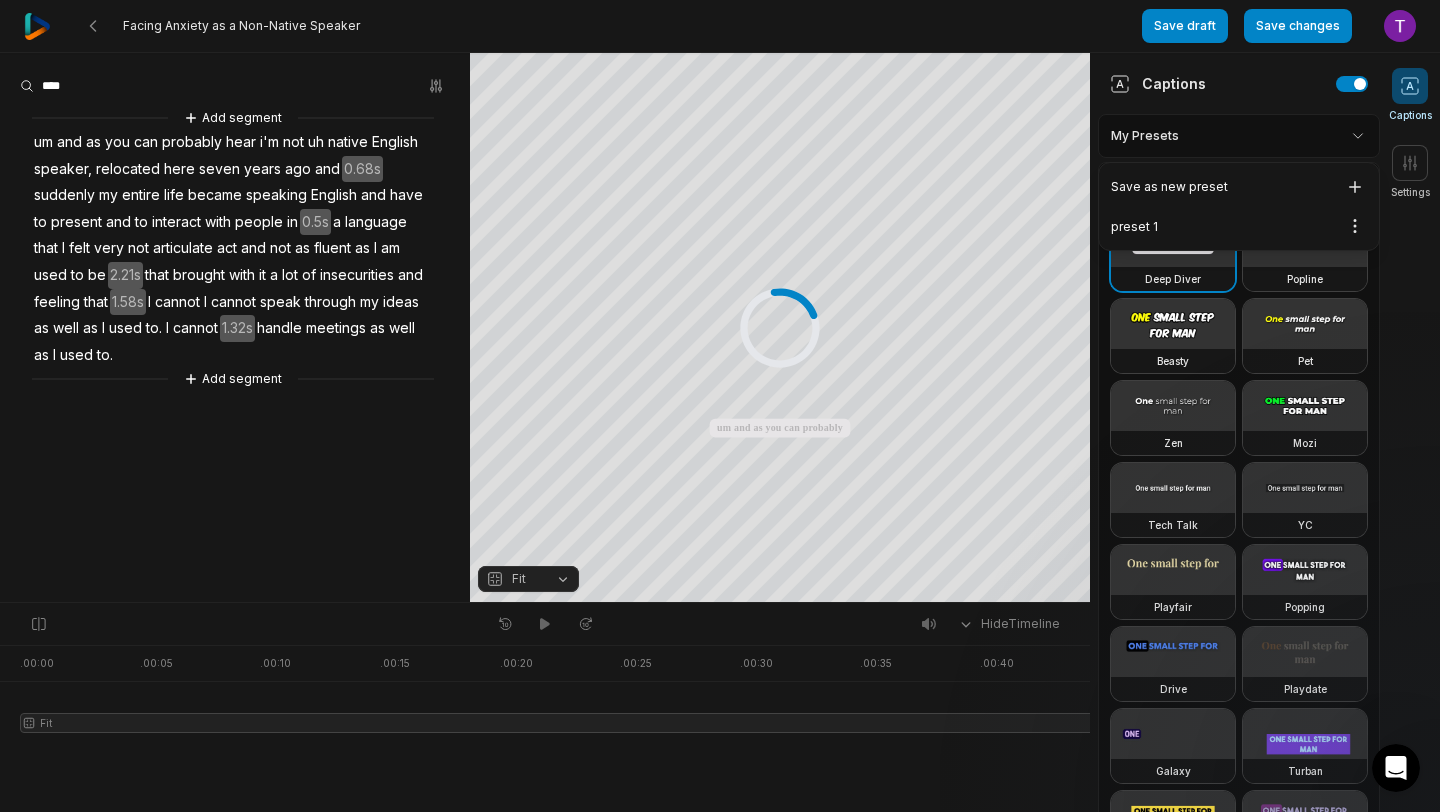 click on "Facing Anxiety as a Non-Native Speaker Save draft Save changes Open user menu Captions Settings Your browser does not support mp4 format. Your browser does not support mp4 format. um   and   as   you   can   probably hear   i'm   not   uh   native English   speaker,   relocated here   seven   years   ago   and suddenly   my   entire   life became   speaking   English and   have   to   present   and to   interact   with   people in   a   language   that   I   felt very   not articulate   act   and   not as   fluent   as   I   am   used to   be   that brought   with   it   a   lot of   insecurities and   feeling   that   I cannot   I   cannot speak   through   my   ideas as   well   as   I   used   to I   cannot   handle meetings   as   well   as   I used   to Crop Hex ********* * % Fit Hide  Timeline .  00:00 .  00:05 .  00:10 .  00:15 .  00:20 .  00:25 .  00:30 .  00:35 .  00:40 .  00:45 Fit   Add segment um and as you can probably hear i'm a" at bounding box center [720, 406] 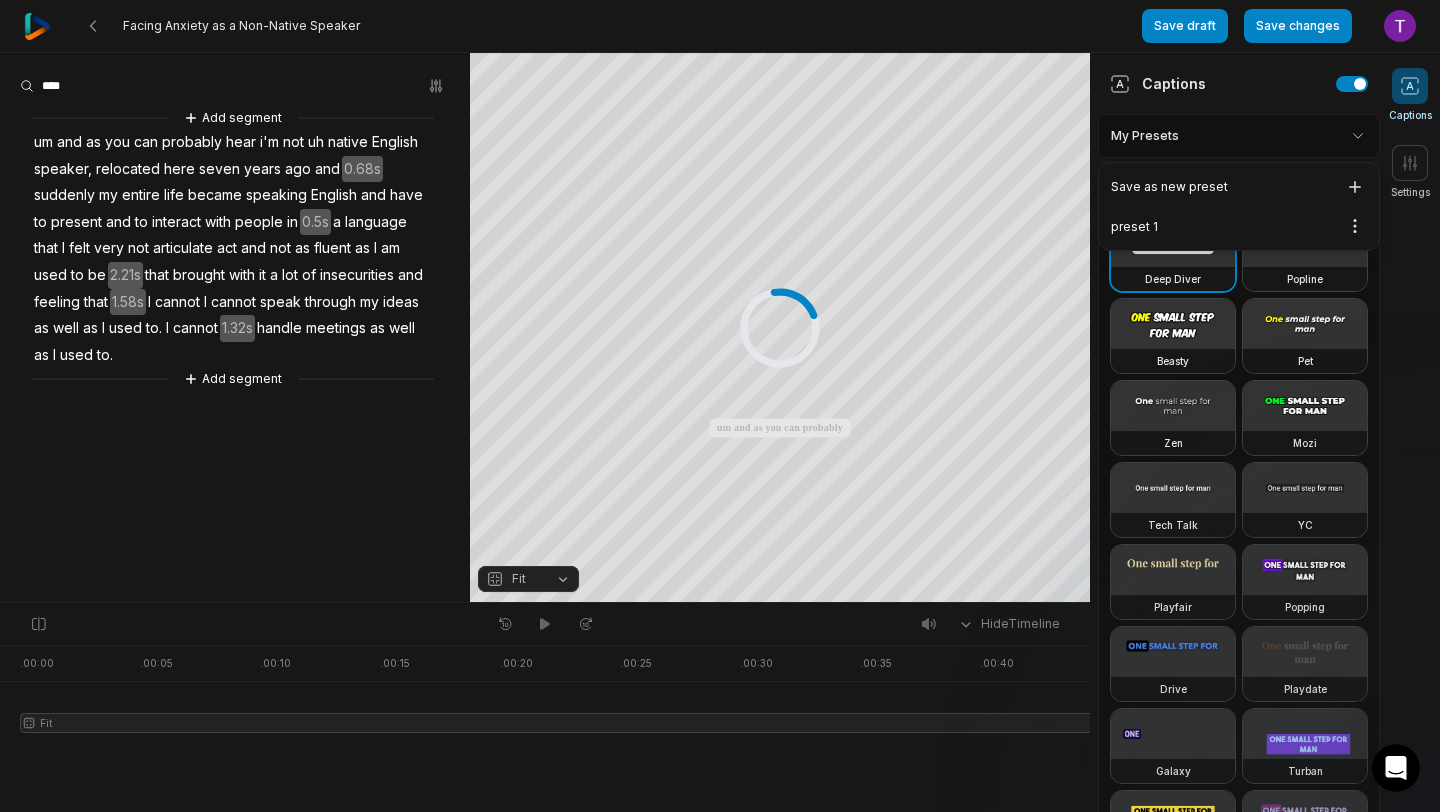 click on "Facing Anxiety as a Non-Native Speaker Save draft Save changes Open user menu Captions Settings Your browser does not support mp4 format. Your browser does not support mp4 format. um   and   as   you   can   probably hear   i'm   not   uh   native English   speaker,   relocated here   seven   years   ago   and suddenly   my   entire   life became   speaking   English and   have   to   present   and to   interact   with   people in   a   language   that   I   felt very   not articulate   act   and   not as   fluent   as   I   am   used to   be   that brought   with   it   a   lot of   insecurities and   feeling   that   I cannot   I   cannot speak   through   my   ideas as   well   as   I   used   to I   cannot   handle meetings   as   well   as   I used   to Crop Hex ********* * % Fit Hide  Timeline .  00:00 .  00:05 .  00:10 .  00:15 .  00:20 .  00:25 .  00:30 .  00:35 .  00:40 .  00:45 Fit   Add segment um and as you can probably hear i'm a" at bounding box center (720, 406) 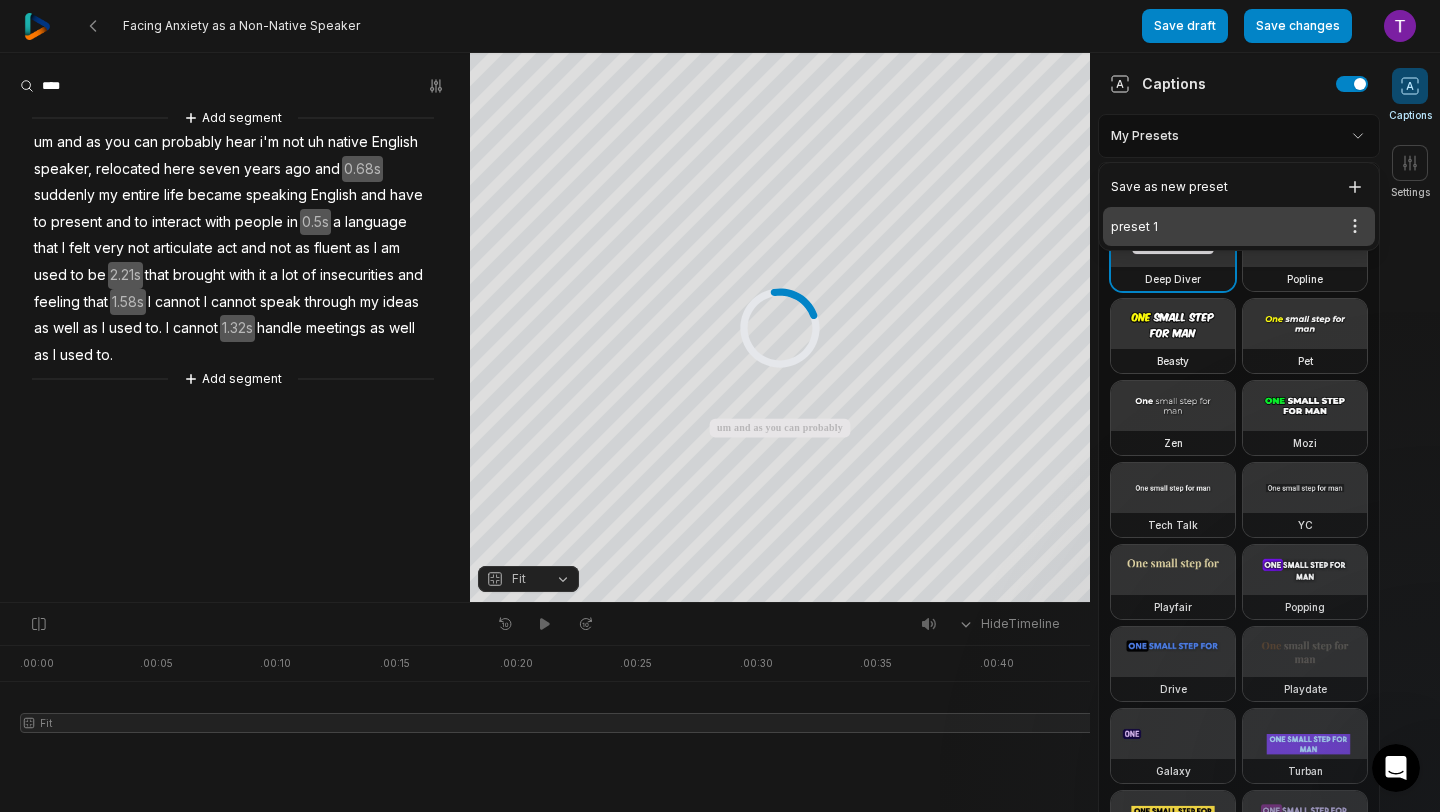 click on "preset 1 Open options" at bounding box center [1239, 226] 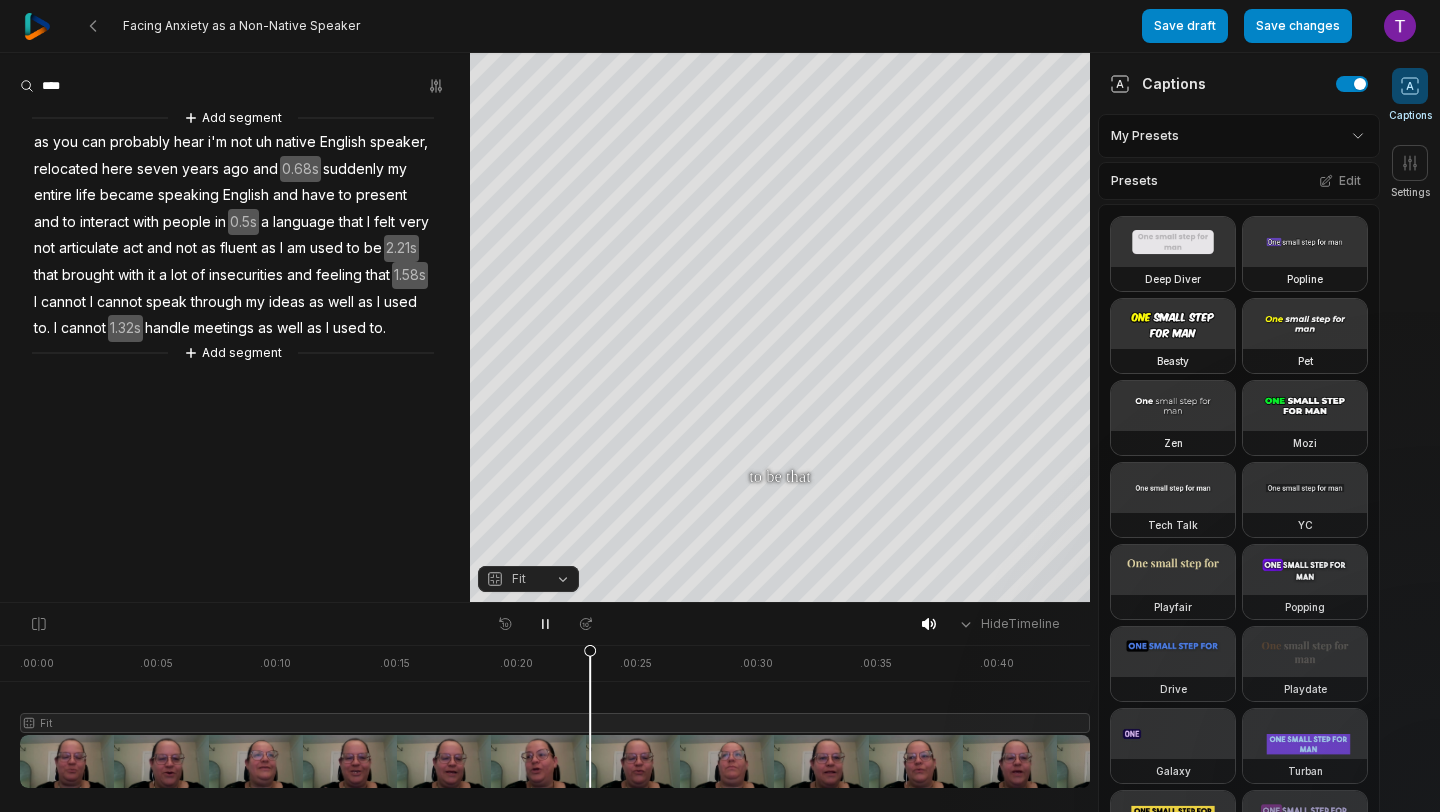 scroll, scrollTop: 0, scrollLeft: 0, axis: both 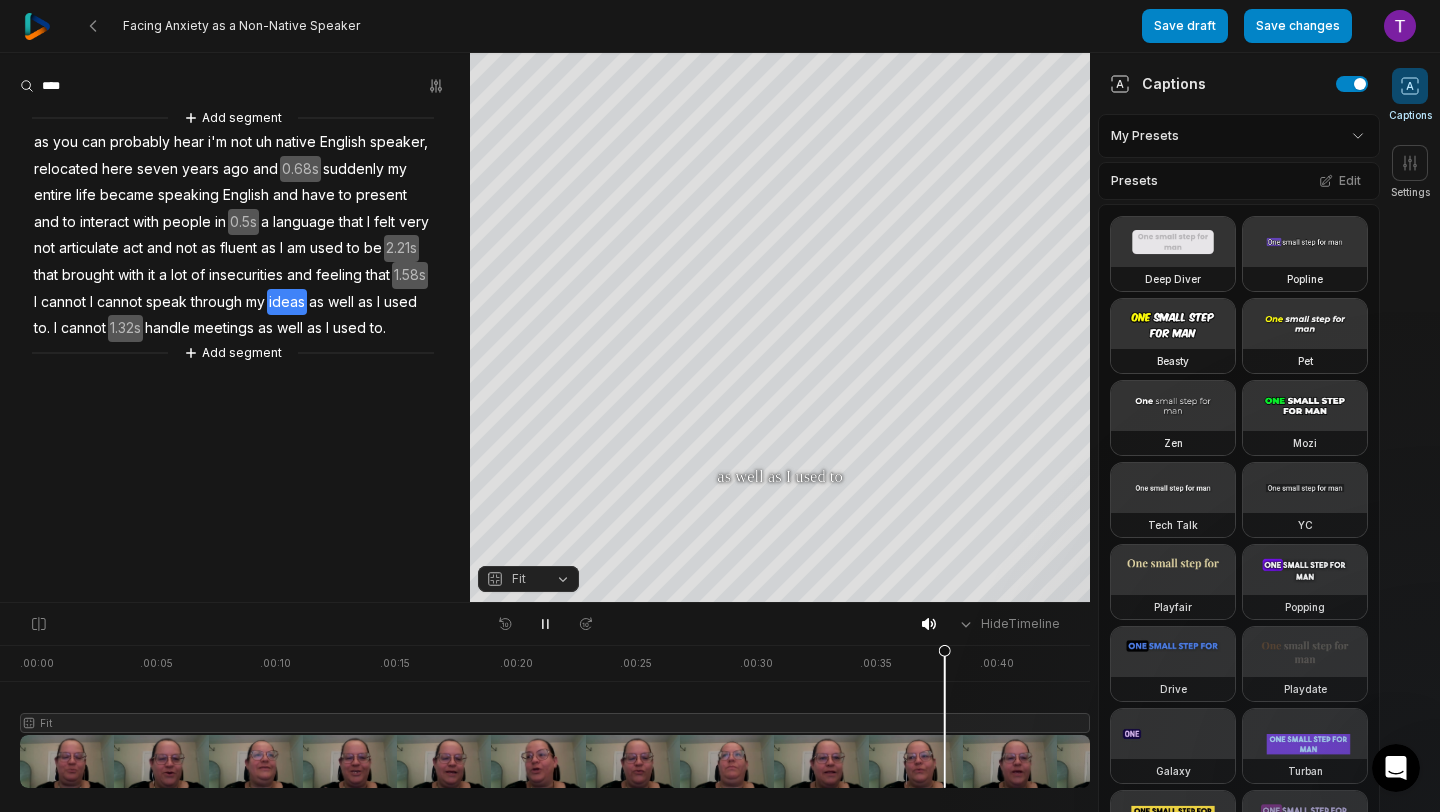 click on "cannot" at bounding box center [63, 302] 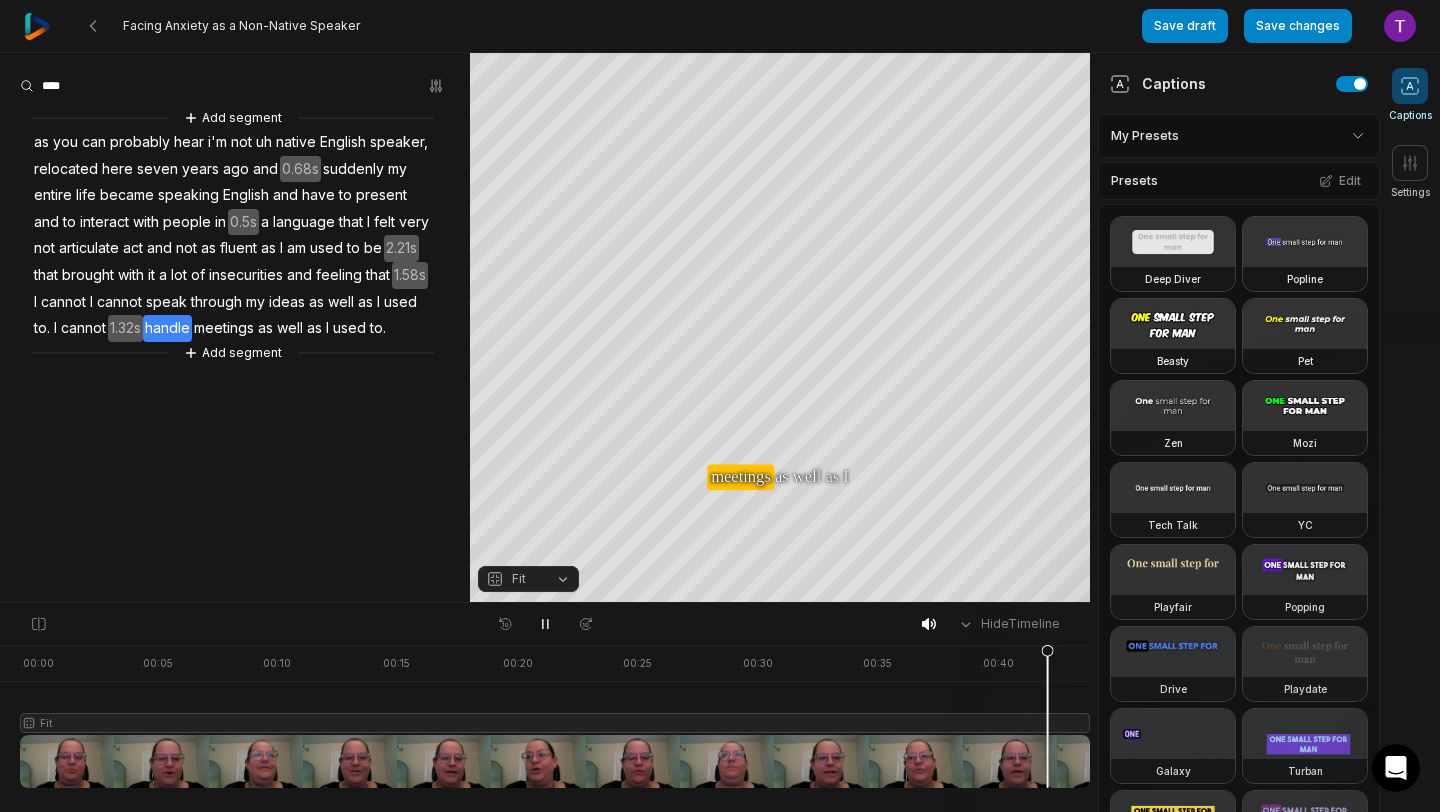 click on "Add segment as you can probably hear i'm not uh native English speaker, relocated here seven years ago and 0.68s suddenly my entire life became speaking English and have to present and to interact with people in 0.5s a language that I felt very not articulate act and not as fluent as I am used to be 2.21s that brought with it a lot of insecurities and feeling that 1.58s I cannot I cannot speak through my ideas as well as I used to. I cannot 1.32s handle meetings as well as I used to.   Add segment" at bounding box center (235, 327) 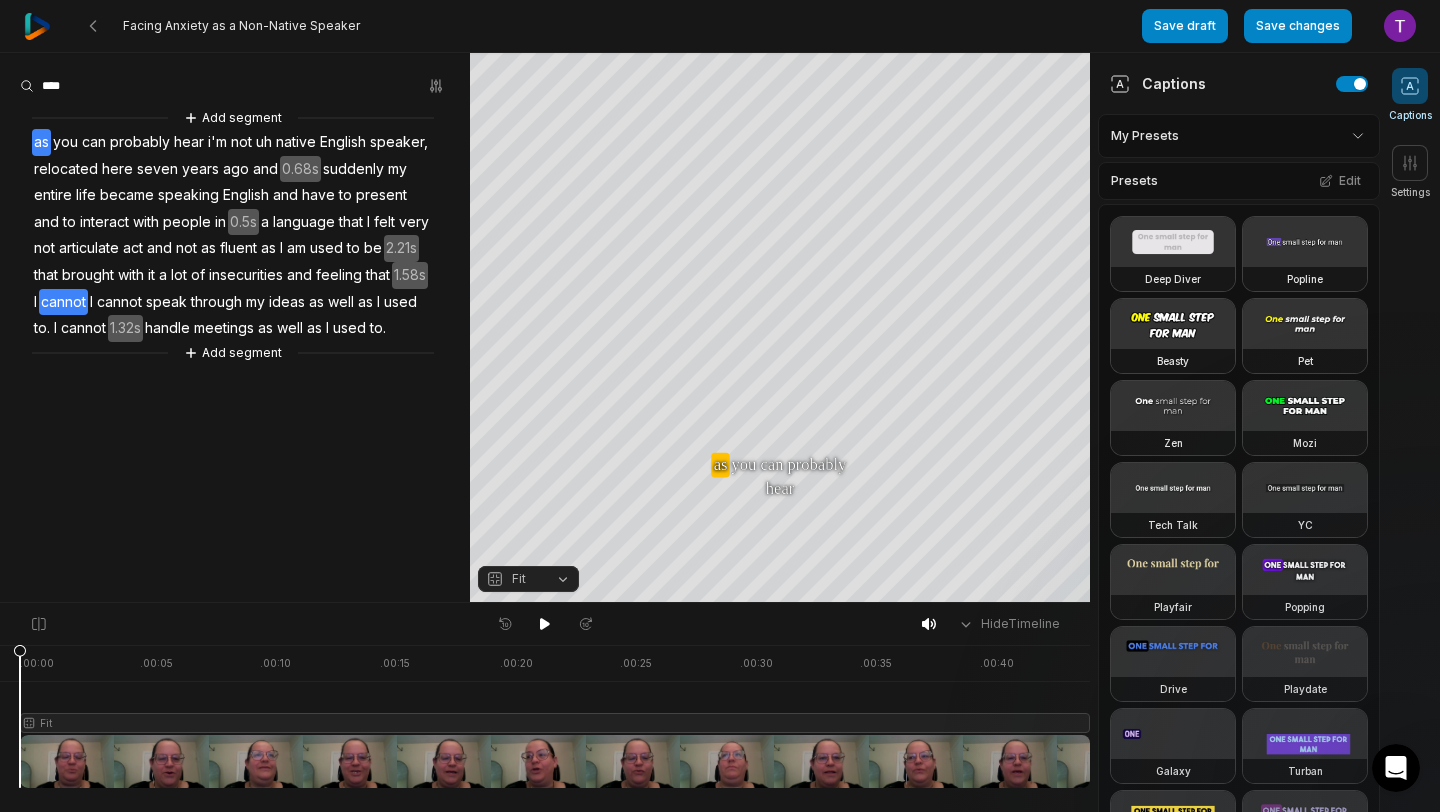 click on "cannot" at bounding box center [63, 302] 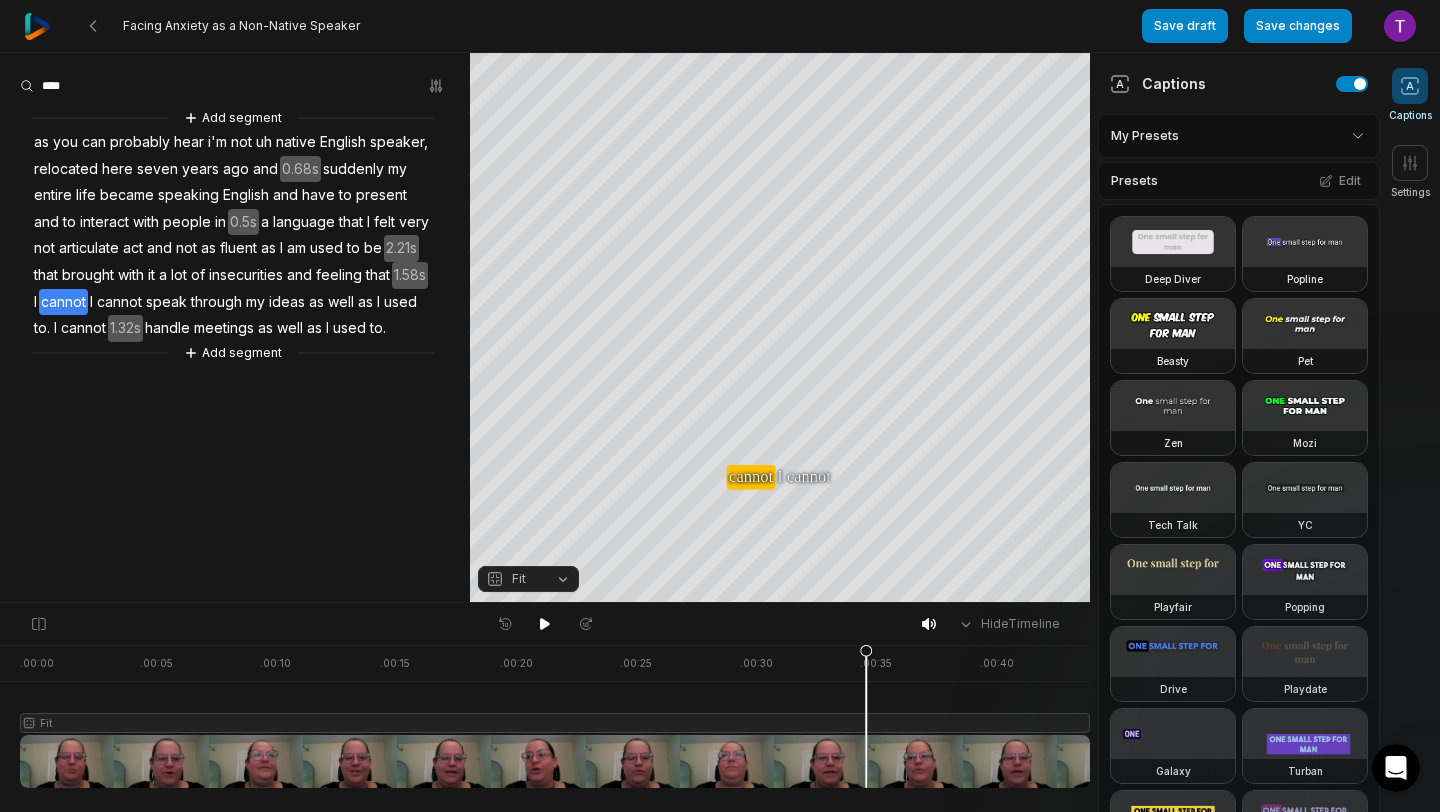 click on "Add segment as you can probably hear i'm not uh native English speaker, relocated here seven years ago and 0.68s suddenly my entire life became speaking English and have to present and to interact with people in 0.5s a language that I felt very not articulate act and not as fluent as I am used to be 2.21s that brought with it a lot of insecurities and feeling that 1.58s I cannot I cannot speak through my ideas as well as I used to. I cannot 1.32s handle meetings as well as I used to.   Add segment" at bounding box center (235, 327) 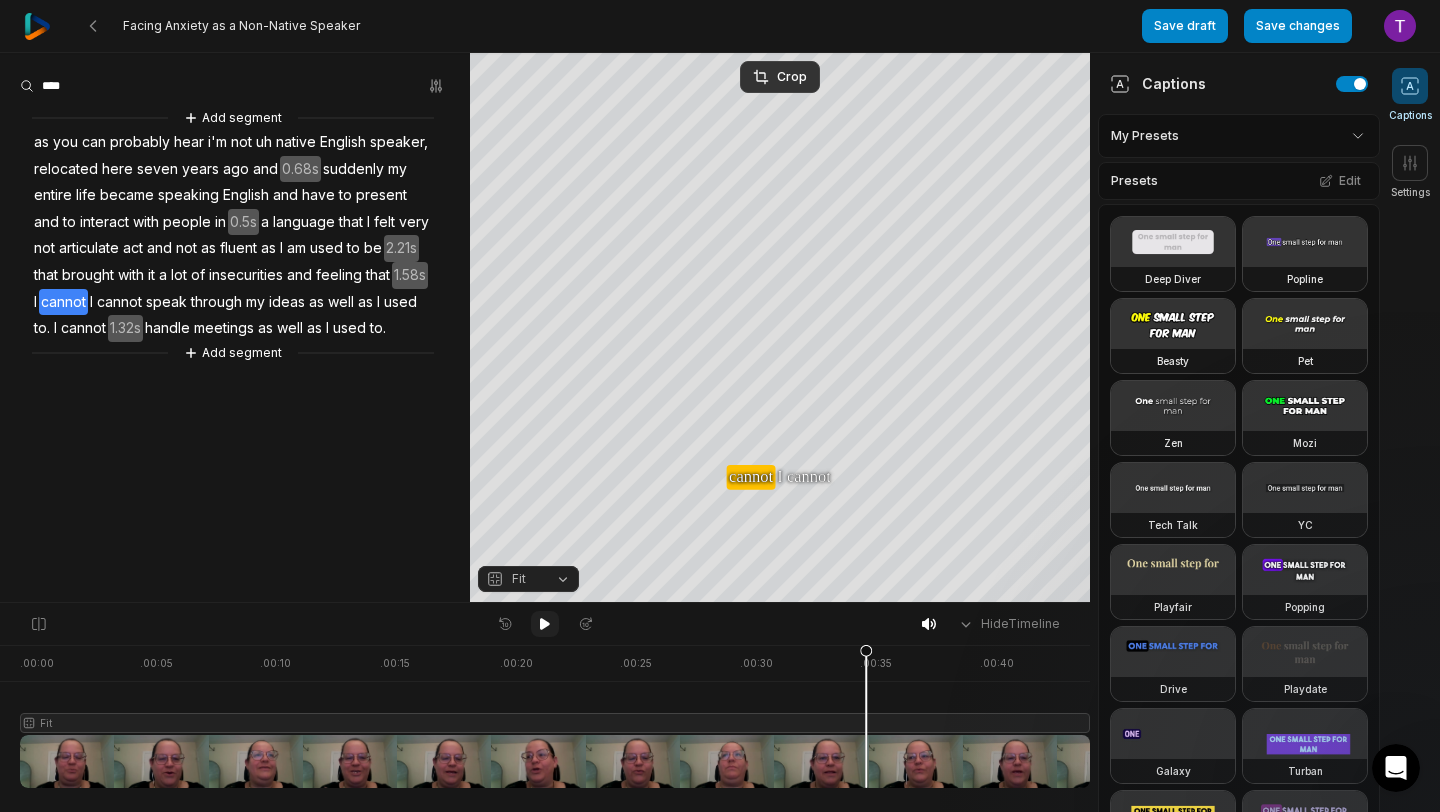 click 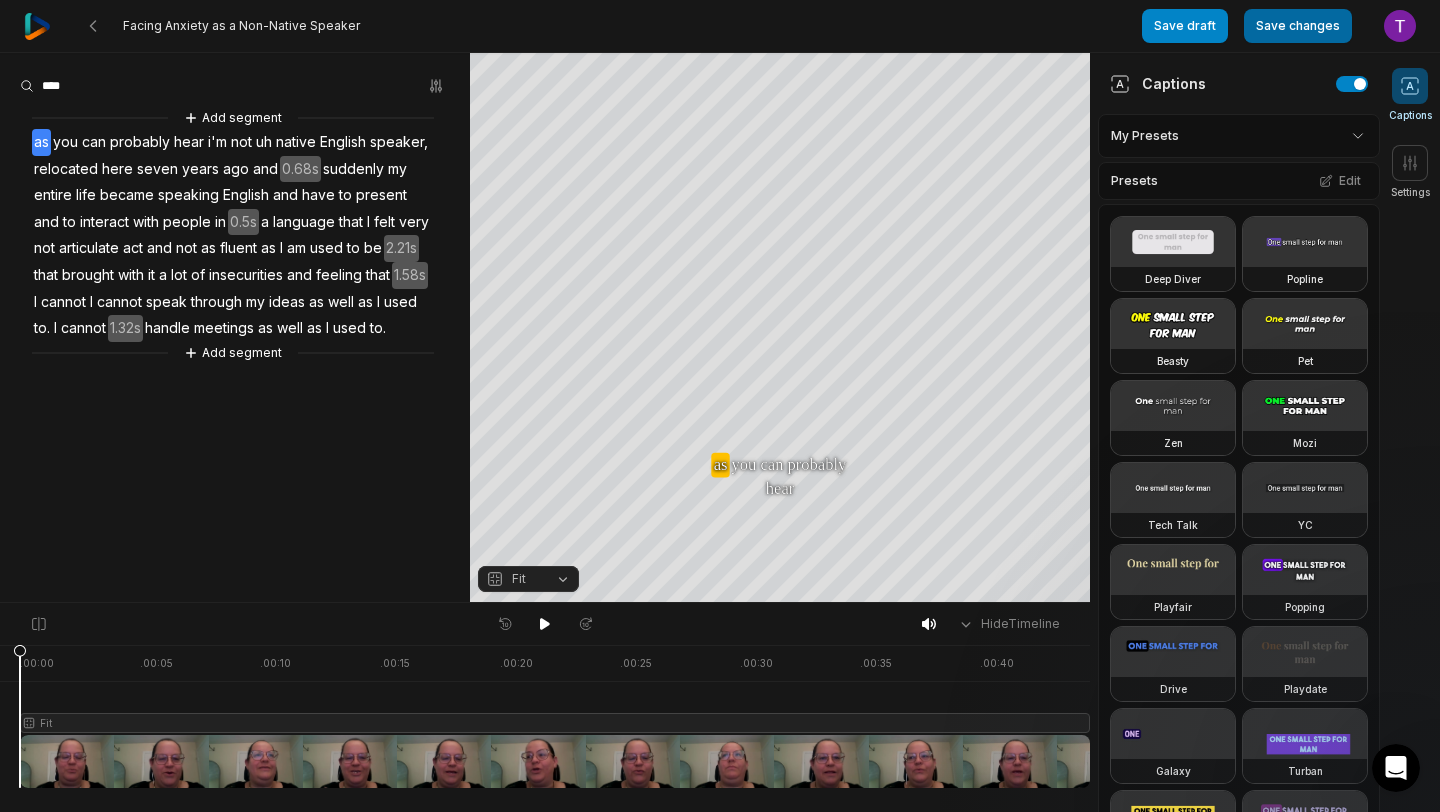 click on "Save changes" at bounding box center (1298, 26) 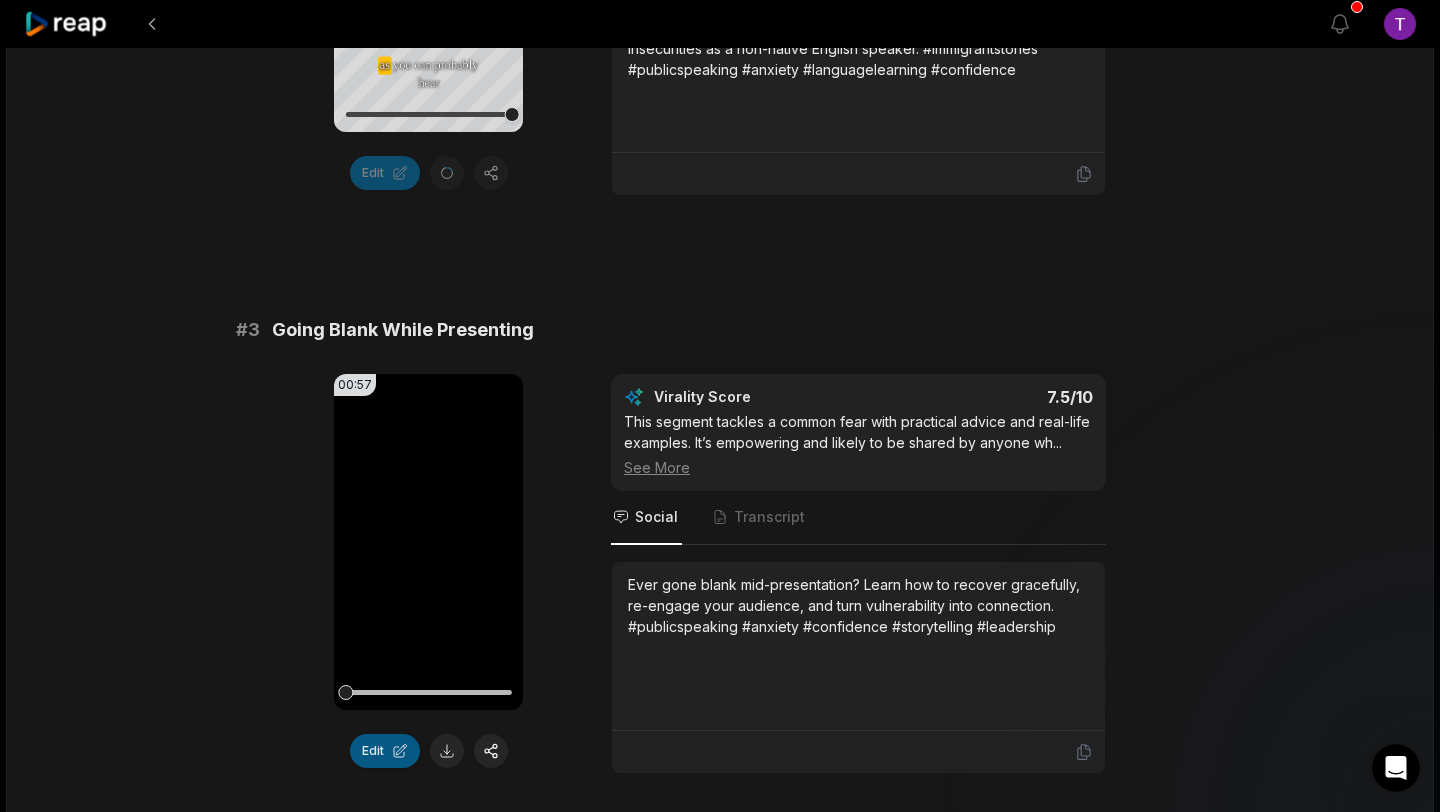 scroll, scrollTop: 1294, scrollLeft: 0, axis: vertical 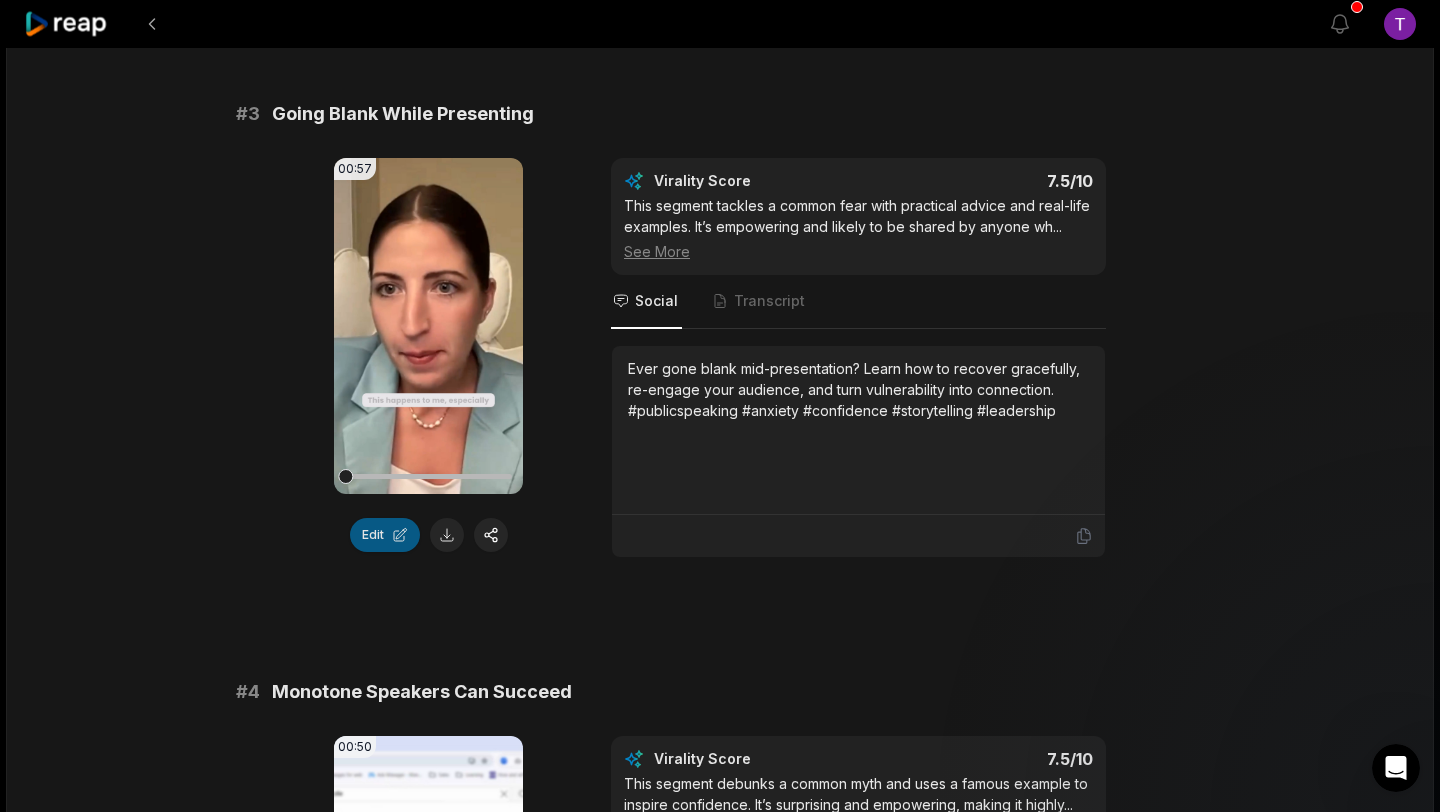 click on "Edit" at bounding box center (385, 535) 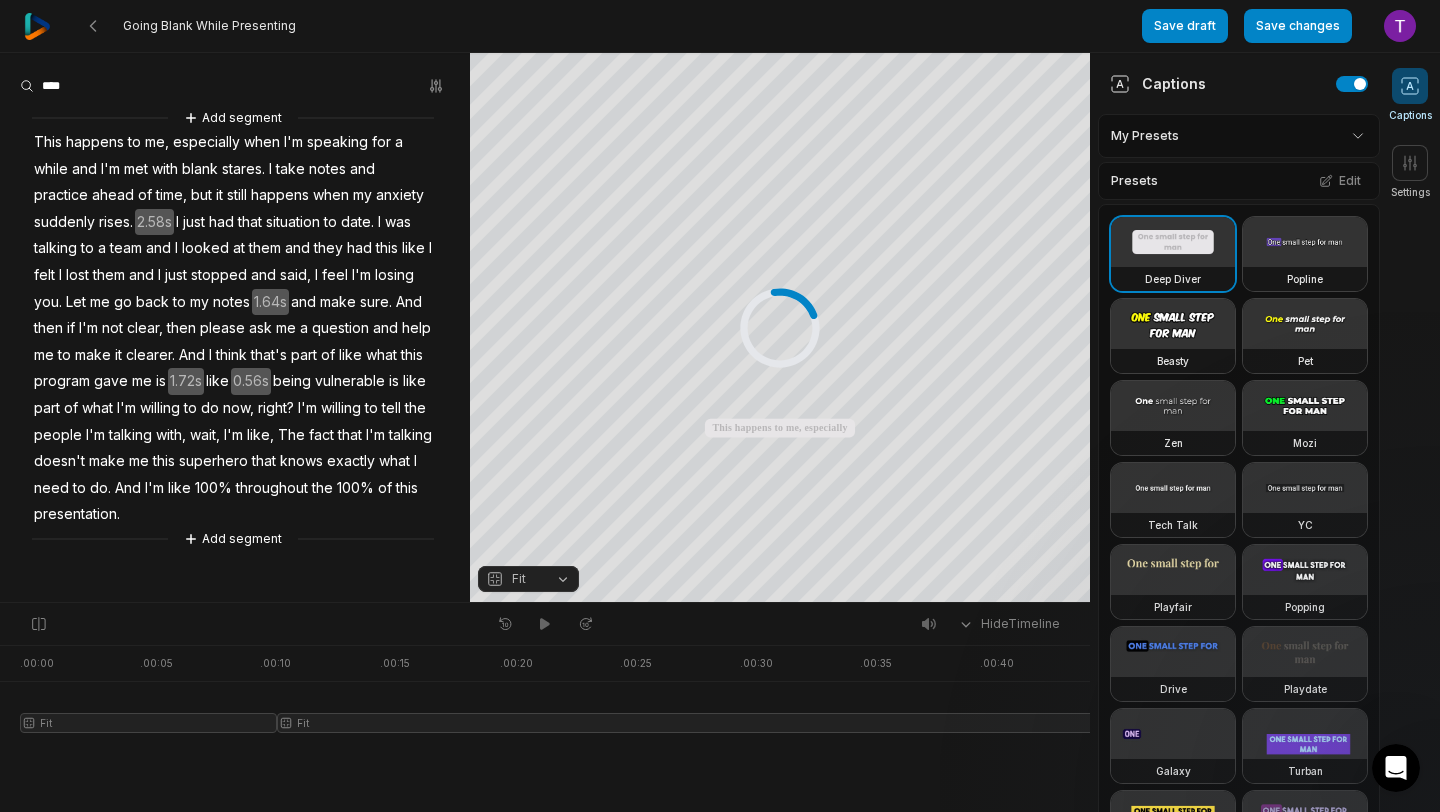 click on "Going Blank While Presenting Save draft Save changes Open user menu Captions Settings Your browser does not support mp4 format. Your browser does not support mp4 format. This   happens   to   me,   especially when   I'm   speaking   for a   while   and   I'm   met   with blank   stares I   take   notes   and   practice ahead   of   time,   but   it still   happens   when   my anxiety   suddenly   rises I just   had   that   situation to   date I   was   talking   to   a   team and   I   looked   at   them   and they   had   this   like   I   felt I   lost   them   and   I   just stopped   and   said,   I   feel I'm   losing   you Let   me   go   back   to   my   notes and make   sure And   then   if   I'm   not   clear, then   please   ask   me   a   question and   help   me   to   make   it clearer And   I   think   that's   part of   like   what   this   program gave   me   is   like being   vulnerable   is   like" at bounding box center (720, 406) 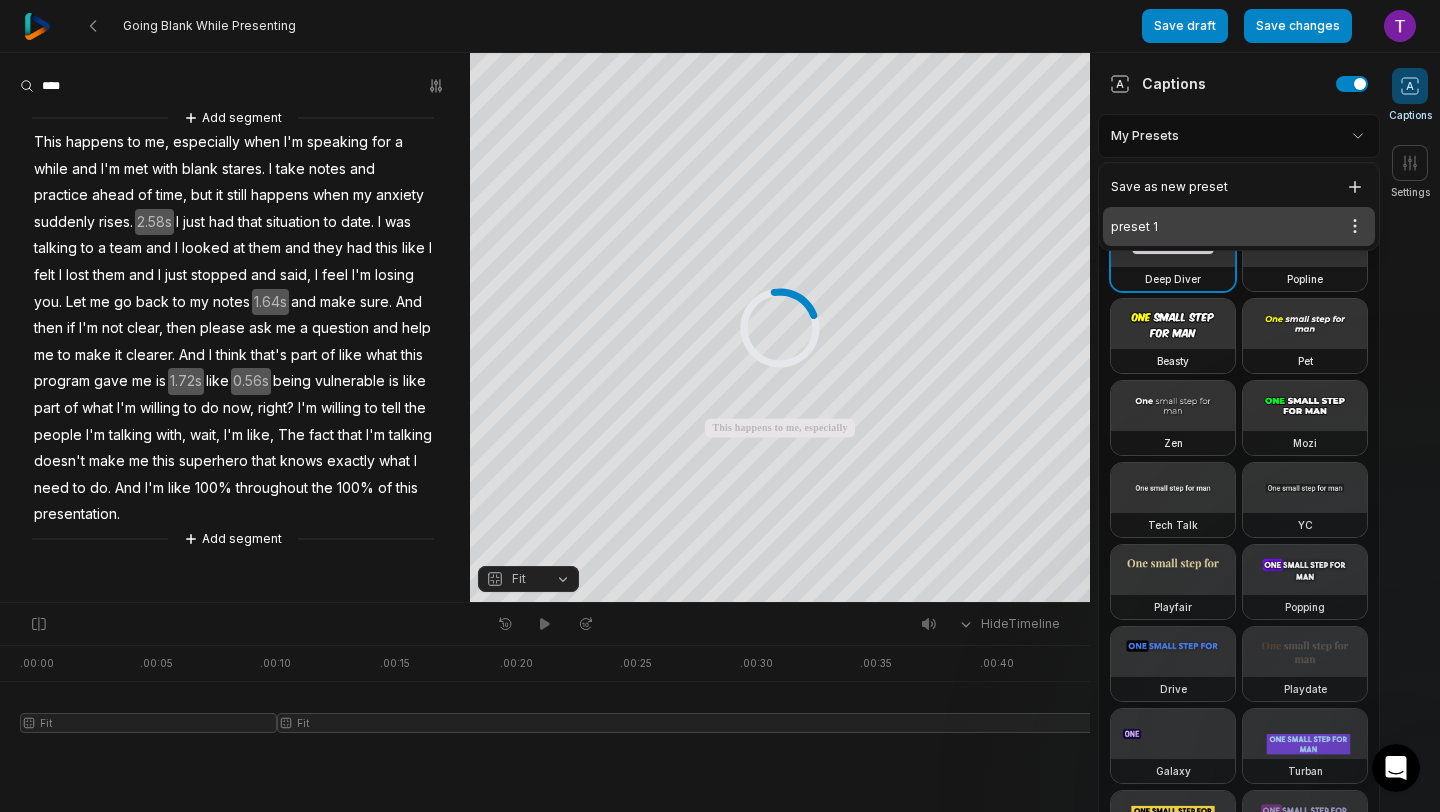 click on "preset 1 Open options" at bounding box center (1239, 226) 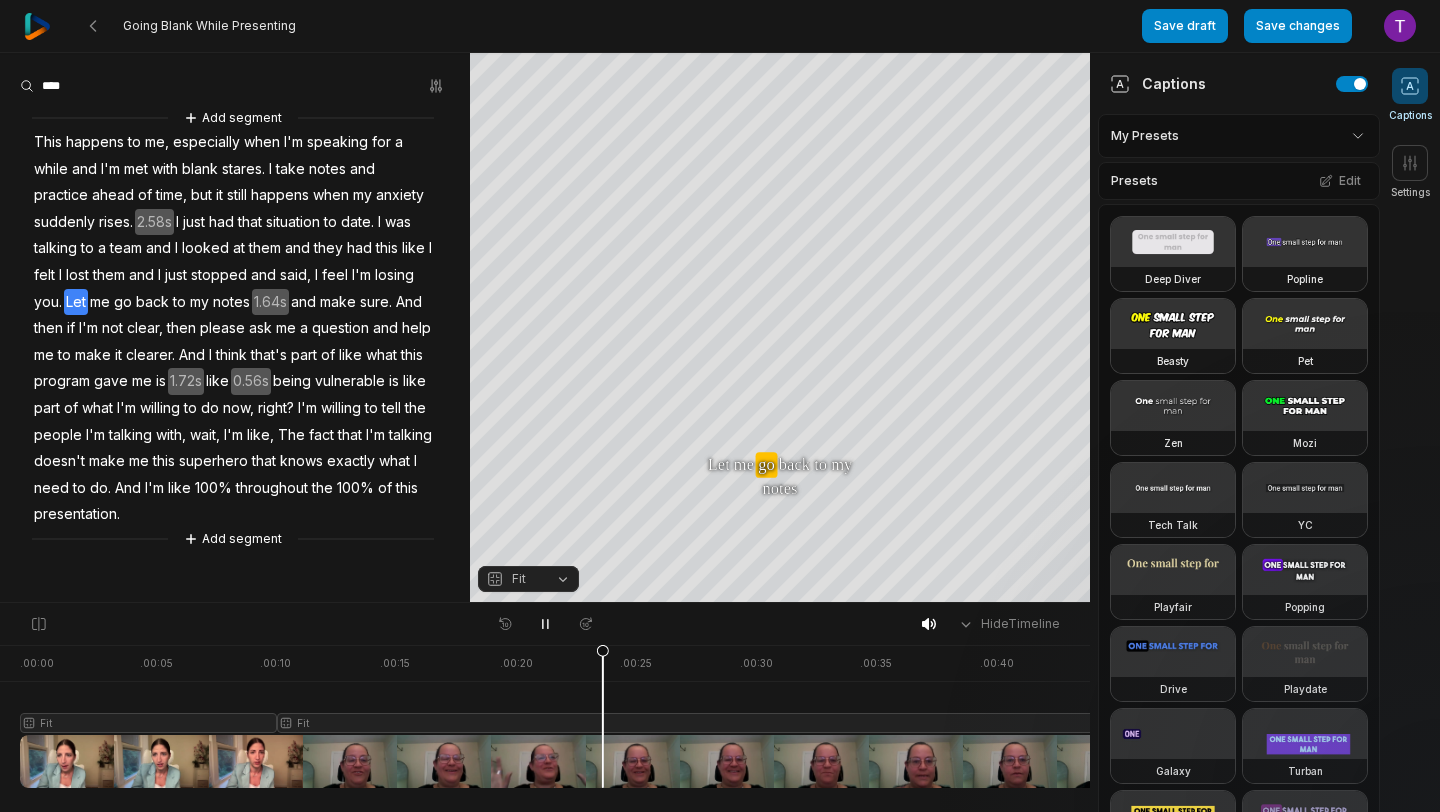 scroll, scrollTop: 0, scrollLeft: 0, axis: both 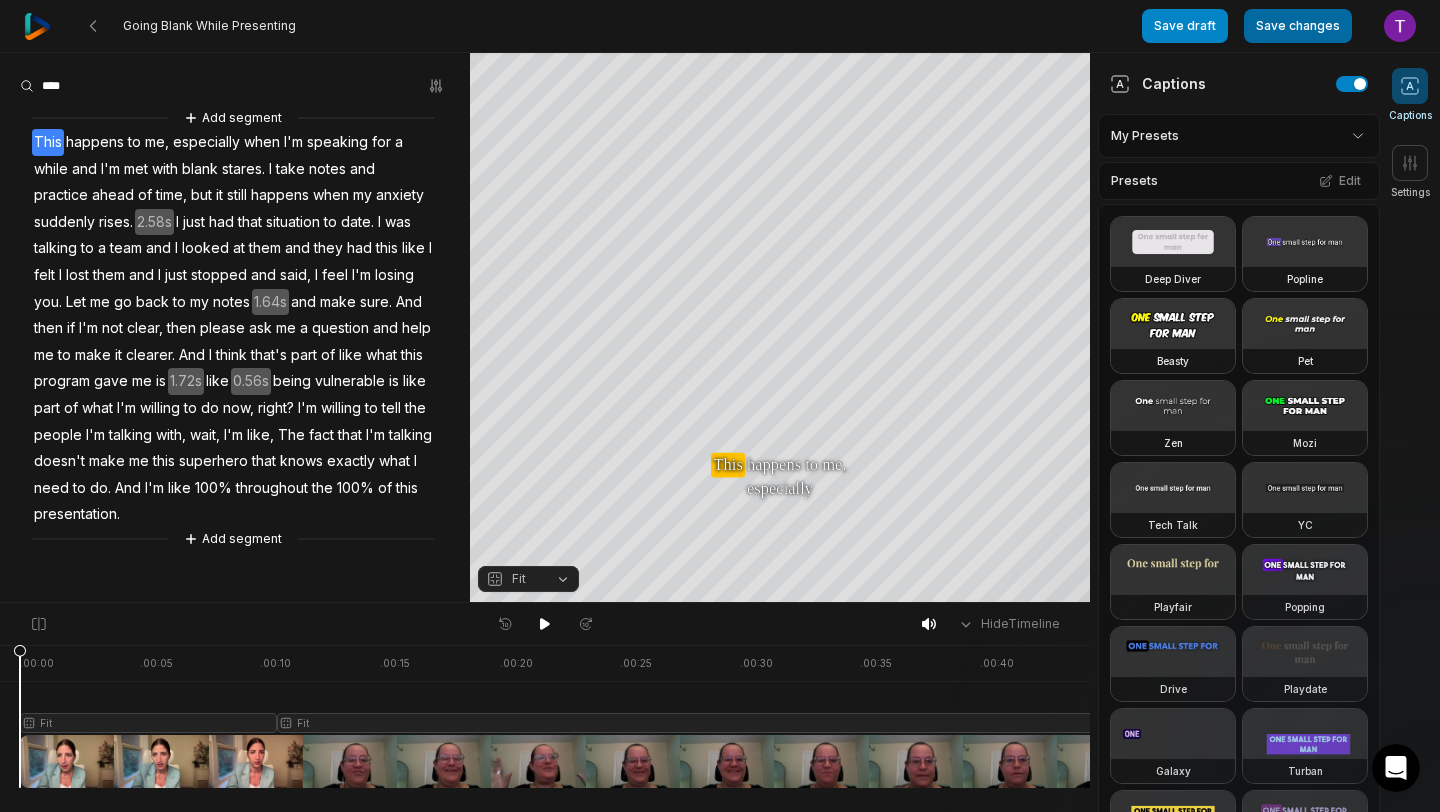 click on "Save changes" at bounding box center (1298, 26) 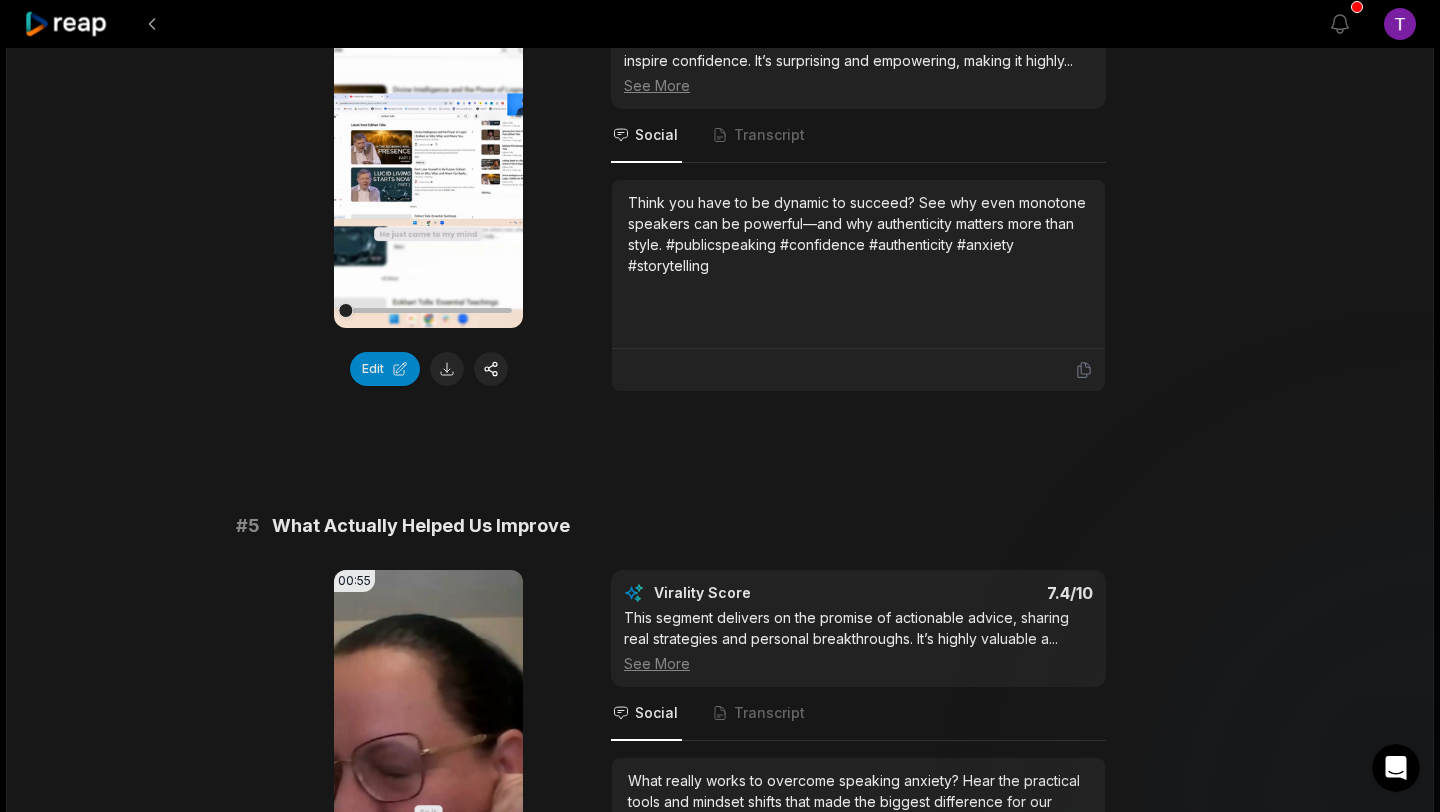scroll, scrollTop: 2051, scrollLeft: 0, axis: vertical 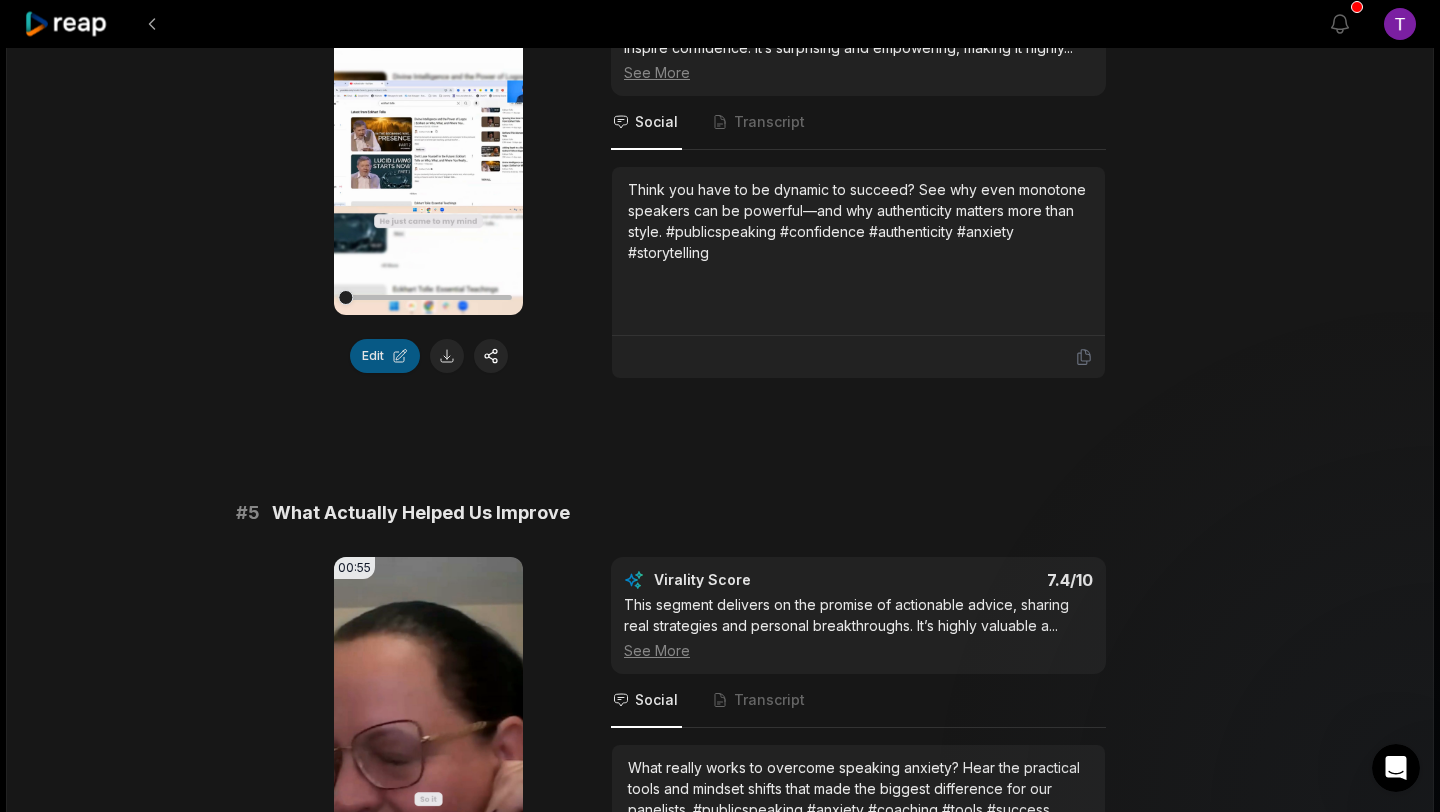 click on "Edit" at bounding box center (385, 356) 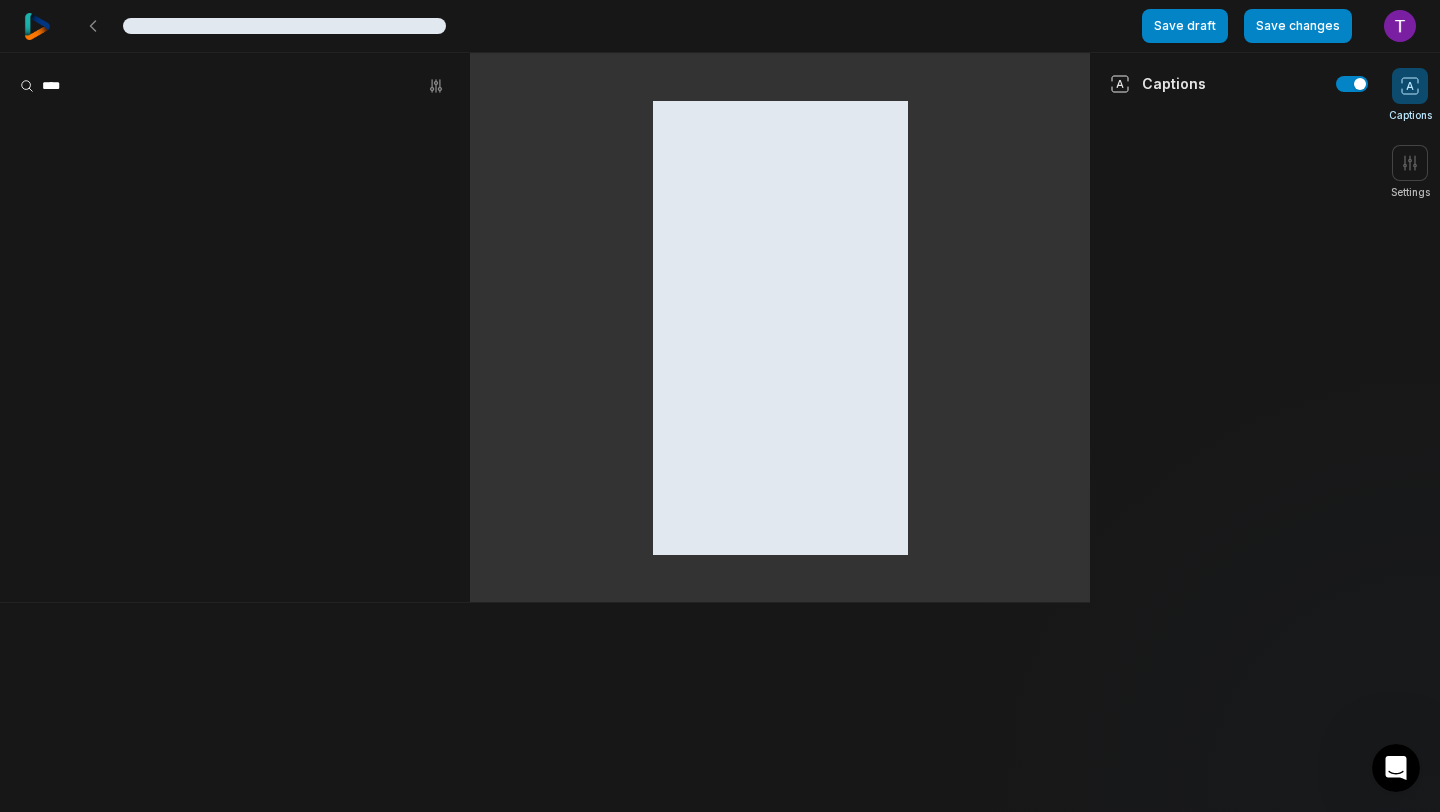 scroll, scrollTop: 0, scrollLeft: 0, axis: both 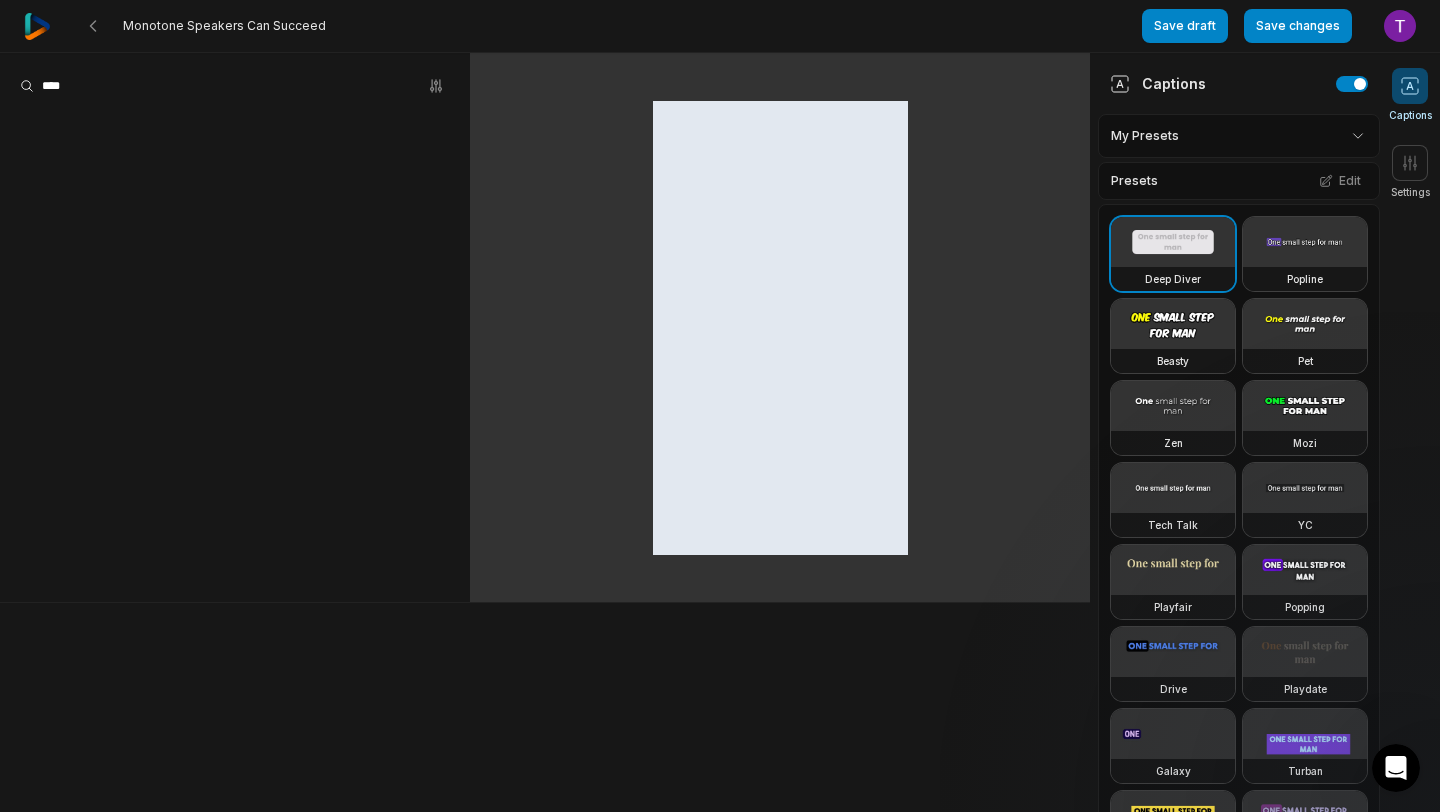 click on "Monotone Speakers Can Succeed Save draft Save changes Open user menu Captions Settings Captions My Presets Presets Edit Deep Diver Popline Beasty Pet Zen Mozi Tech Talk YC Playfair Popping Drive Playdate Galaxy Turban Flipper Spell Youshaei Pod P Noah Phantom Settings Orientation Portrait (9:16) Resolution 1080" at bounding box center (720, 406) 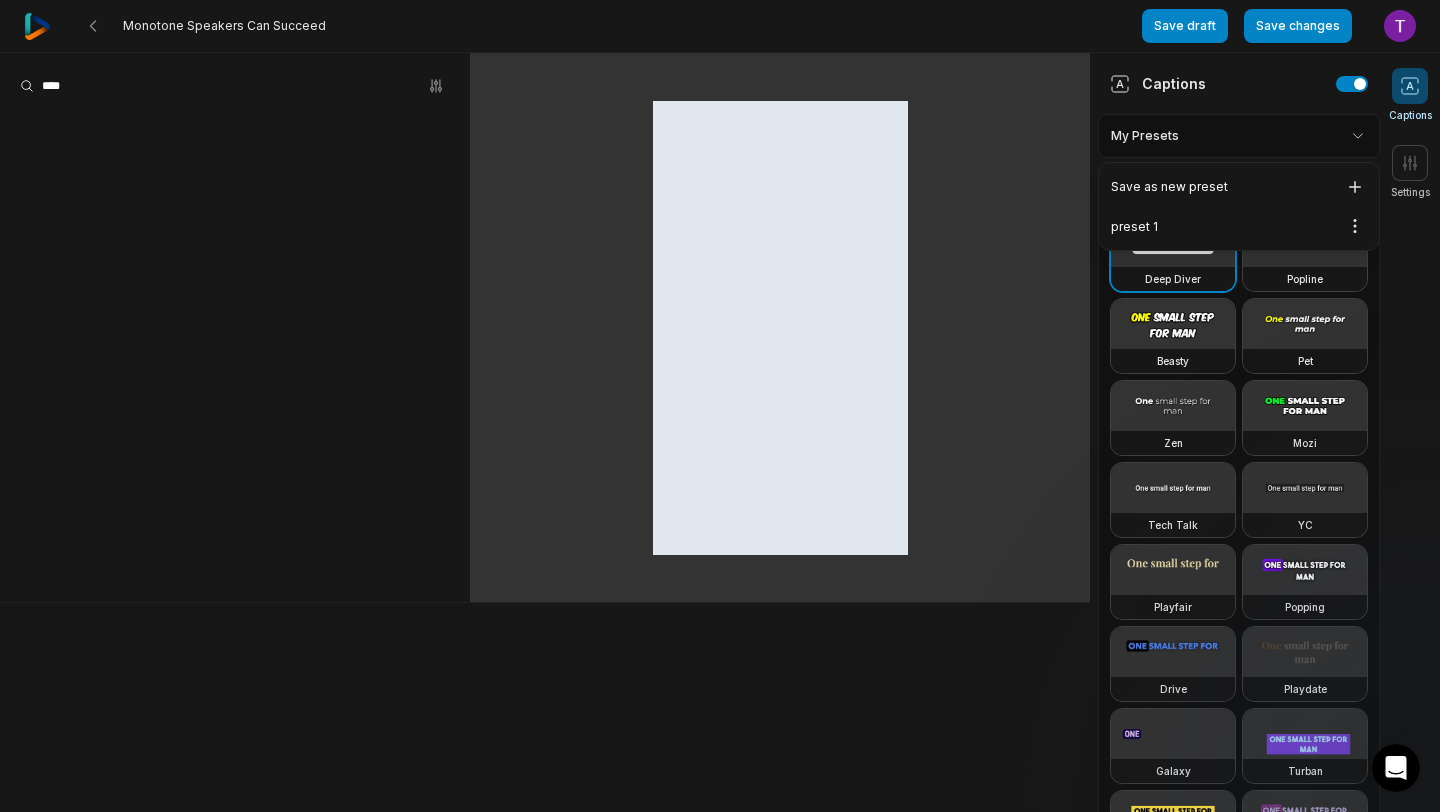 click on "Monotone Speakers Can Succeed Save draft Save changes Open user menu Captions Settings Captions My Presets Presets Edit Deep Diver Popline Beasty Pet Zen Mozi Tech Talk YC Playfair Popping Drive Playdate Galaxy Turban Flipper Spell Youshaei Pod P Noah Phantom Settings Orientation Portrait (9:16) Resolution 1080 Save as new preset   preset 1 Open options" at bounding box center (720, 406) 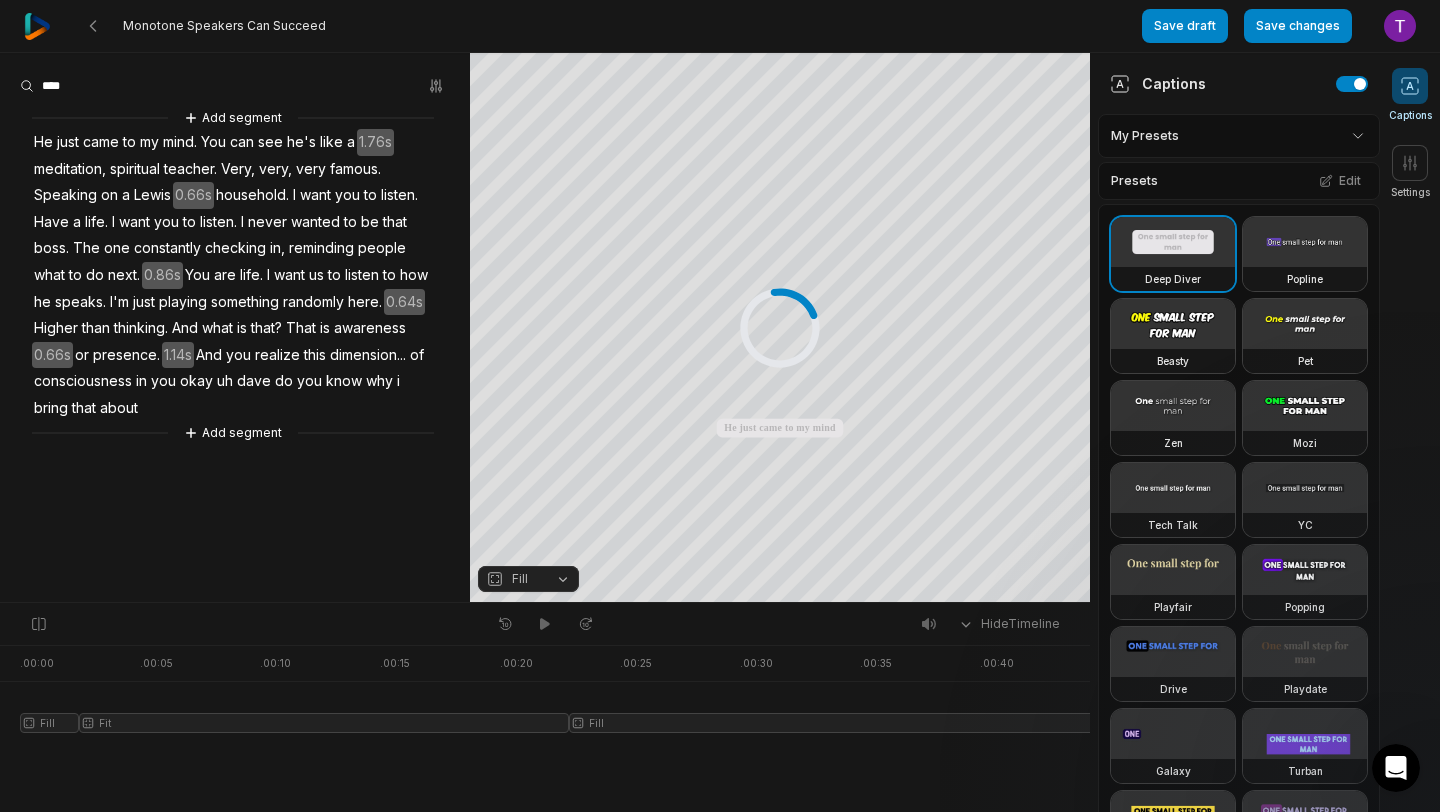 click on "Monotone Speakers Can Succeed Save draft Save changes Open user menu Captions Settings Your browser does not support mp4 format. Your browser does not support mp4 format. He   just   came   to   my   mind You   can   see   he's   like a   meditation, spiritual   teacher Very,   very,   very   famous Speaking   on   a   [NAME]   household I   want   you   to   listen Have   a   life I   want   you   to   listen I   never   wanted   to   be   that boss The   one   constantly   checking in,   reminding   people   what to   do   next You   are   life I   want   us   to   listen to   how   he   speaks I'm   just   playing   something randomly   here Higher   than   thinking And   what   is   that? That   is   awareness or   presence And you   realize   this dimension.. of   consciousness   in   you okay   uh   [NAME]   do   you   know why   i   bring   that   about Crop Hex ********* * % Fill Hide  Timeline .  00:00 .  00:05 .  00:10 .  00:15" at bounding box center [720, 406] 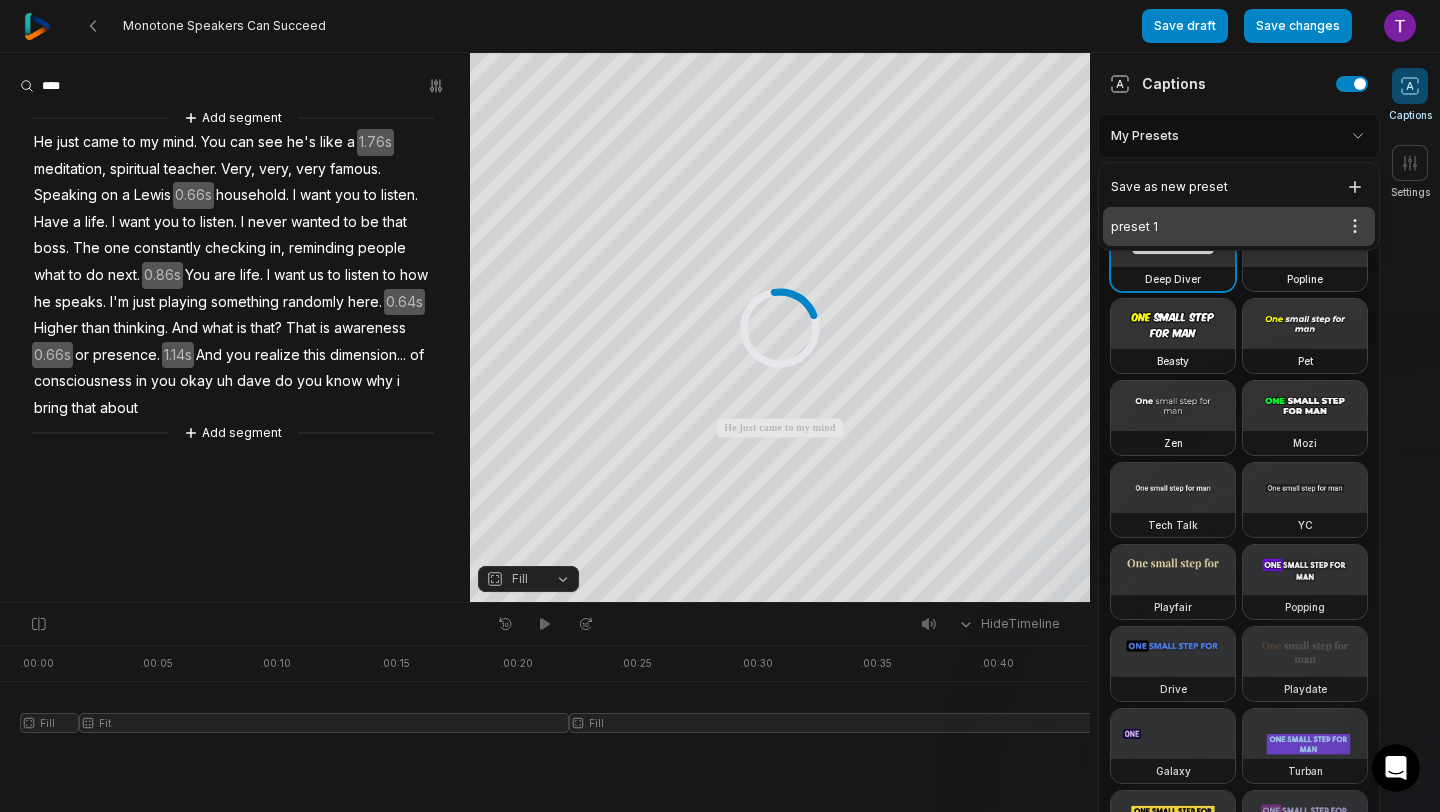 click on "preset 1 Open options" at bounding box center [1239, 226] 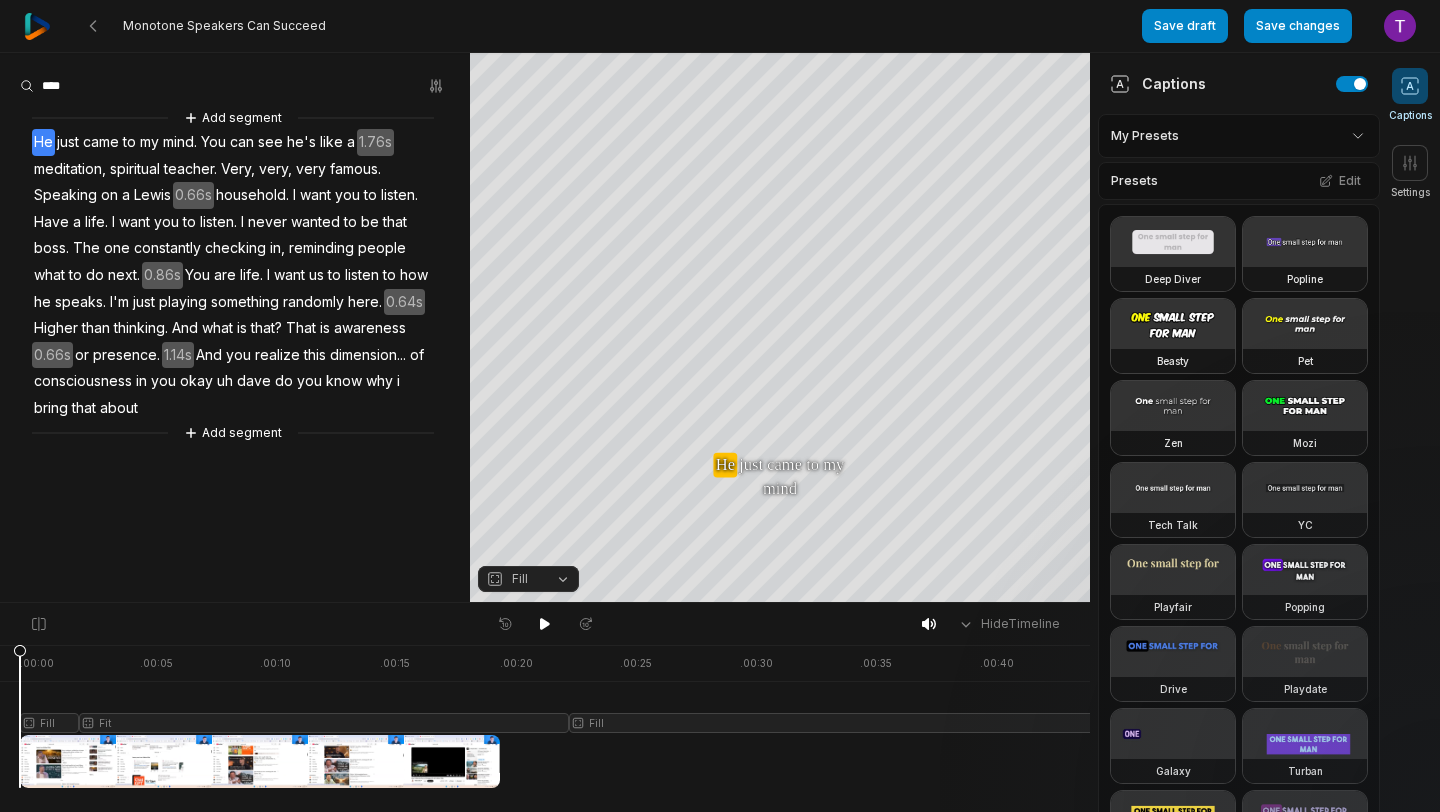 scroll, scrollTop: 0, scrollLeft: 0, axis: both 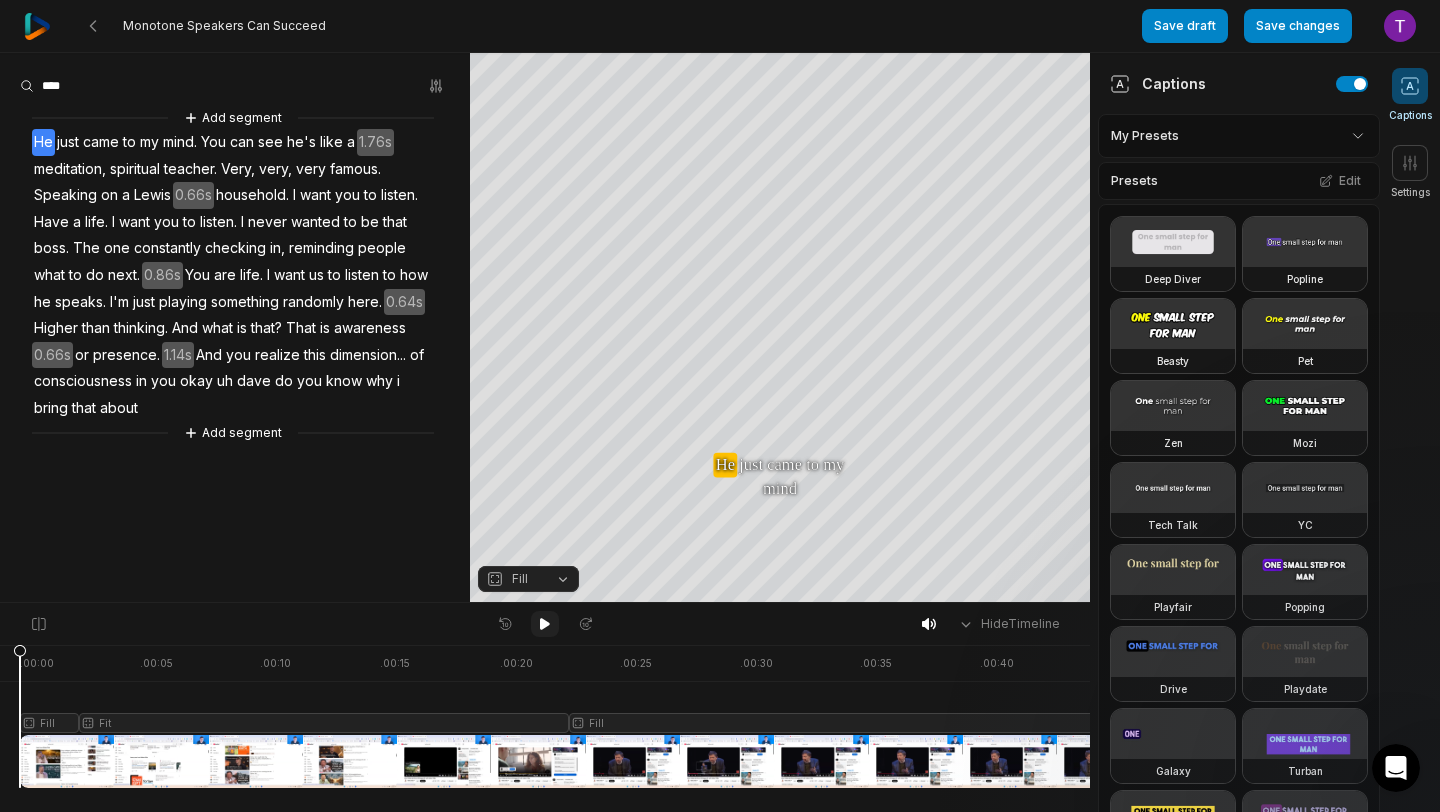 click 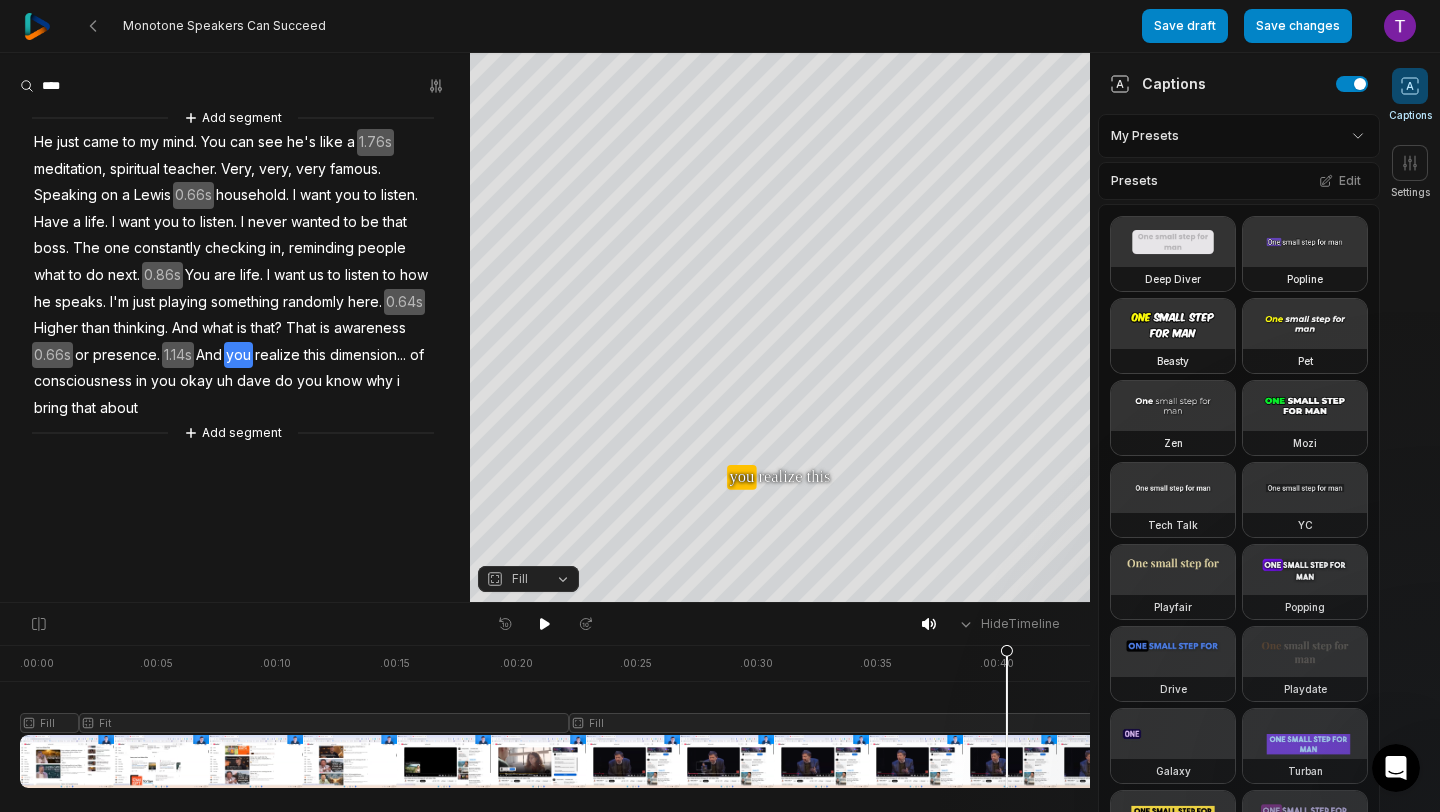 click on "you" at bounding box center (238, 355) 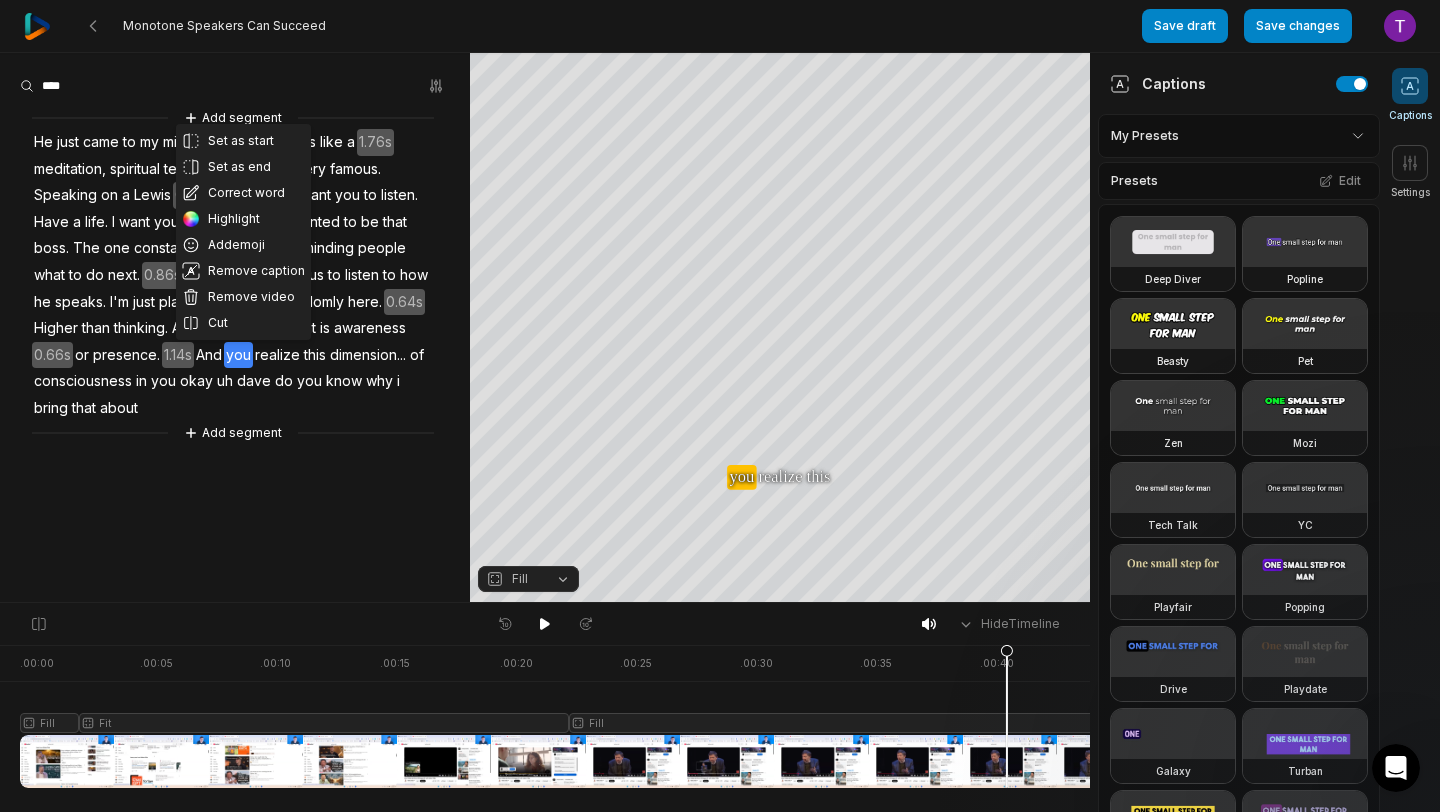 click on "1.14s" at bounding box center (178, 355) 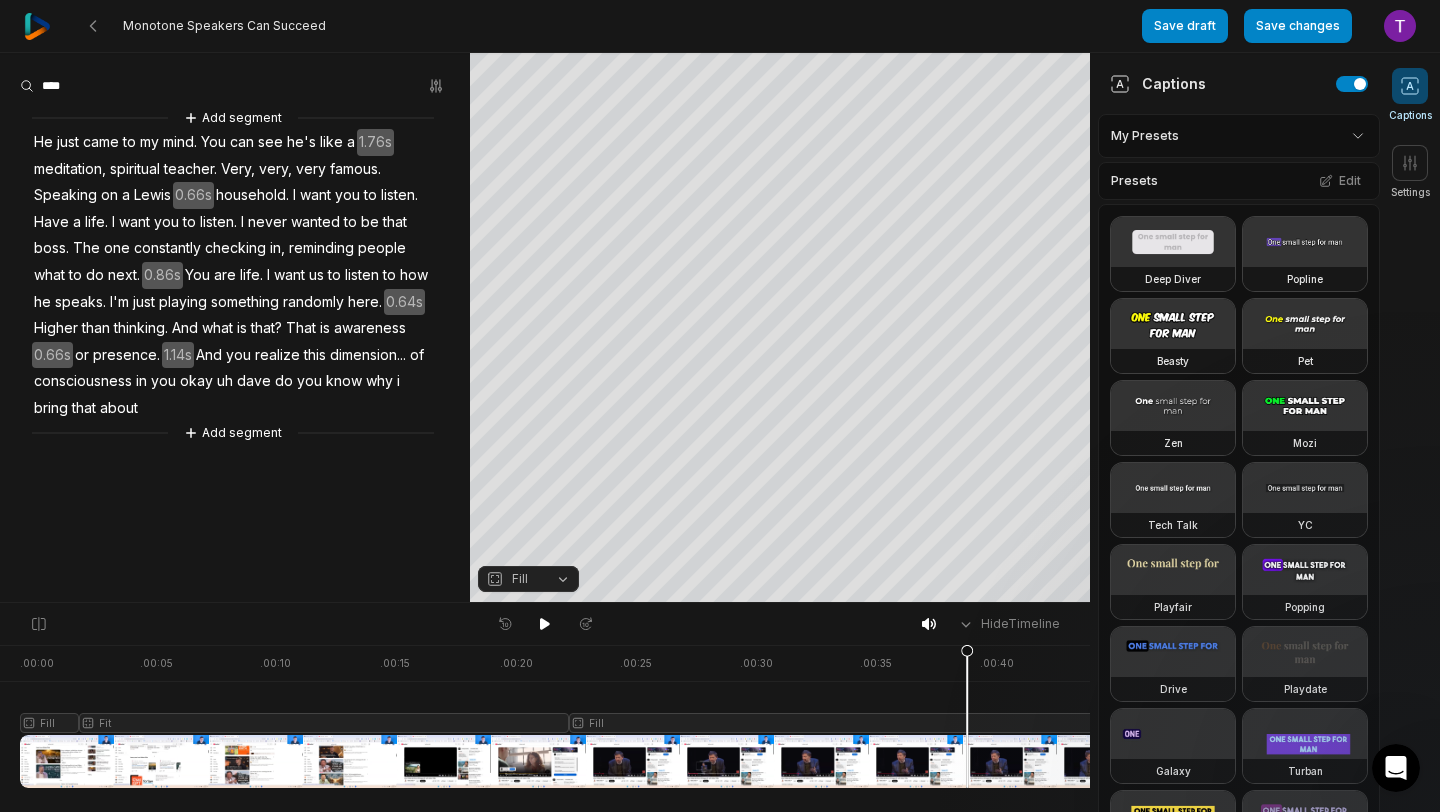 click on "And" at bounding box center [209, 355] 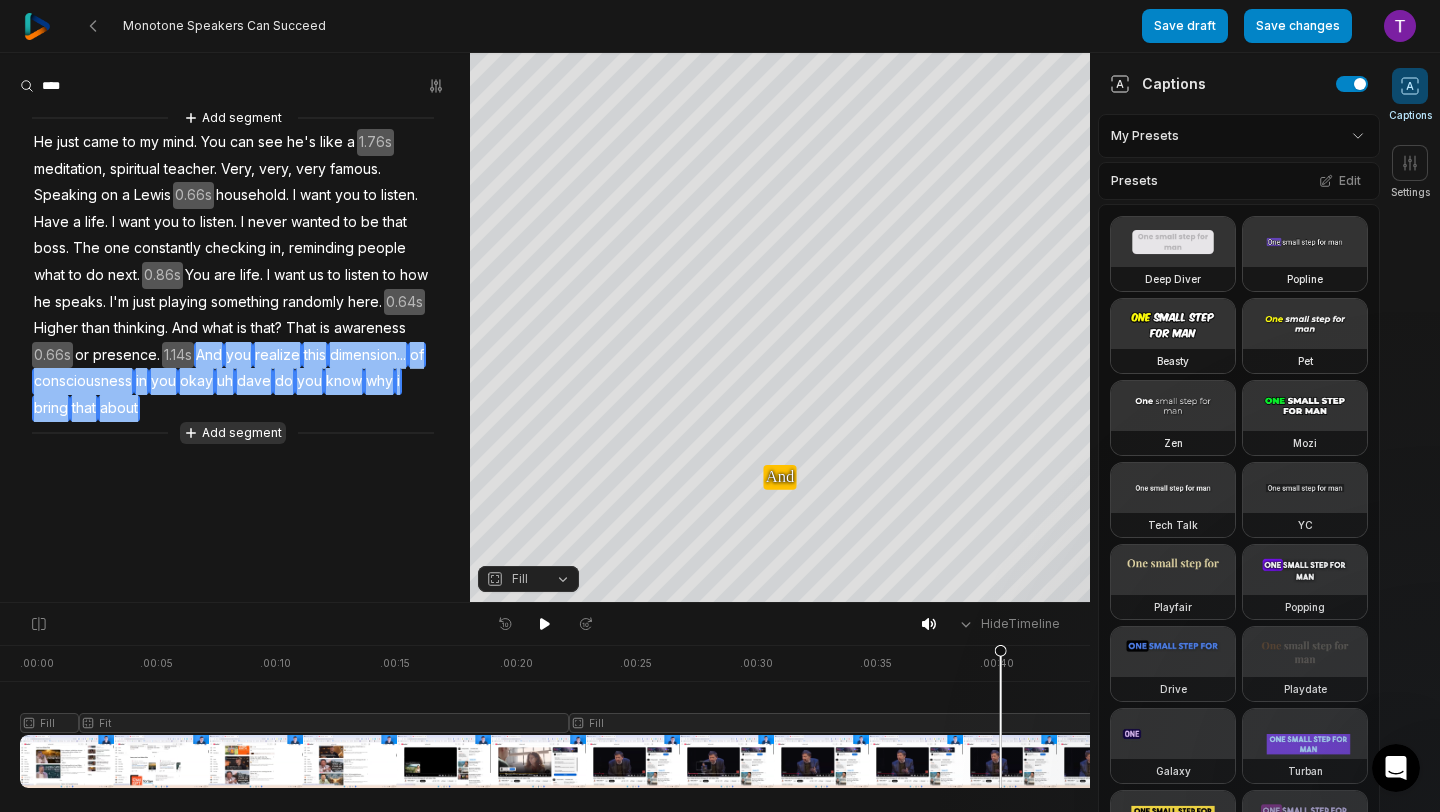 drag, startPoint x: 199, startPoint y: 356, endPoint x: 213, endPoint y: 421, distance: 66.4906 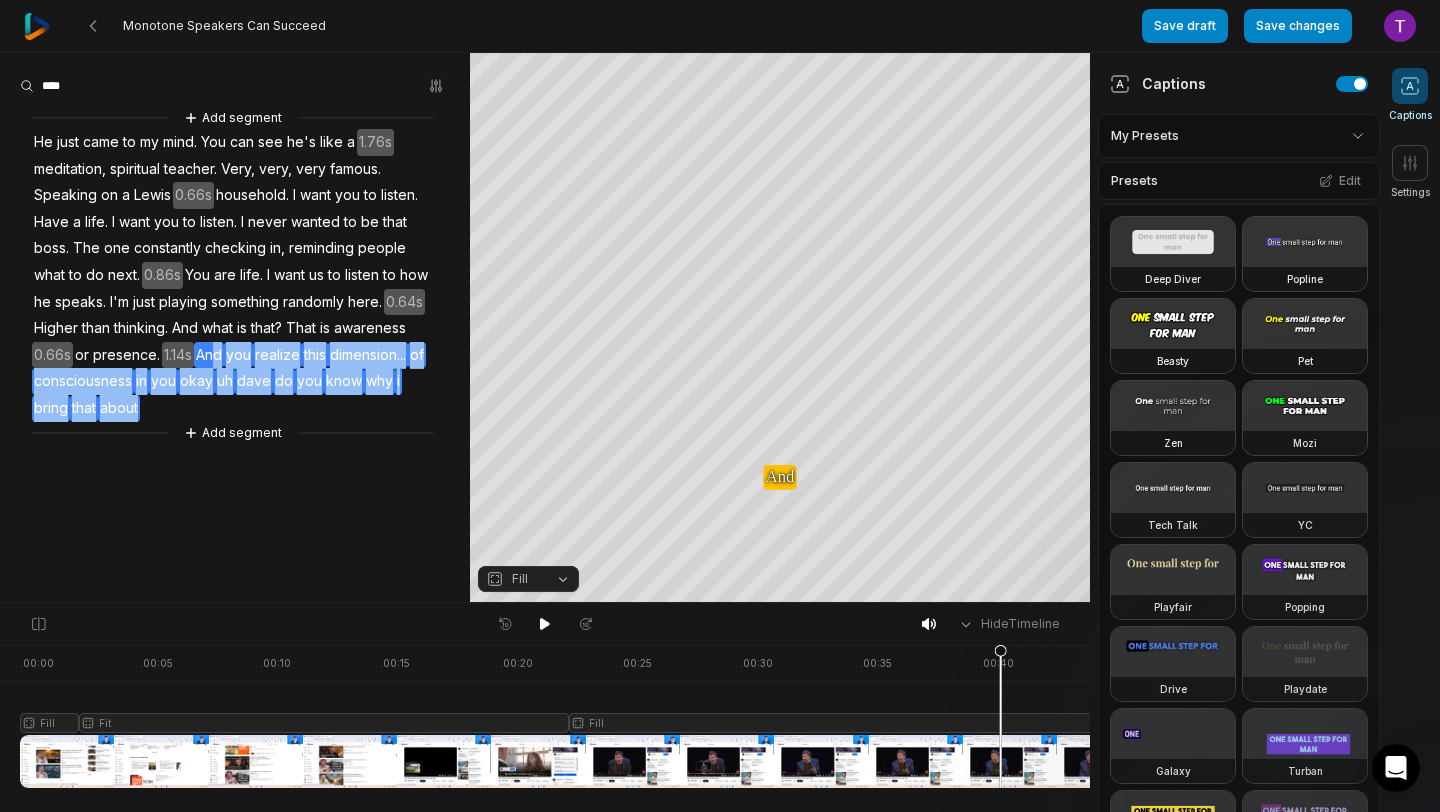 drag, startPoint x: 196, startPoint y: 404, endPoint x: 214, endPoint y: 350, distance: 56.920998 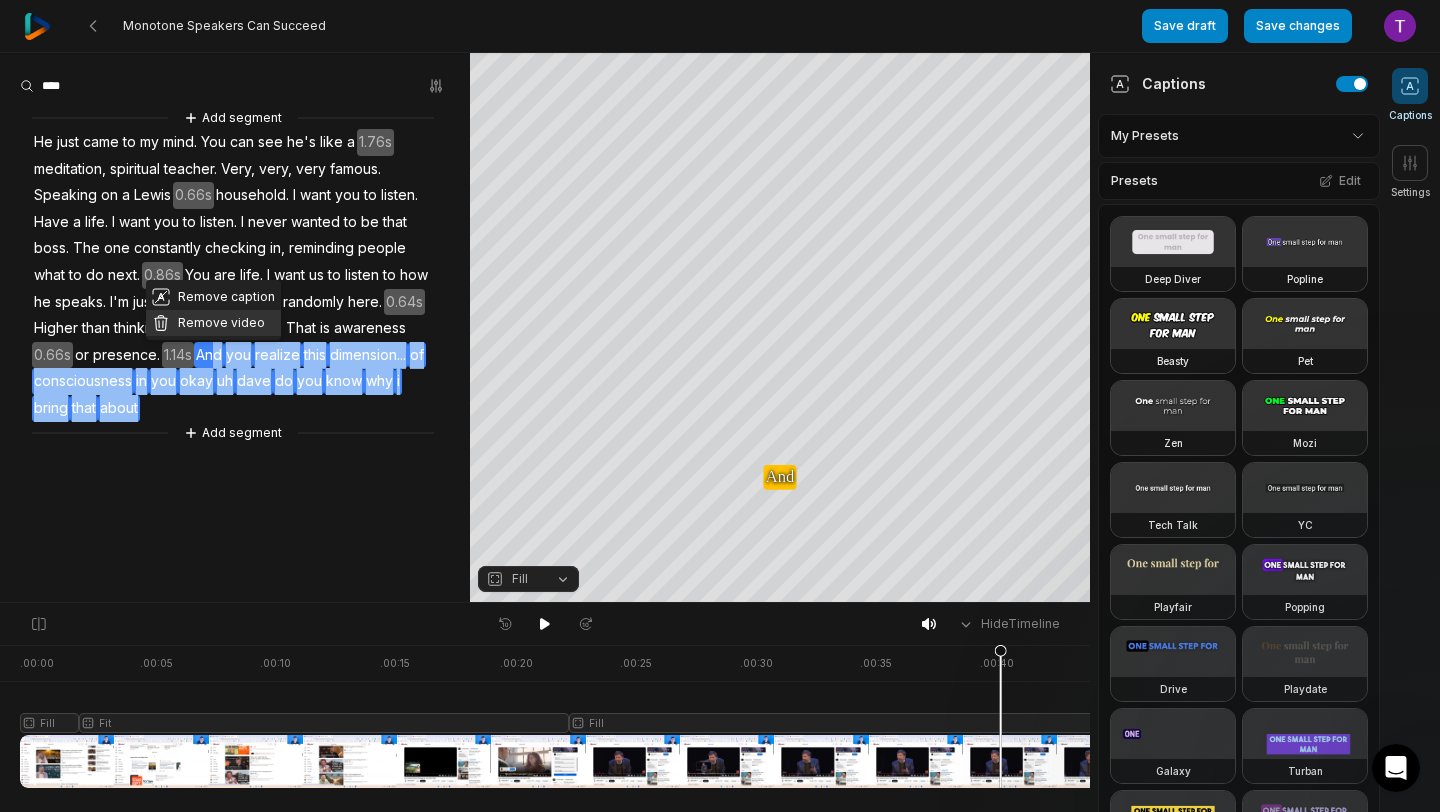 click on "Remove video" at bounding box center (213, 323) 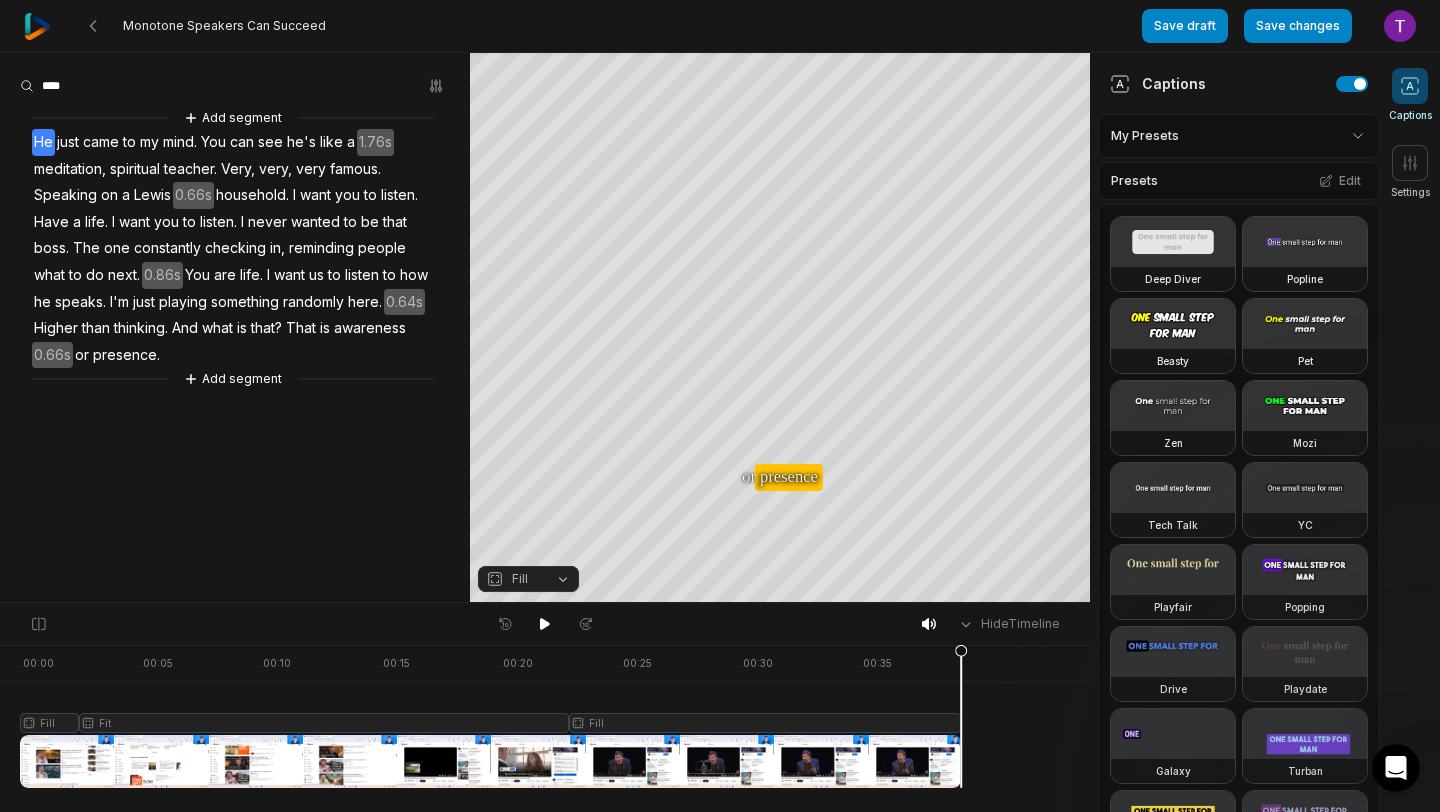 click on "Add segment He just came to my mind. You can see he's like a 1.76s meditation, spiritual teacher. Very, very, very famous. Speaking on a Lewis 0.66s household. I want you to listen. Have a life. I want you to listen. I never wanted to be that boss. The one constantly checking in, reminding people what to do next. 0.86s You are life. I want us to listen to how he speaks. I'm just playing something randomly here. 0.64s Higher than thinking. And what is that? That is awareness 0.66s or presence.   Add segment" at bounding box center [235, 248] 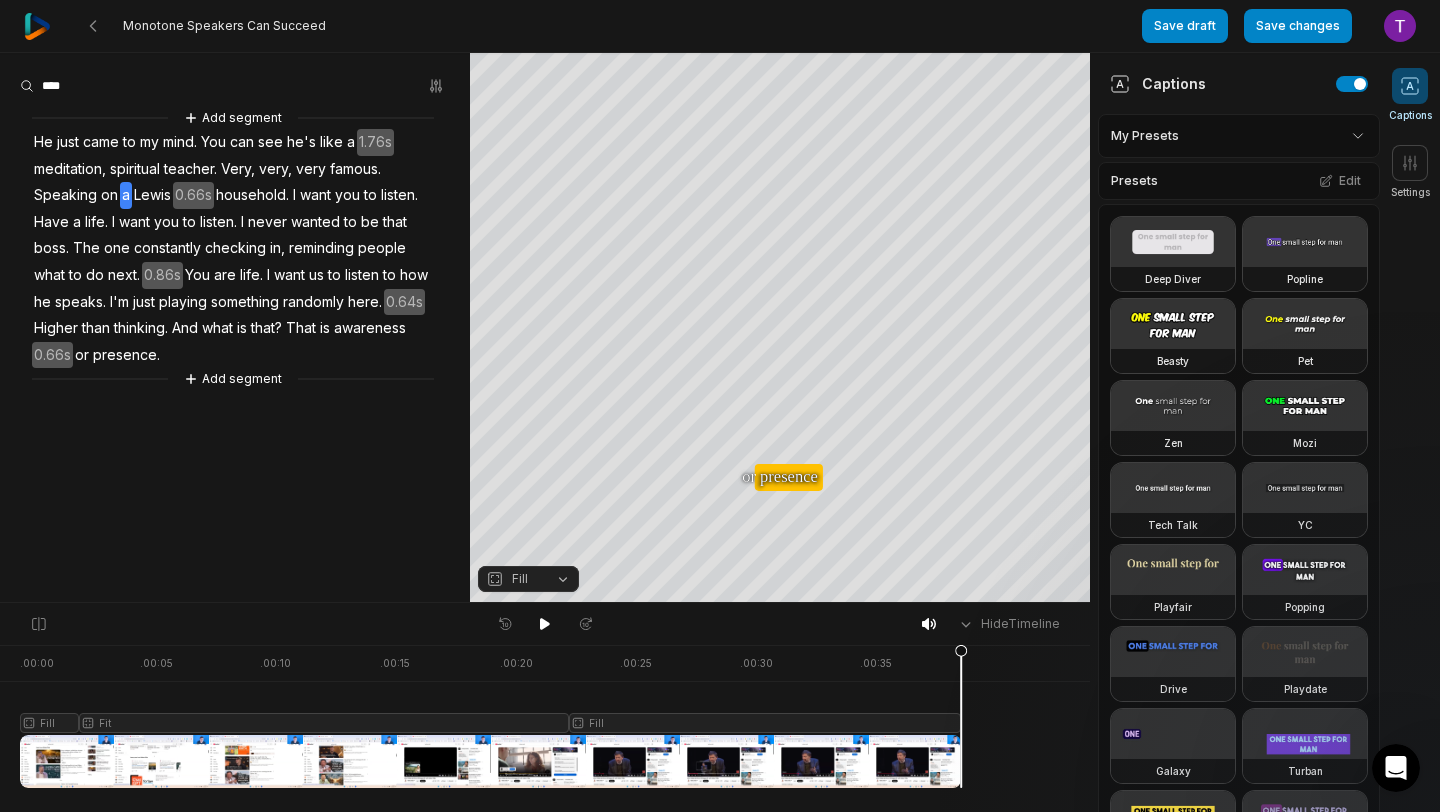 click on "Lewis" at bounding box center (152, 195) 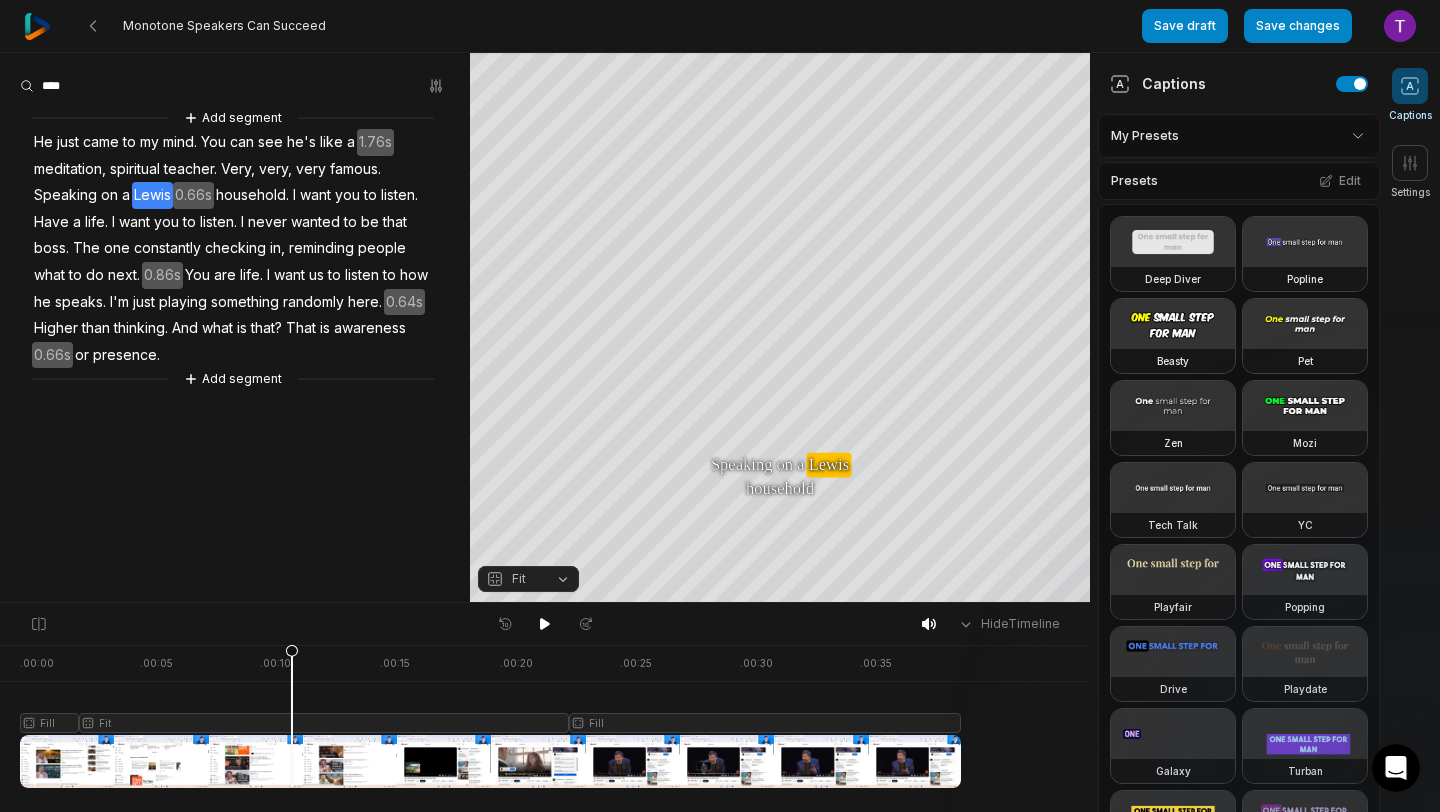 click on "meditation," at bounding box center [70, 169] 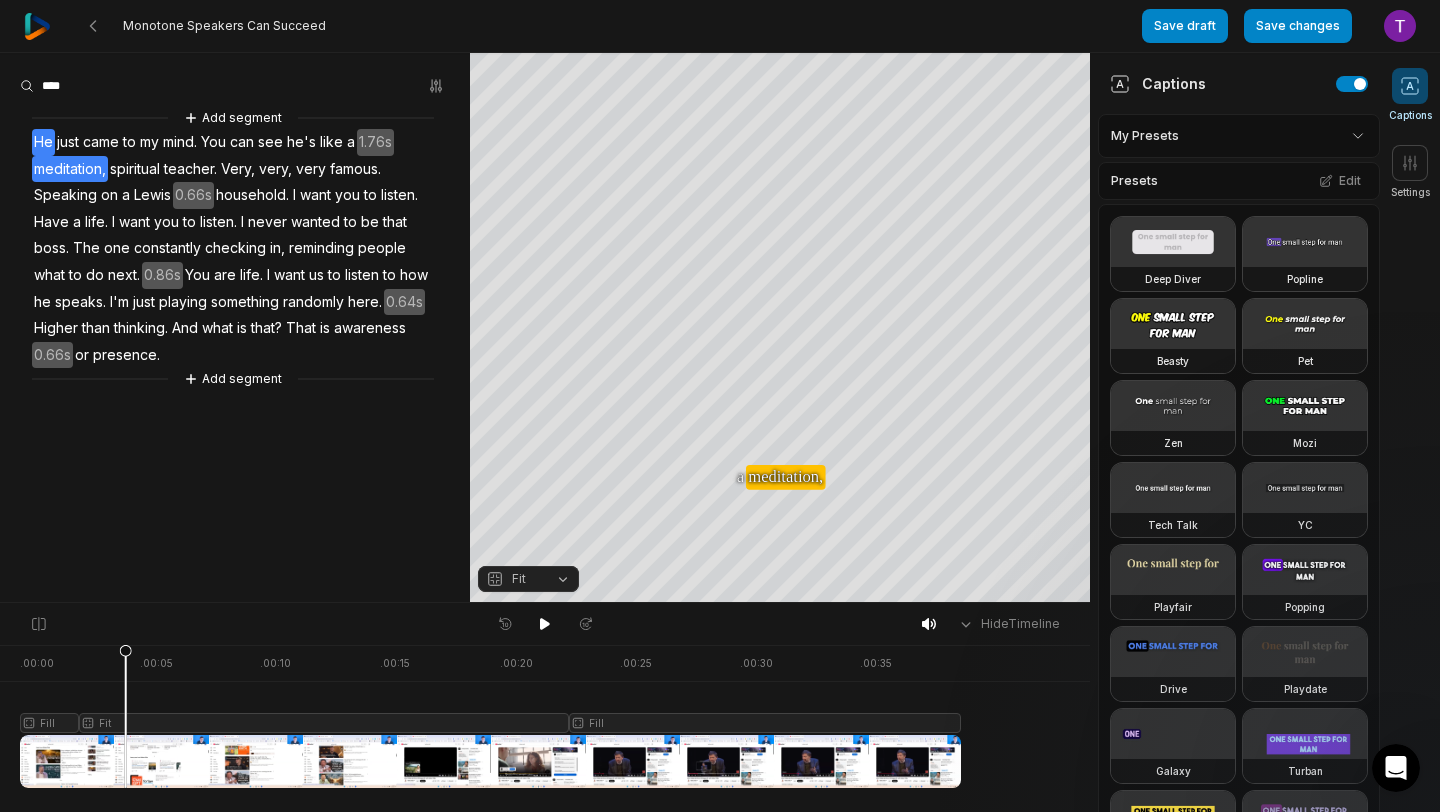 click on "He" at bounding box center (43, 142) 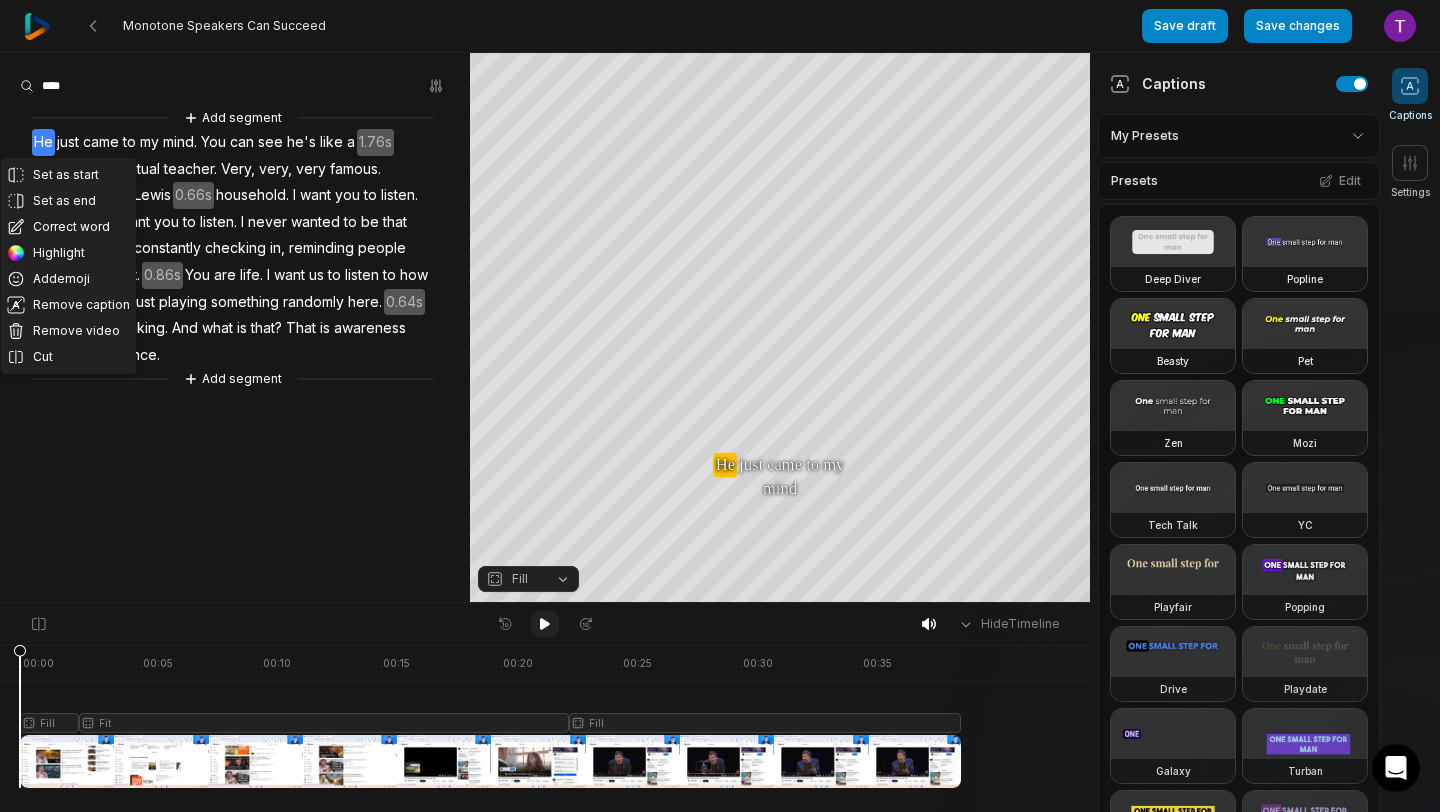 click 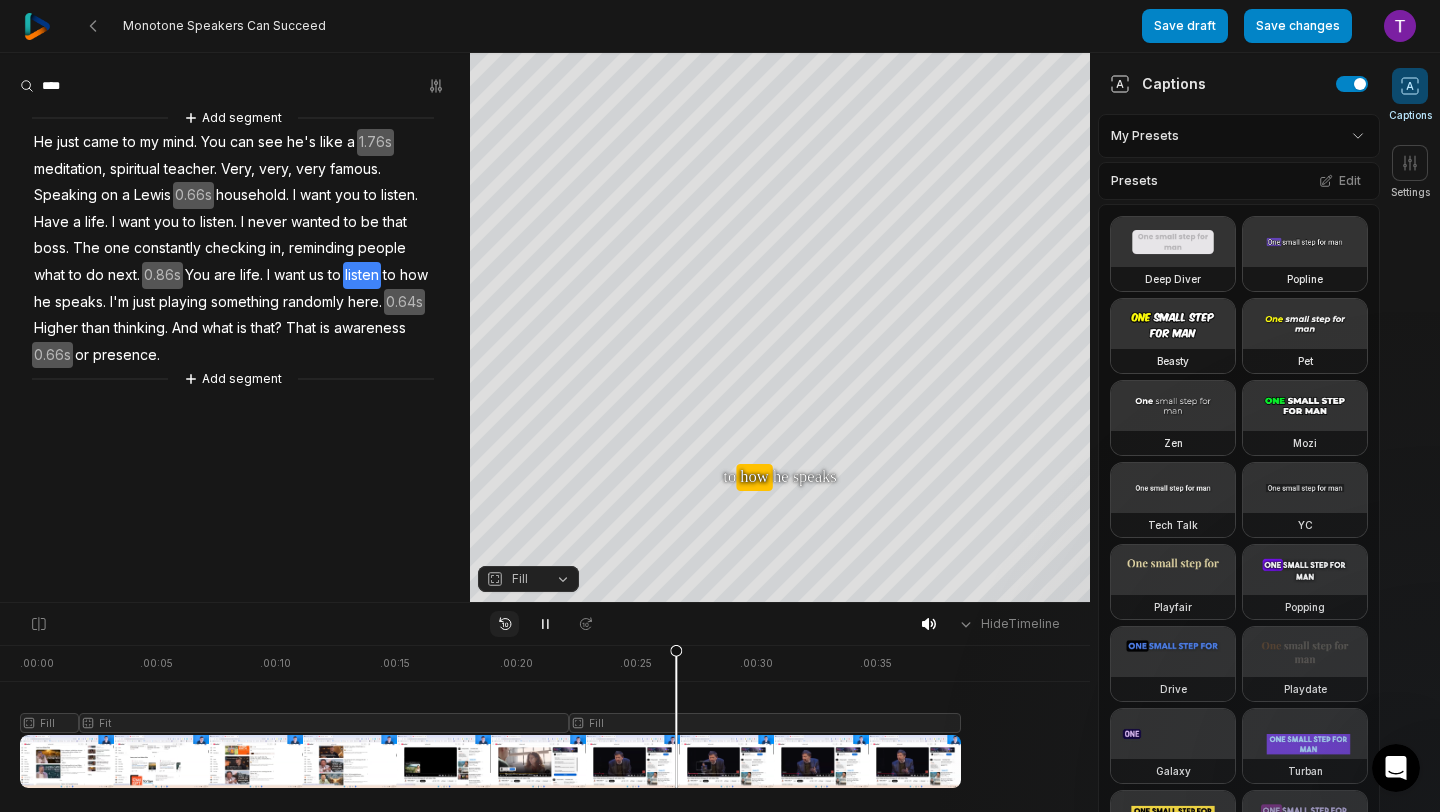 click 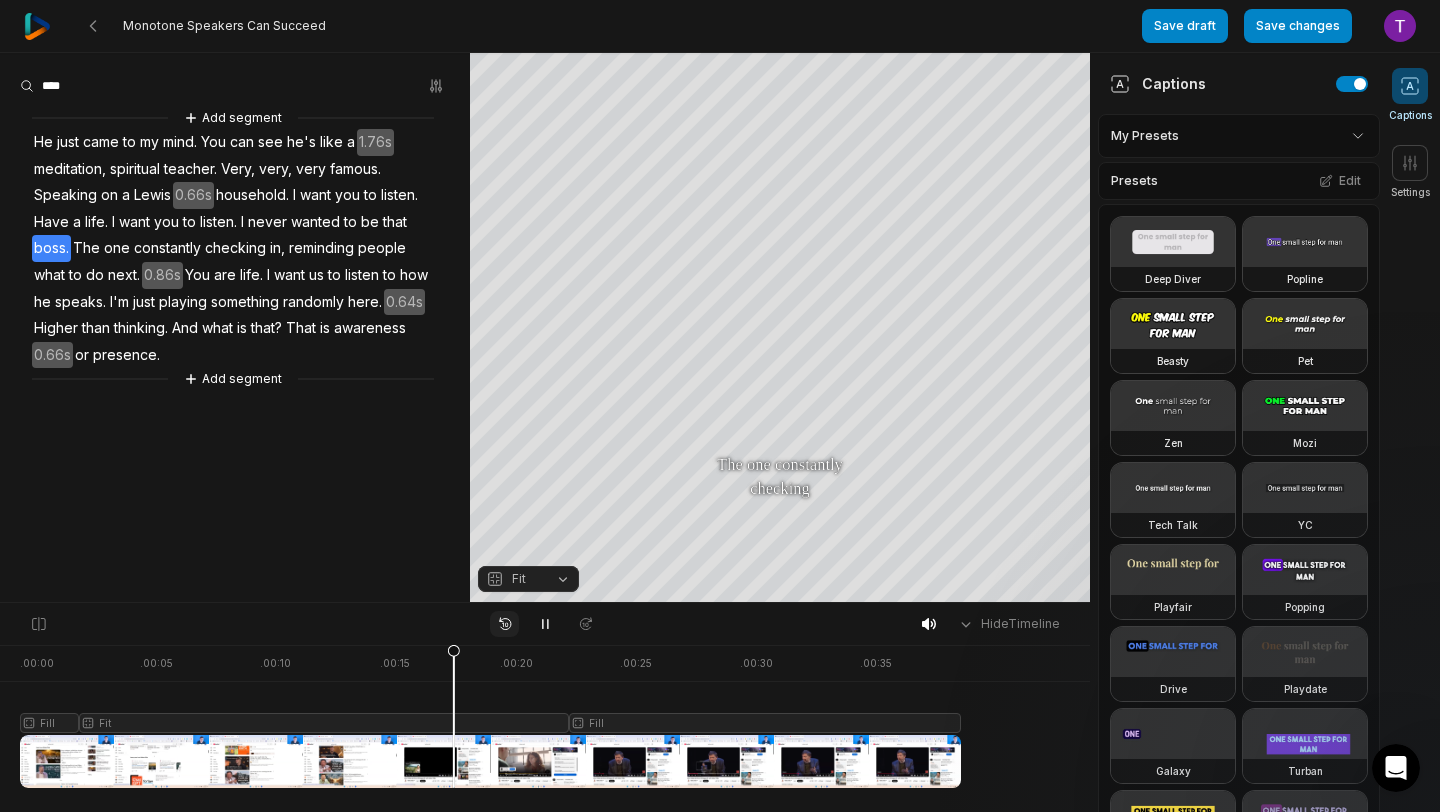 click 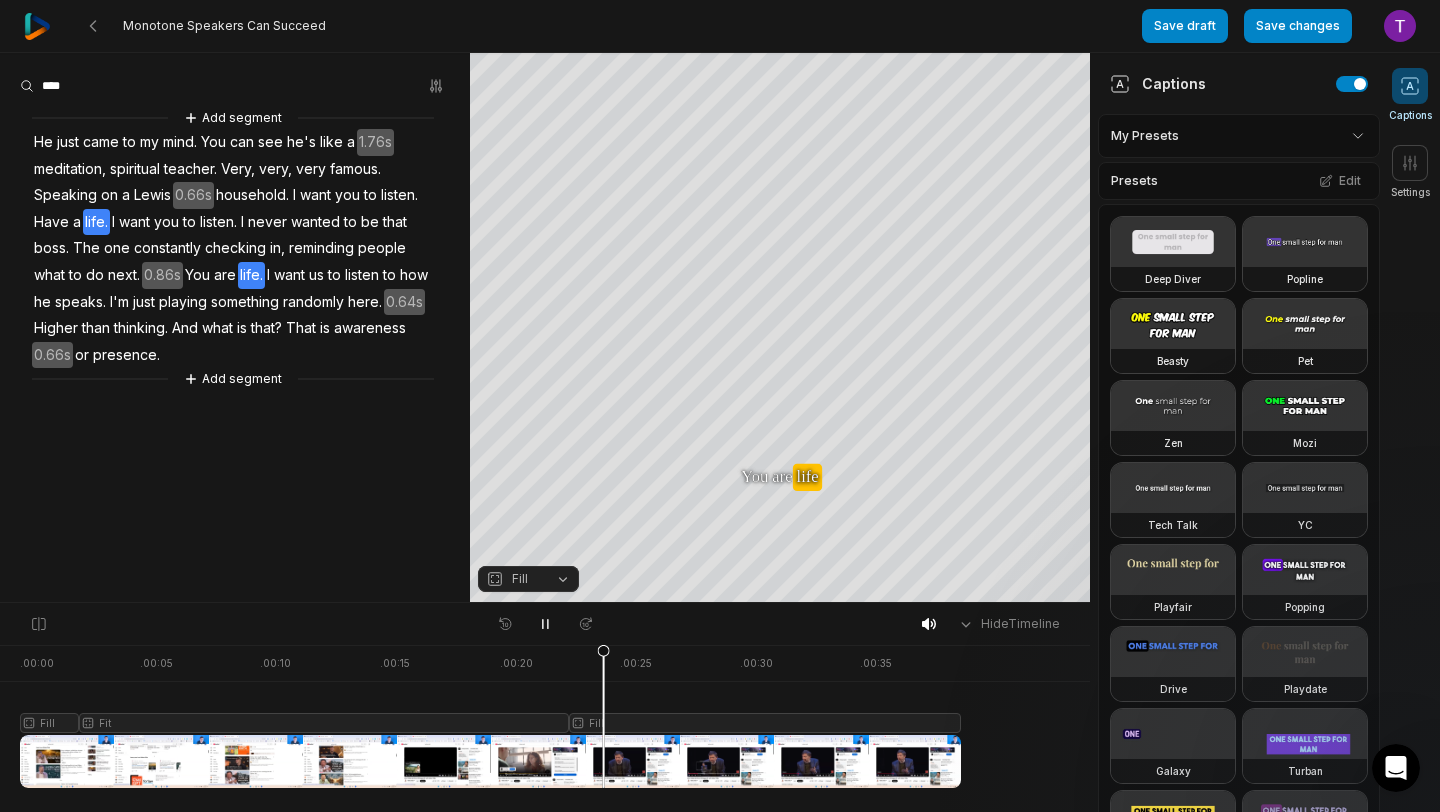 click on "life." at bounding box center (96, 222) 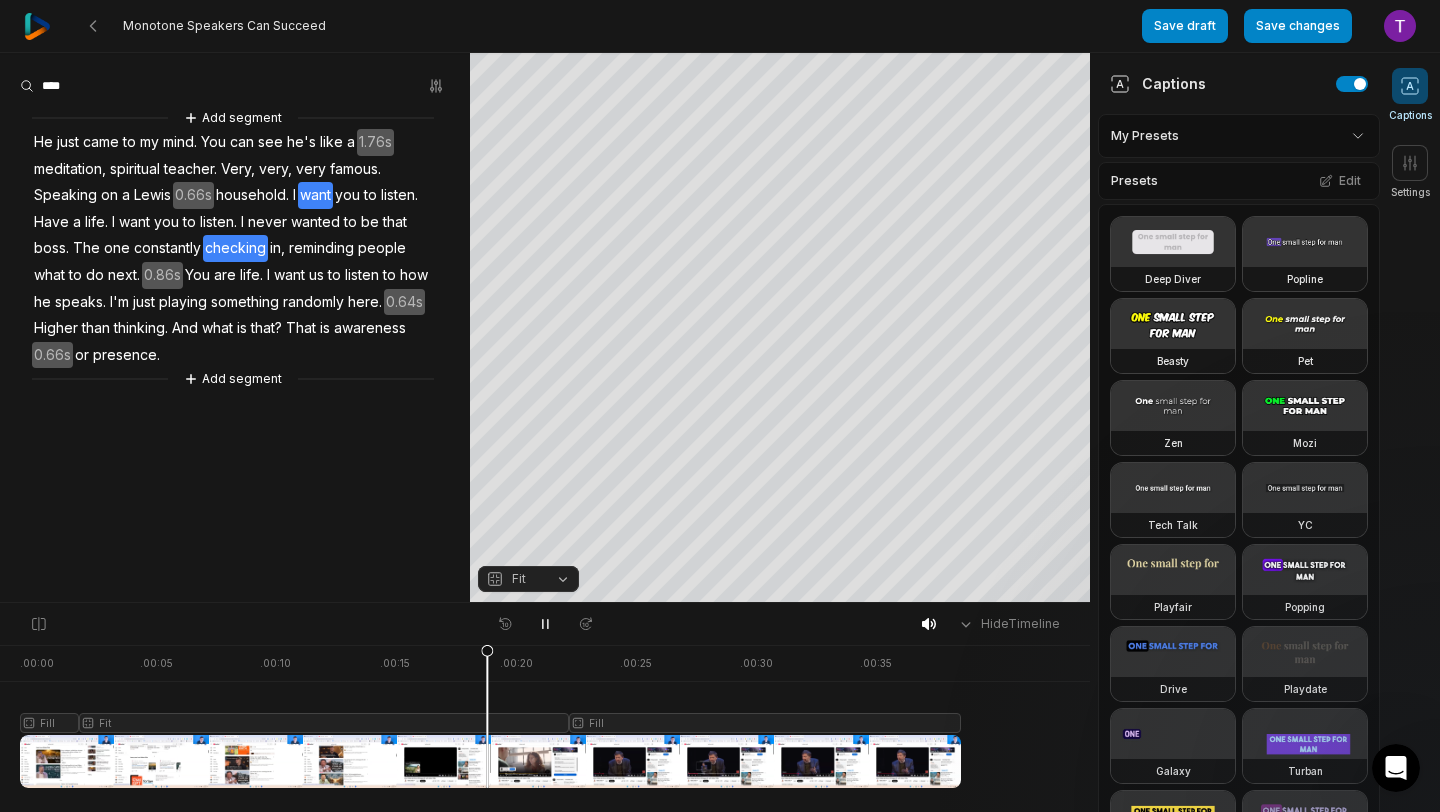 click on "want" at bounding box center [315, 195] 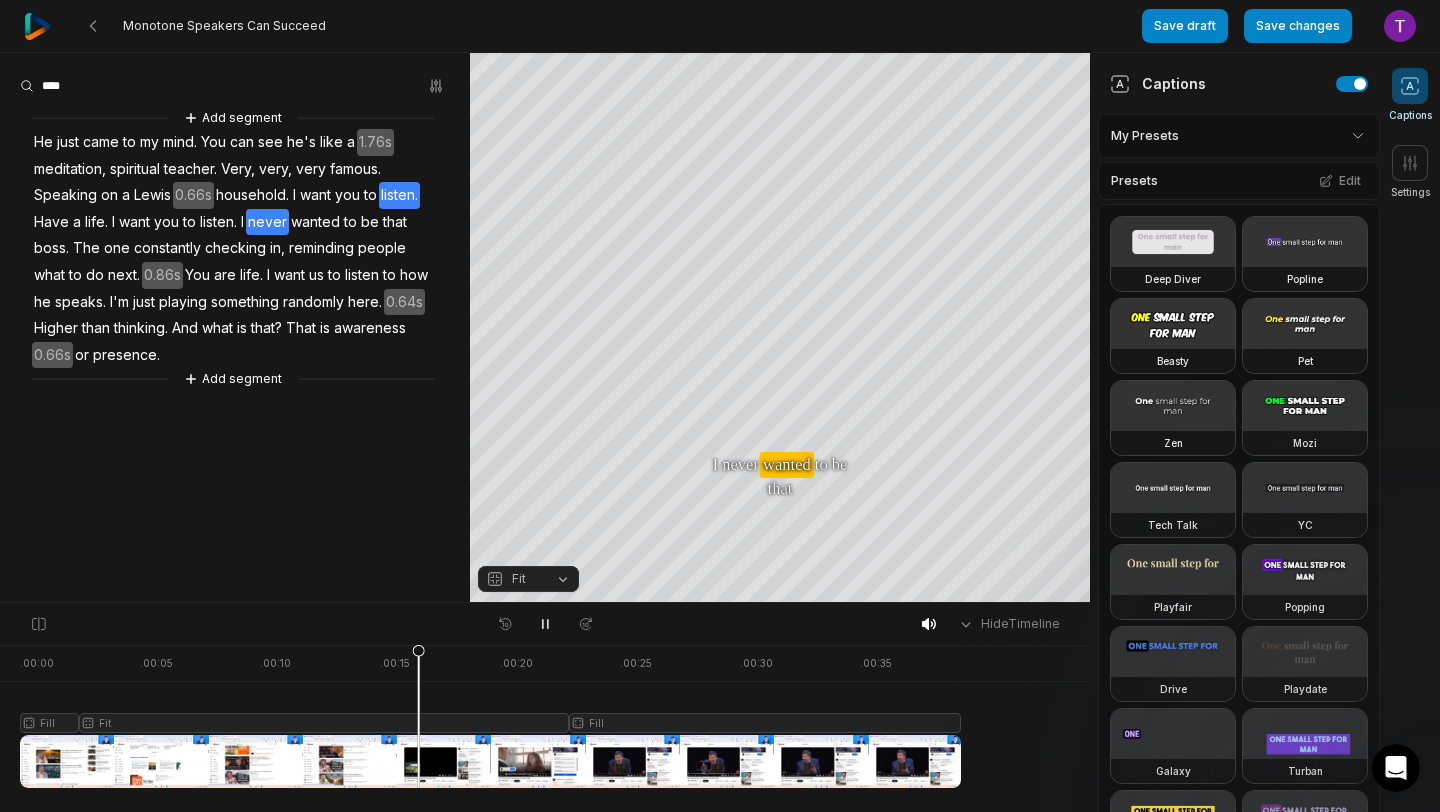 click on "Add segment He just came to my mind. You can see he's like a 1.76s meditation, spiritual teacher. Very, very, very famous. Speaking on a Lewis 0.66s household. I want you to listen. Have a life. I want you to listen. I never wanted to be that boss. The one constantly checking in, reminding people what to do next. 0.86s You are life. I want us to listen to how he speaks. I'm just playing something randomly here. 0.64s Higher than thinking. And what is that? That is awareness 0.66s or presence.   Add segment" at bounding box center (235, 248) 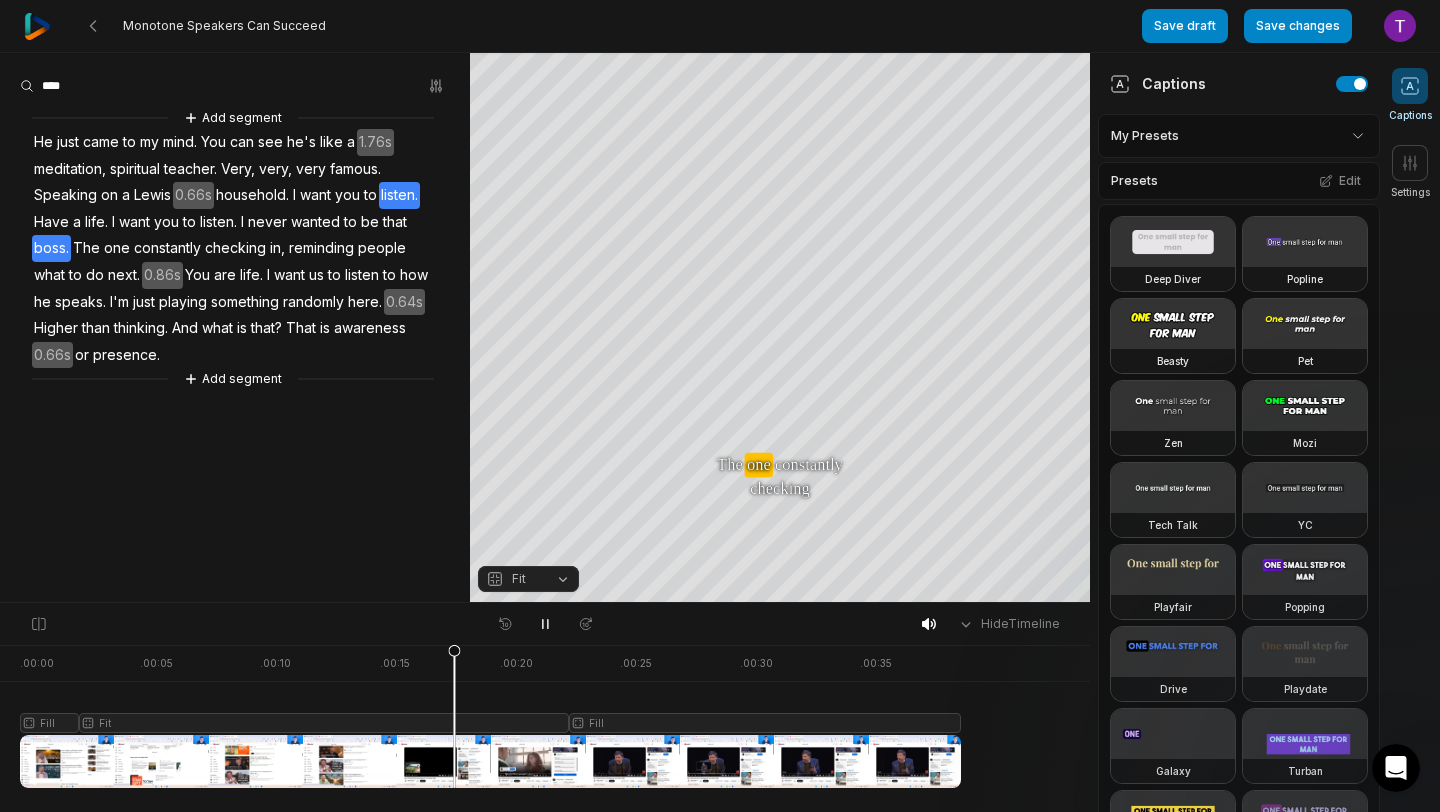 click on "Add segment He just came to my mind. You can see he's like a 1.76s meditation, spiritual teacher. Very, very, very famous. Speaking on a Lewis 0.66s household. I want you to listen. Have a life. I want you to listen. I never wanted to be that boss. The one constantly checking in, reminding people what to do next. 0.86s You are life. I want us to listen to how he speaks. I'm just playing something randomly here. 0.64s Higher than thinking. And what is that? That is awareness 0.66s or presence.   Add segment" at bounding box center [235, 248] 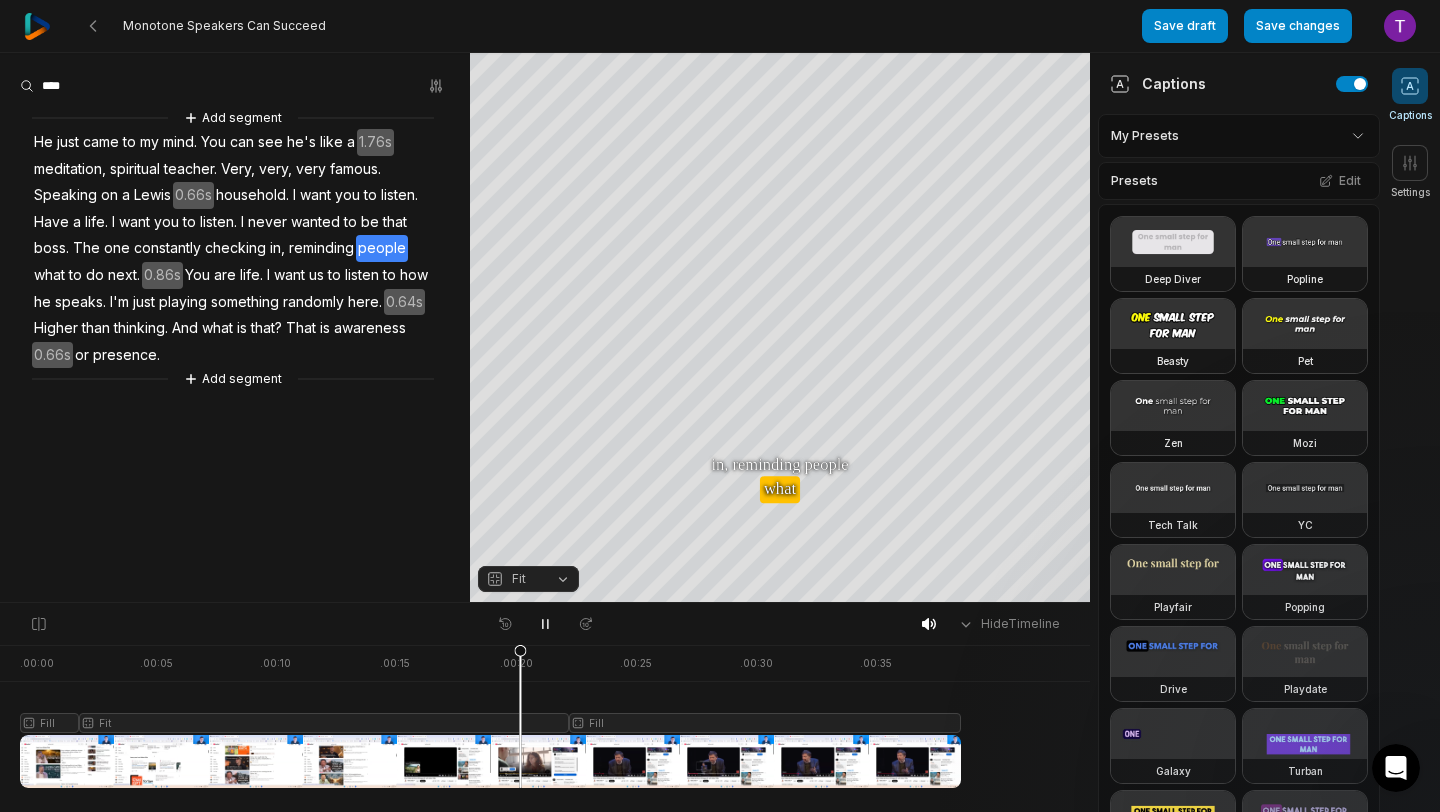 click on "Add segment He just came to my mind. You can see he's like a 1.76s meditation, spiritual teacher. Very, very, very famous. Speaking on a Lewis 0.66s household. I want you to listen. Have a life. I want you to listen. I never wanted to be that boss. The one constantly checking in, reminding people what to do next. 0.86s You are life. I want us to listen to how he speaks. I'm just playing something randomly here. 0.64s Higher than thinking. And what is that? That is awareness 0.66s or presence.   Add segment" at bounding box center (235, 327) 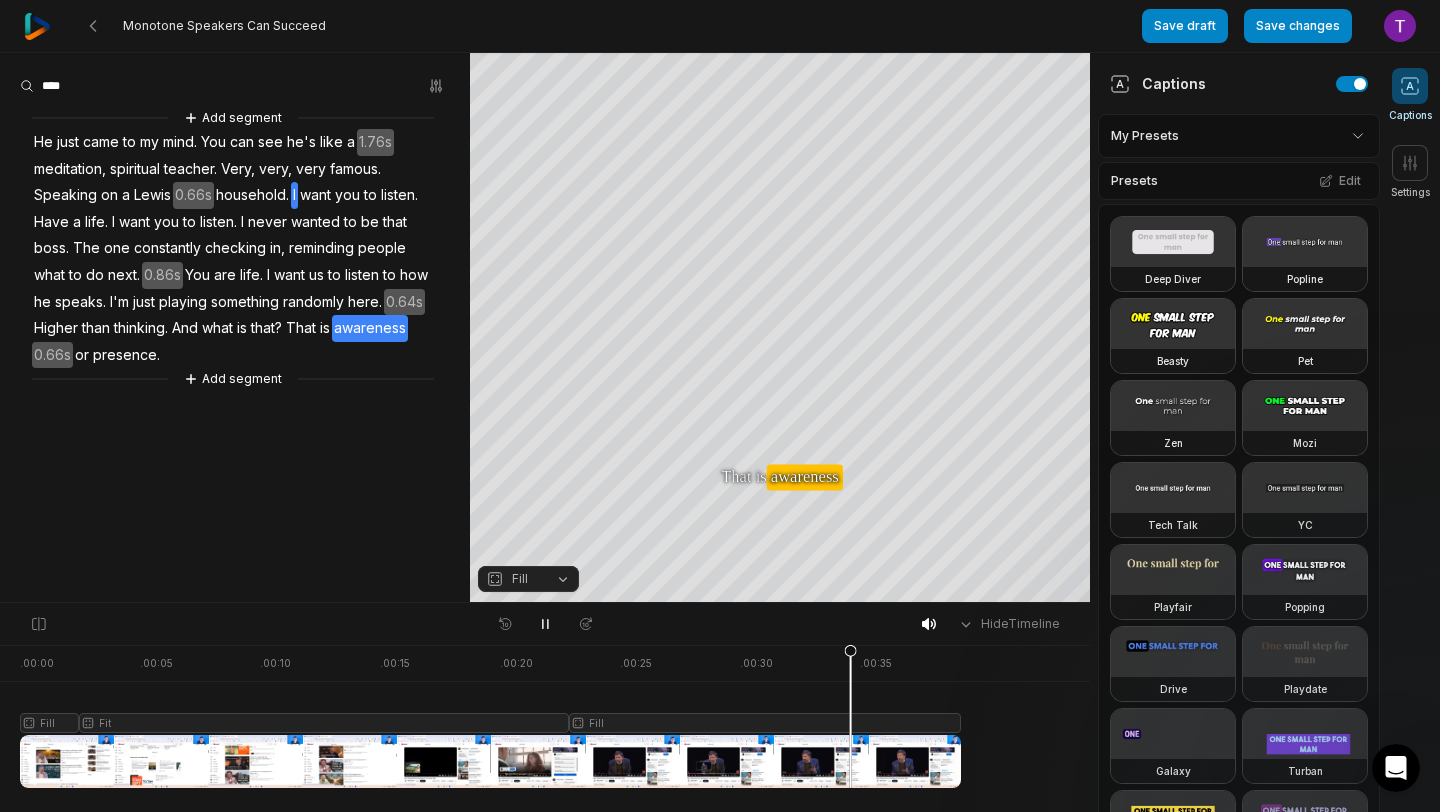 click on "want" at bounding box center (315, 195) 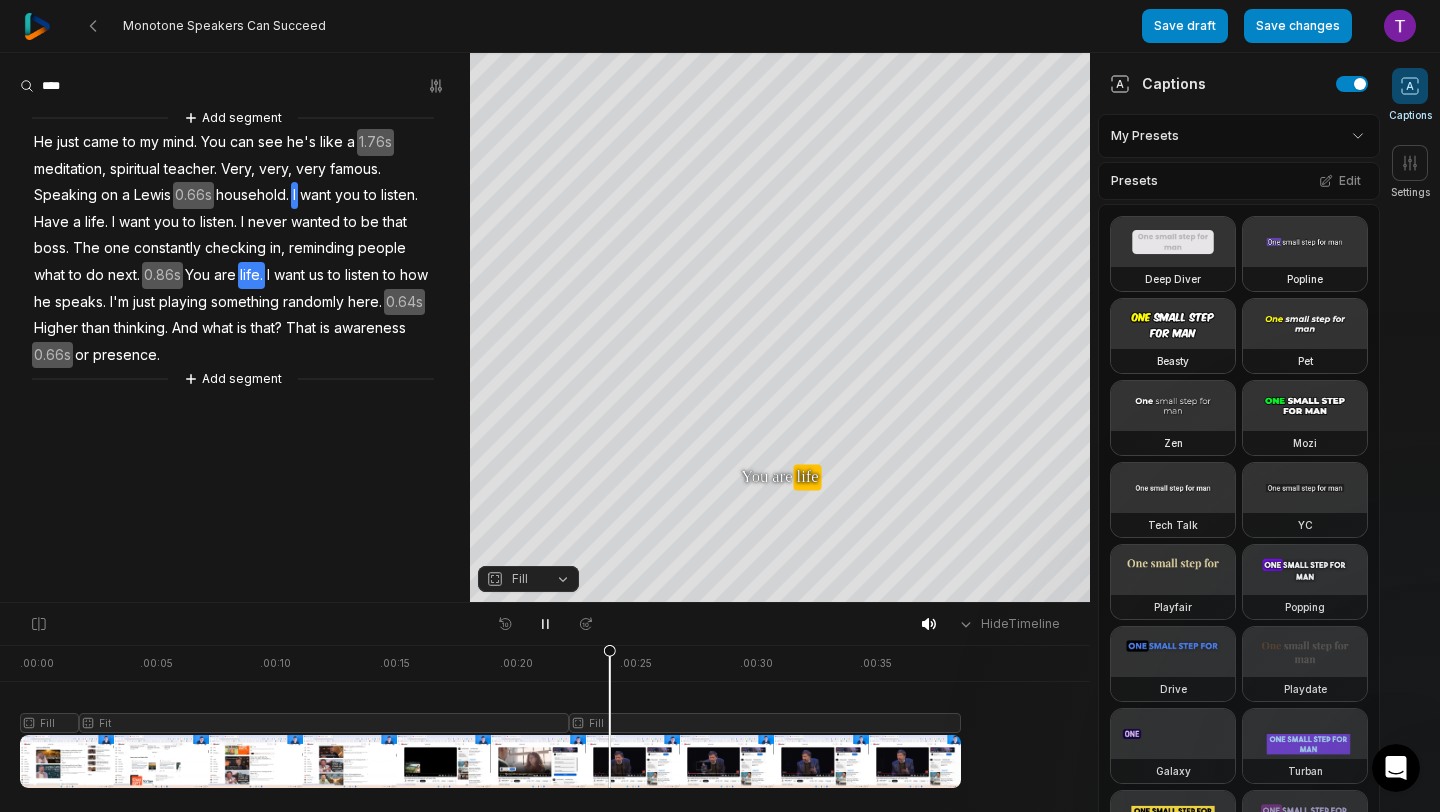 click on "want" at bounding box center (315, 195) 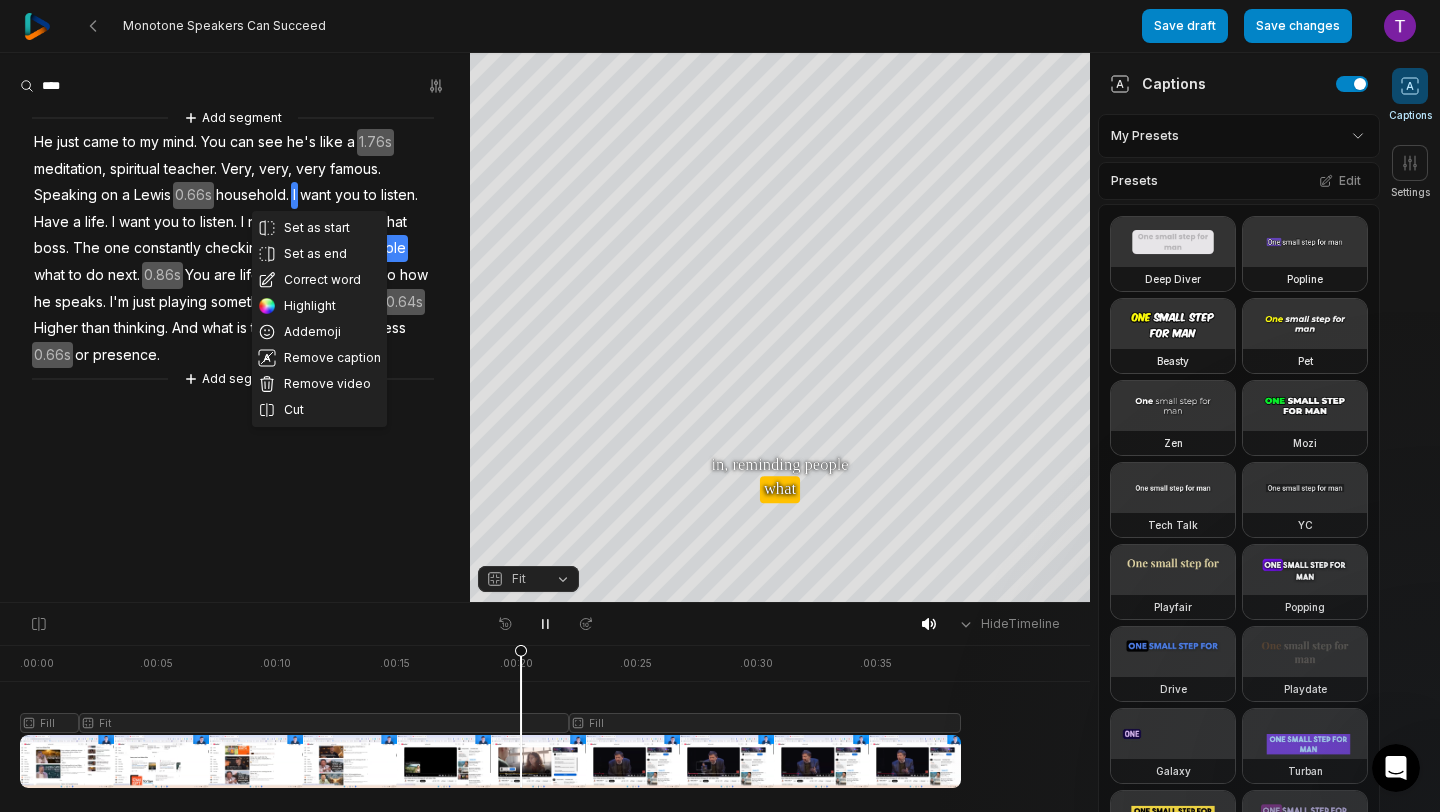 click on "Set as start Set as end Correct word Highlight Add  emoji Remove caption Remove video Cut   Add segment He just came to my mind. You can see he's like a 1.76s meditation, spiritual teacher. Very, very, very famous. Speaking on a Lewis 0.66s household. I want you to listen. Have a life. I want you to listen. I never wanted to be that boss. The one constantly checking in, reminding people what to do next. 0.86s You are life. I want us to listen to how he speaks. I'm just playing something randomly here. 0.64s Higher than thinking. And what is that? That is awareness 0.66s or presence.   Add segment" at bounding box center (235, 327) 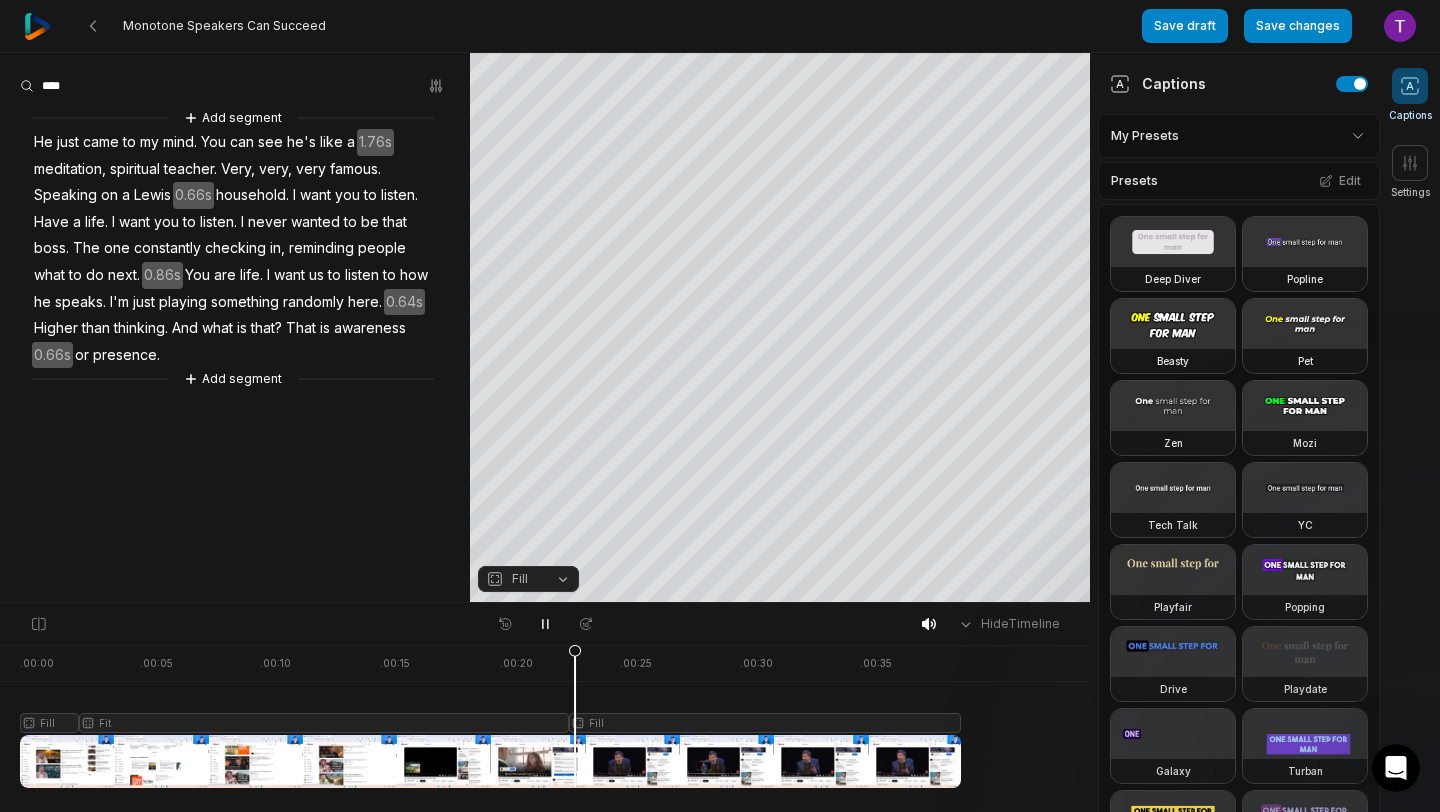 click on "never" at bounding box center (267, 222) 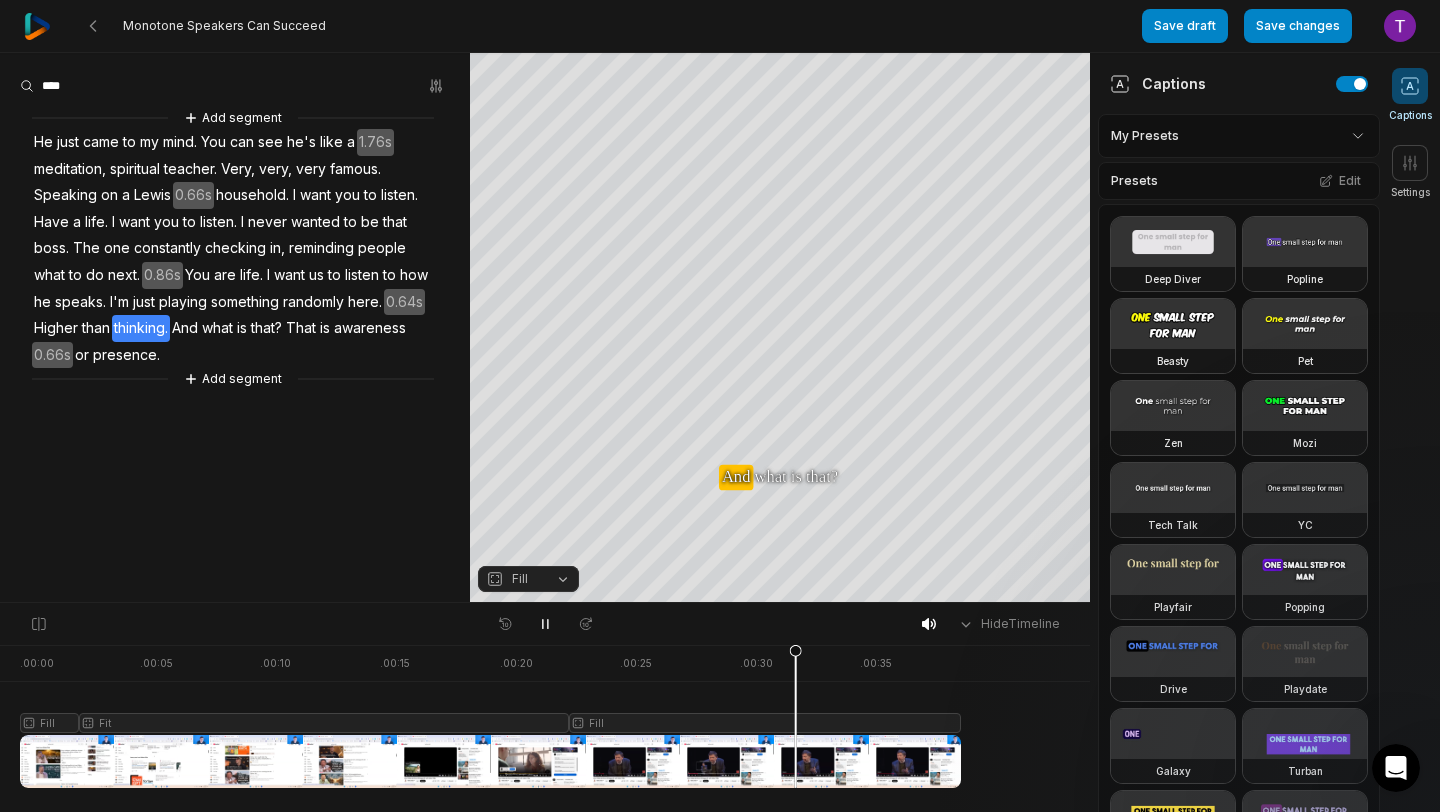 click on "Add segment He just came to my mind. You can see he's like a 1.76s meditation, spiritual teacher. Very, very, very famous. Speaking on a Lewis 0.66s household. I want you to listen. Have a life. I want you to listen. I never wanted to be that boss. The one constantly checking in, reminding people what to do next. 0.86s You are life. I want us to listen to how he speaks. I'm just playing something randomly here. 0.64s Higher than thinking. And what is that? That is awareness 0.66s or presence.   Add segment" at bounding box center (235, 327) 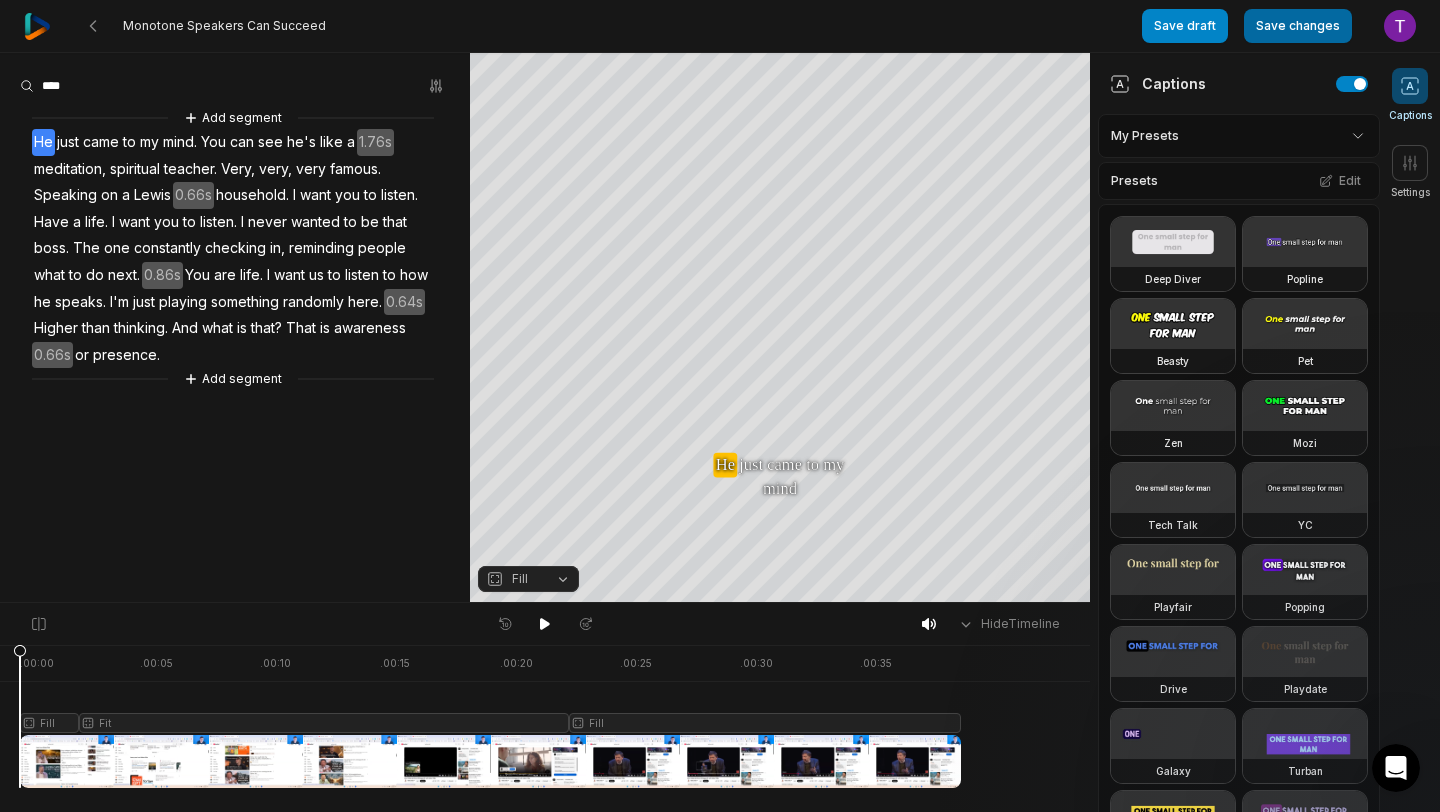 click on "Save changes" at bounding box center (1298, 26) 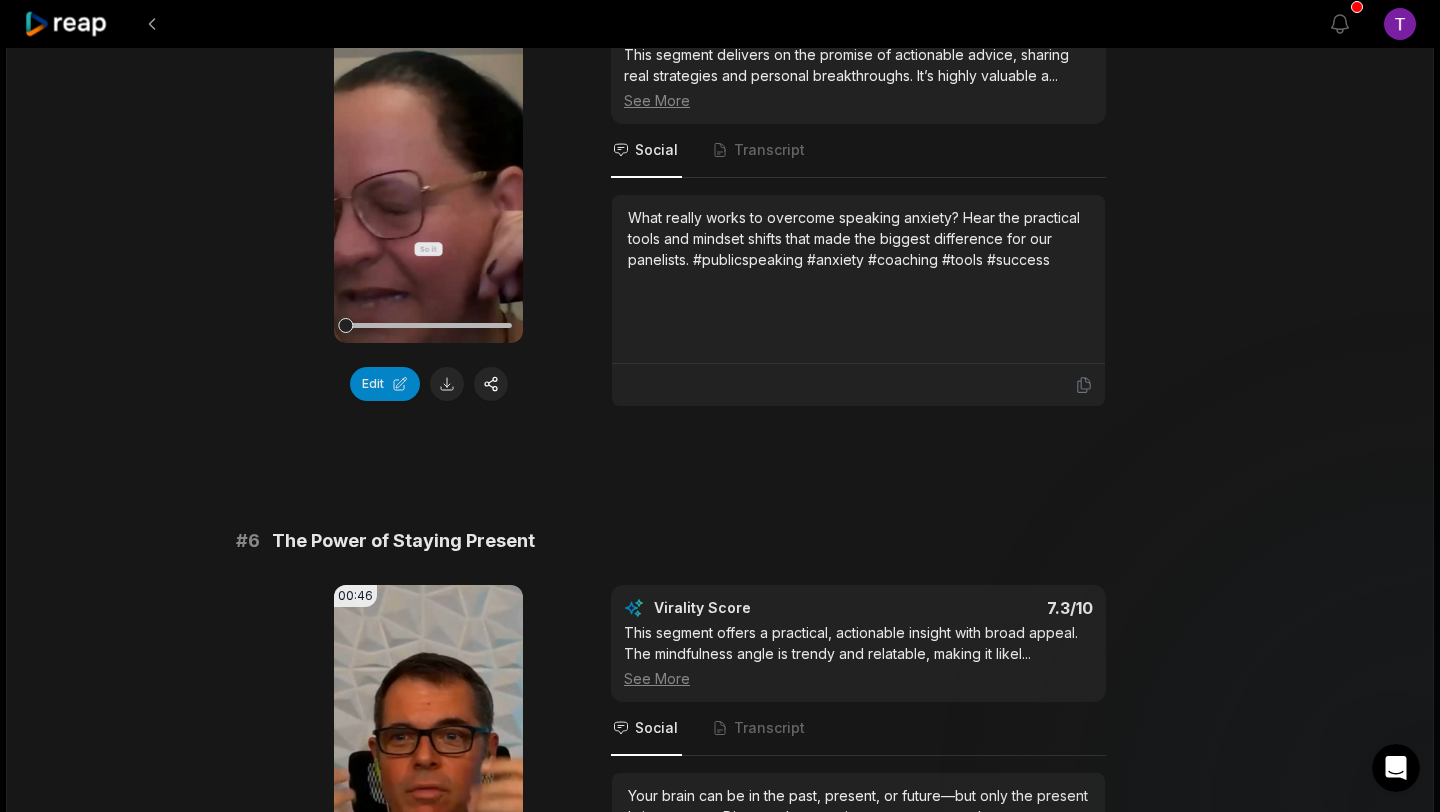 scroll, scrollTop: 2551, scrollLeft: 0, axis: vertical 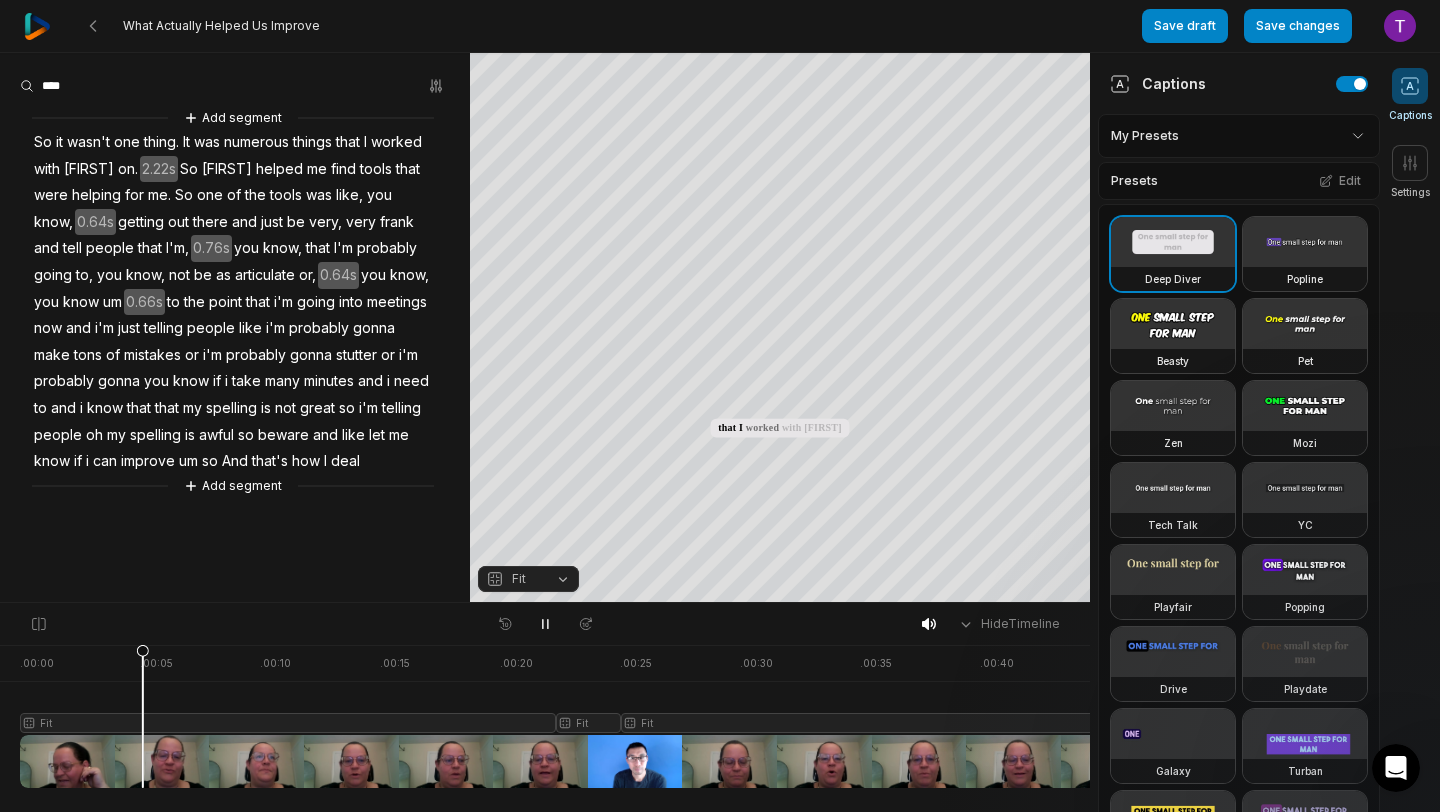 click 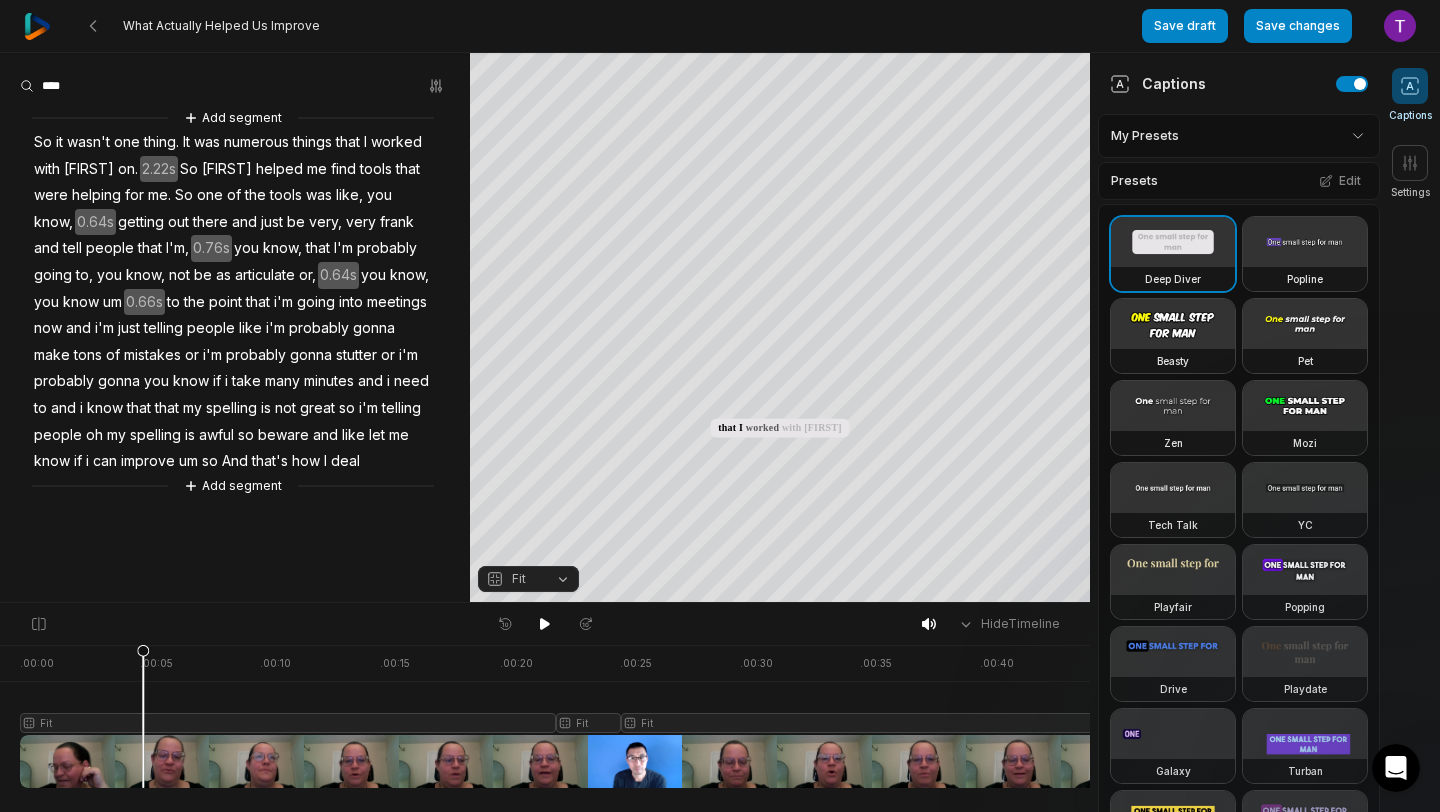 click 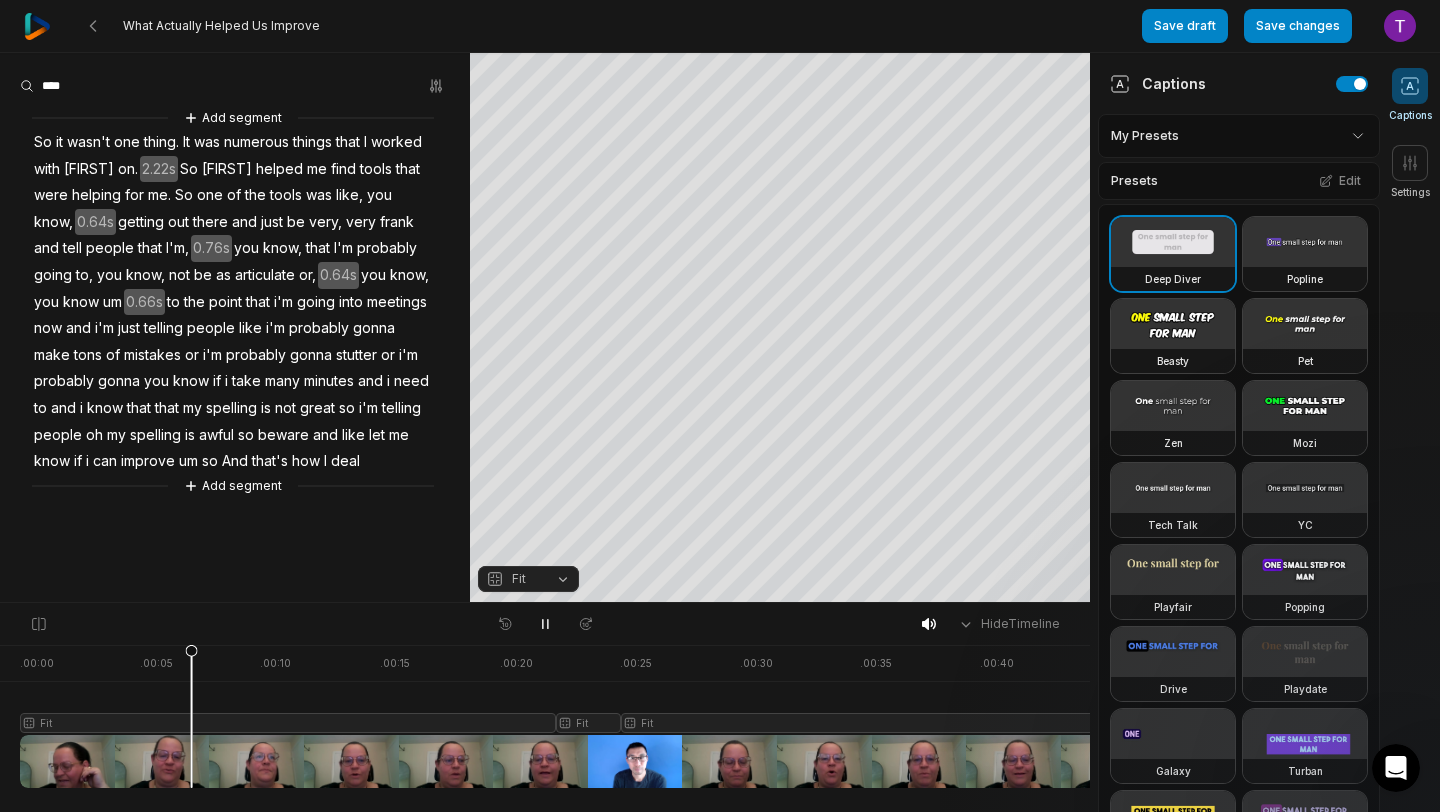 click 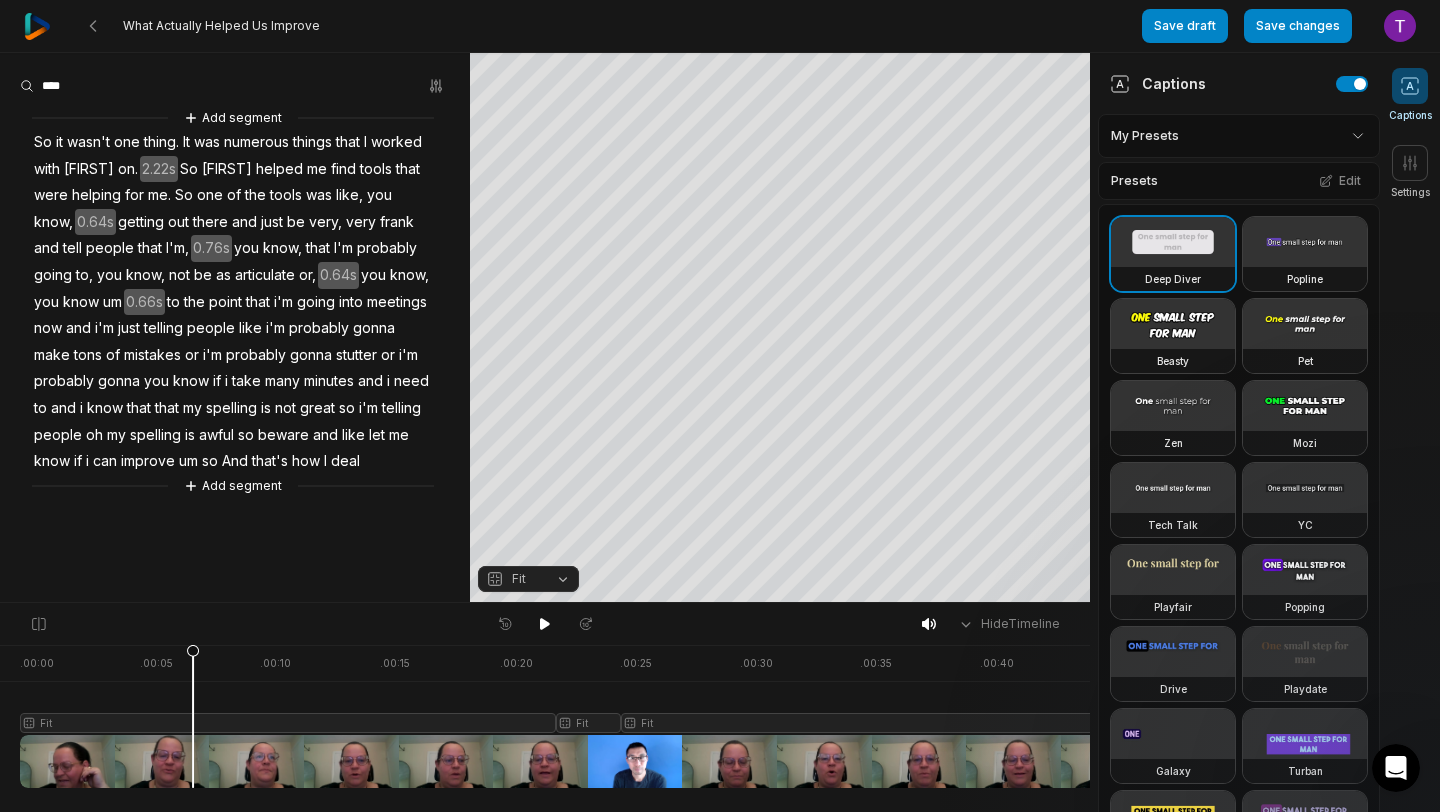 click 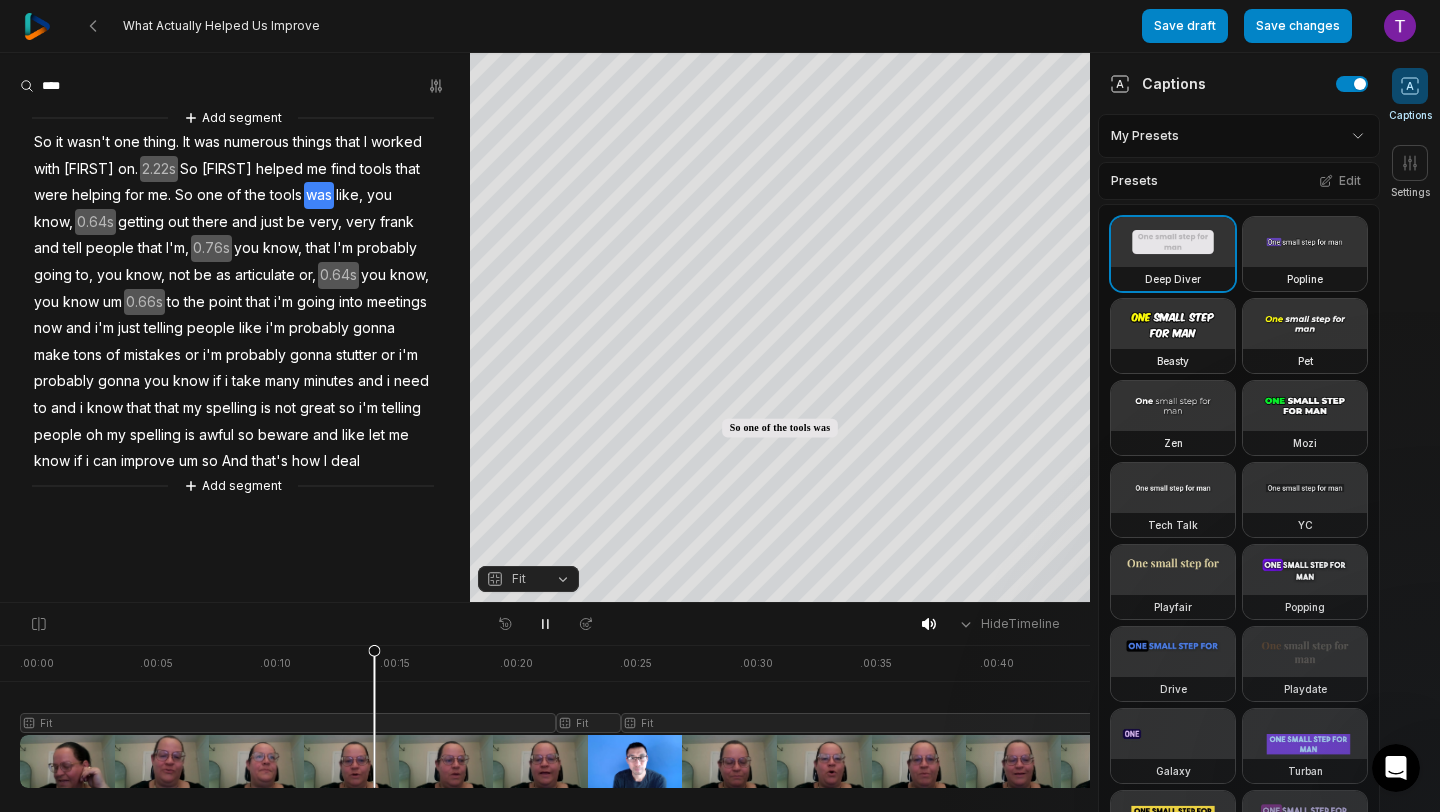 click on "So" at bounding box center [43, 142] 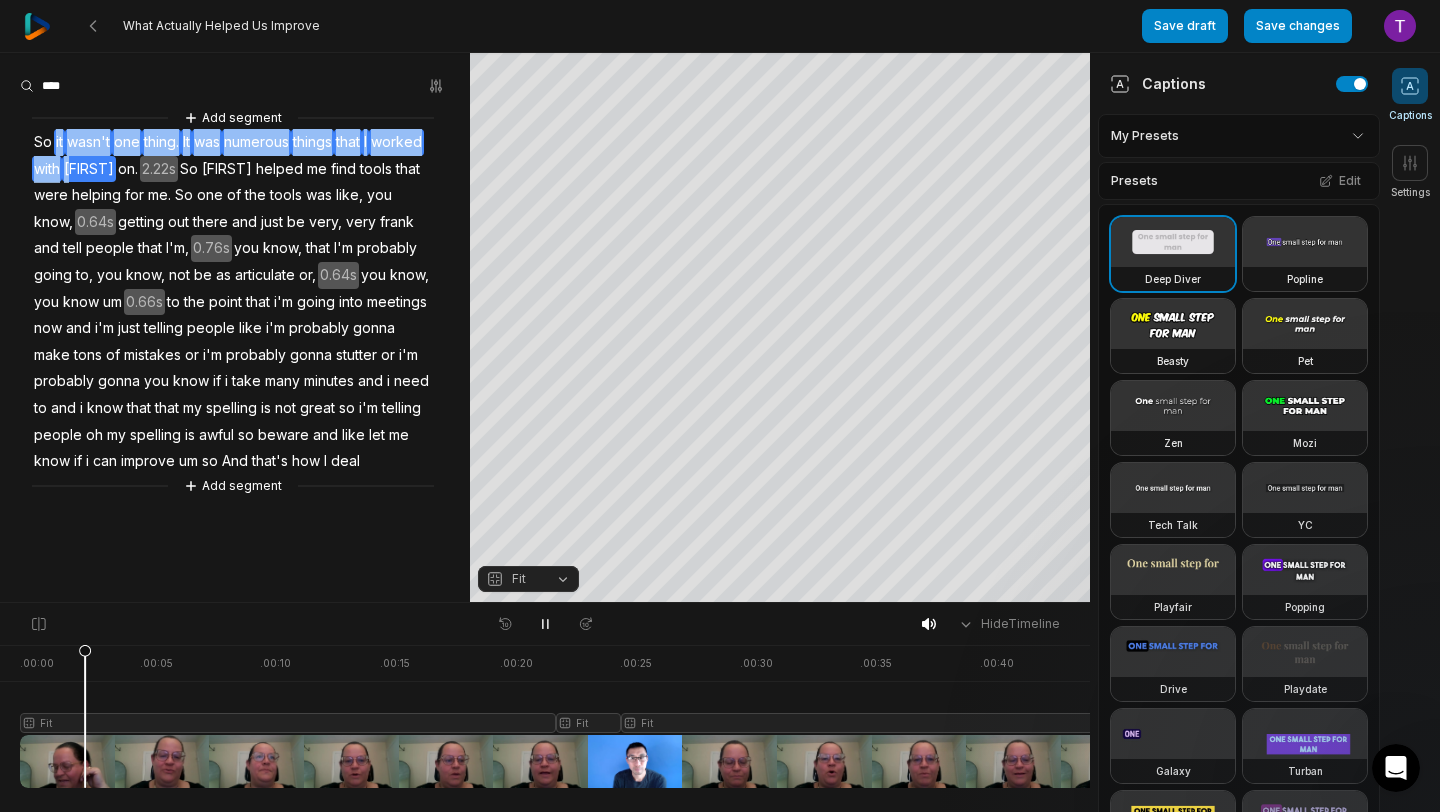 drag, startPoint x: 49, startPoint y: 141, endPoint x: 75, endPoint y: 166, distance: 36.069378 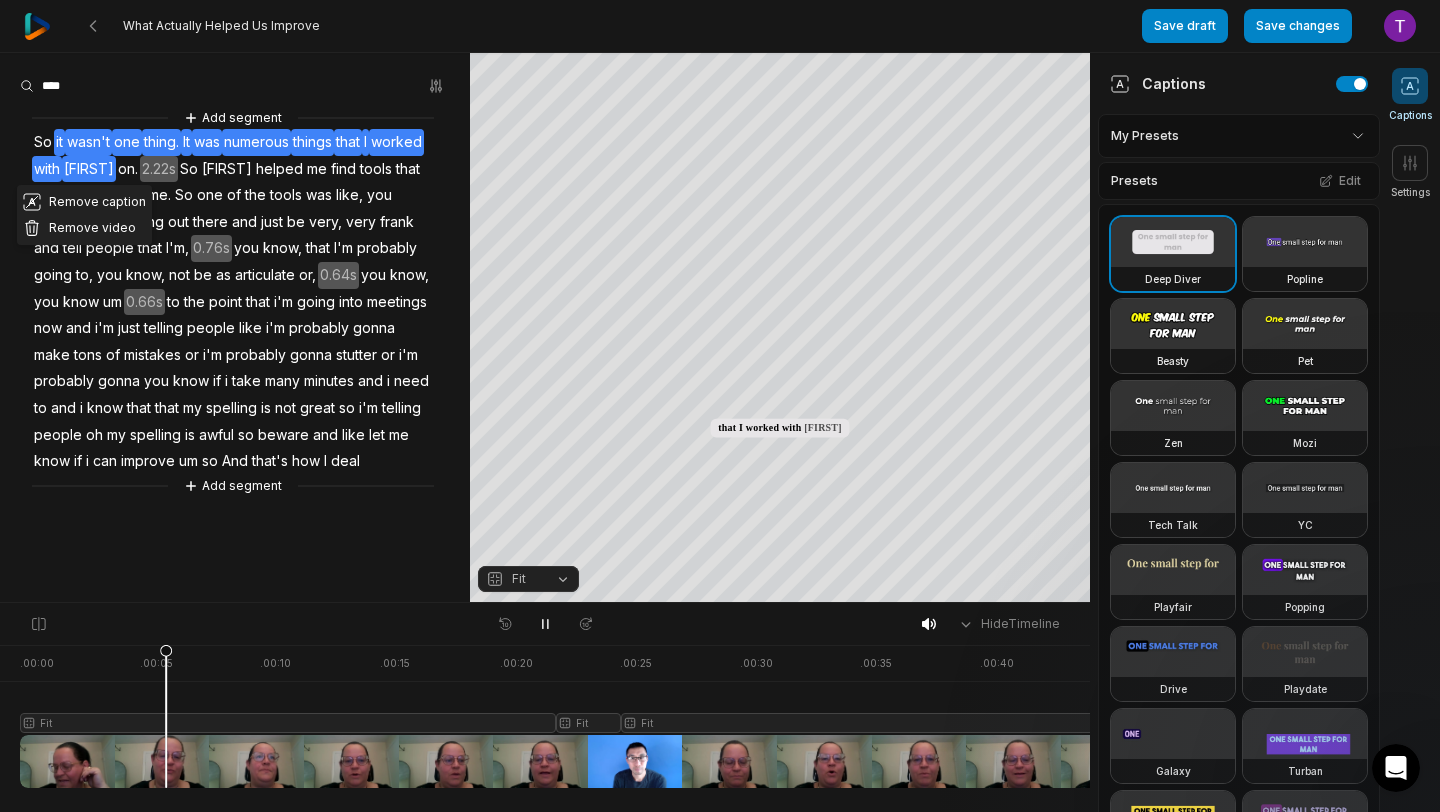 click on "Remove caption Remove video   Add segment So it wasn't one thing. It was numerous things that I worked with Gina on. 2.22s So Gina helped me find tools that were helping for me. So one of the tools was like, you know, 0.64s getting out there and just be very, very frank and tell people that I'm, 0.76s you know, that I'm probably going to, you know, not be as articulate or, 0.64s you know, you know um 0.66s to the point that i'm going into meetings now and i'm just telling people like i'm probably gonna make tons of mistakes or i'm probably gonna stutter or i'm probably gonna you know if i take many minutes and i need to and i know that that my spelling is not great so i'm telling people oh my spelling is awful so beware and like let me know if i can improve um so And that's how I deal   Add segment" at bounding box center [235, 302] 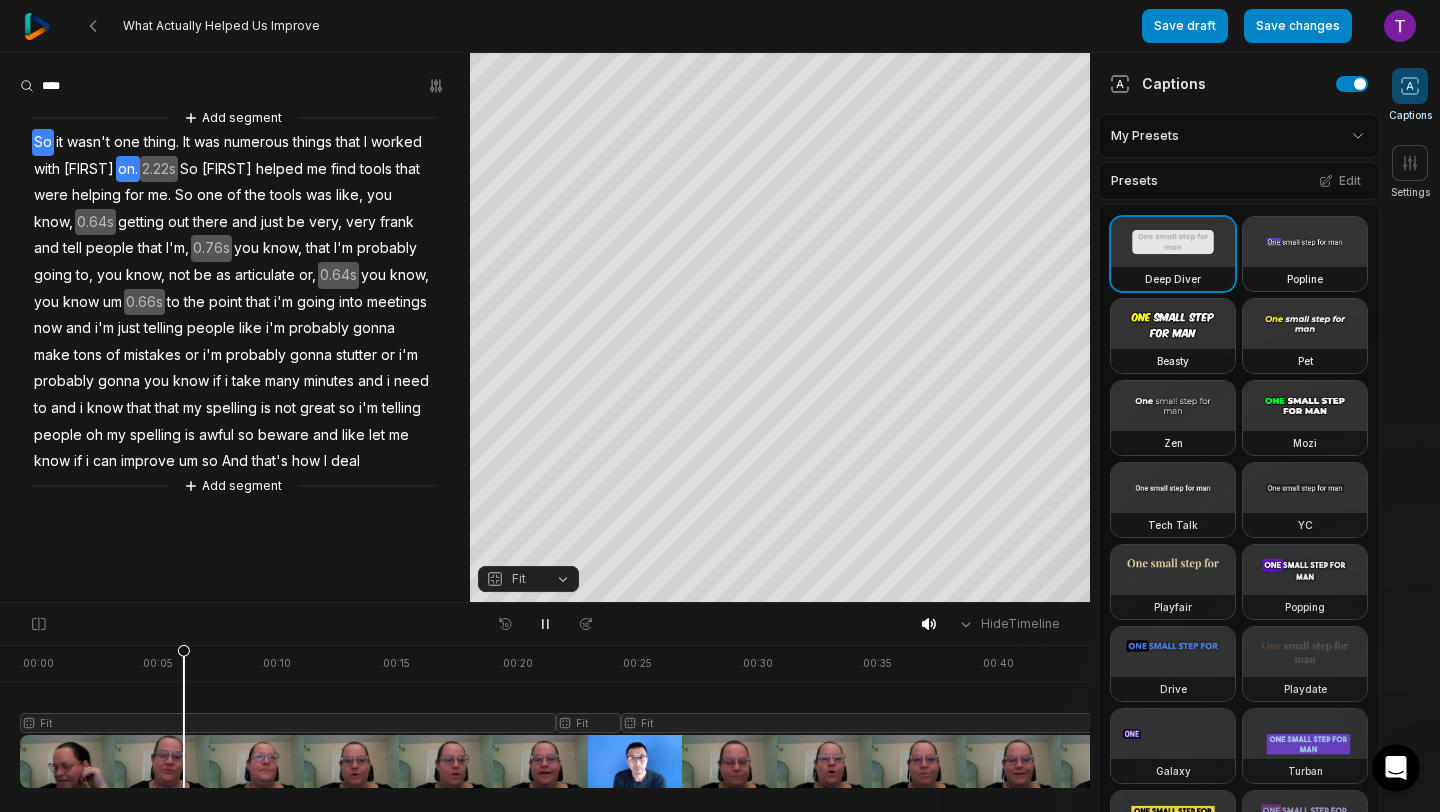 click on "Add segment So it wasn't one thing. It was numerous things that I worked with Gina on. 2.22s So Gina helped me find tools that were helping for me. So one of the tools was like, you know, 0.64s getting out there and just be very, very frank and tell people that I'm, 0.76s you know, that I'm probably going to, you know, not be as articulate or, 0.64s you know, you know um 0.66s to the point that i'm going into meetings now and i'm just telling people like i'm probably gonna make tons of mistakes or i'm probably gonna stutter or i'm probably gonna you know if i take many minutes and i need to and i know that that my spelling is not great so i'm telling people oh my spelling is awful so beware and like let me know if i can improve um so And that's how I deal   Add segment" at bounding box center (235, 302) 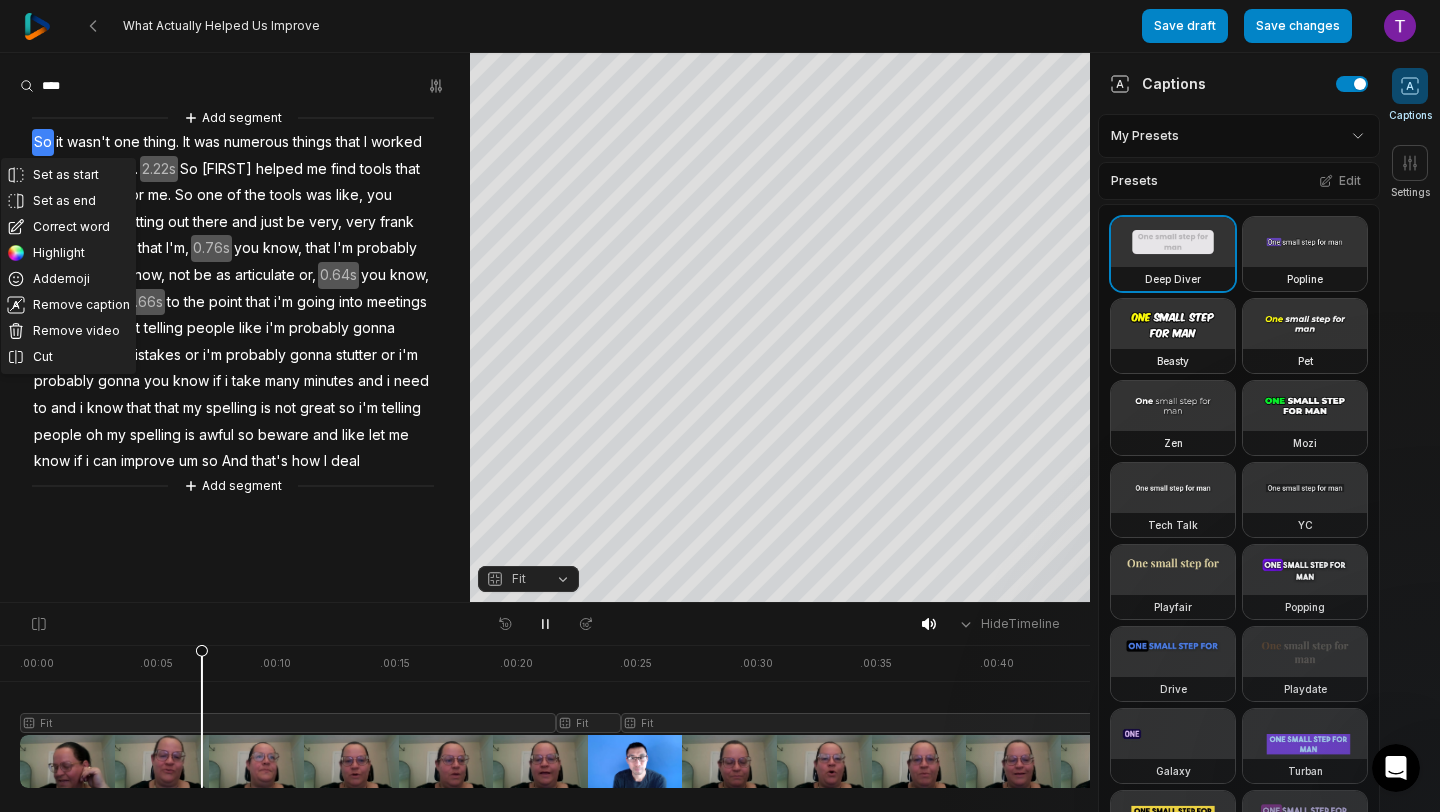 click on "So" at bounding box center (43, 142) 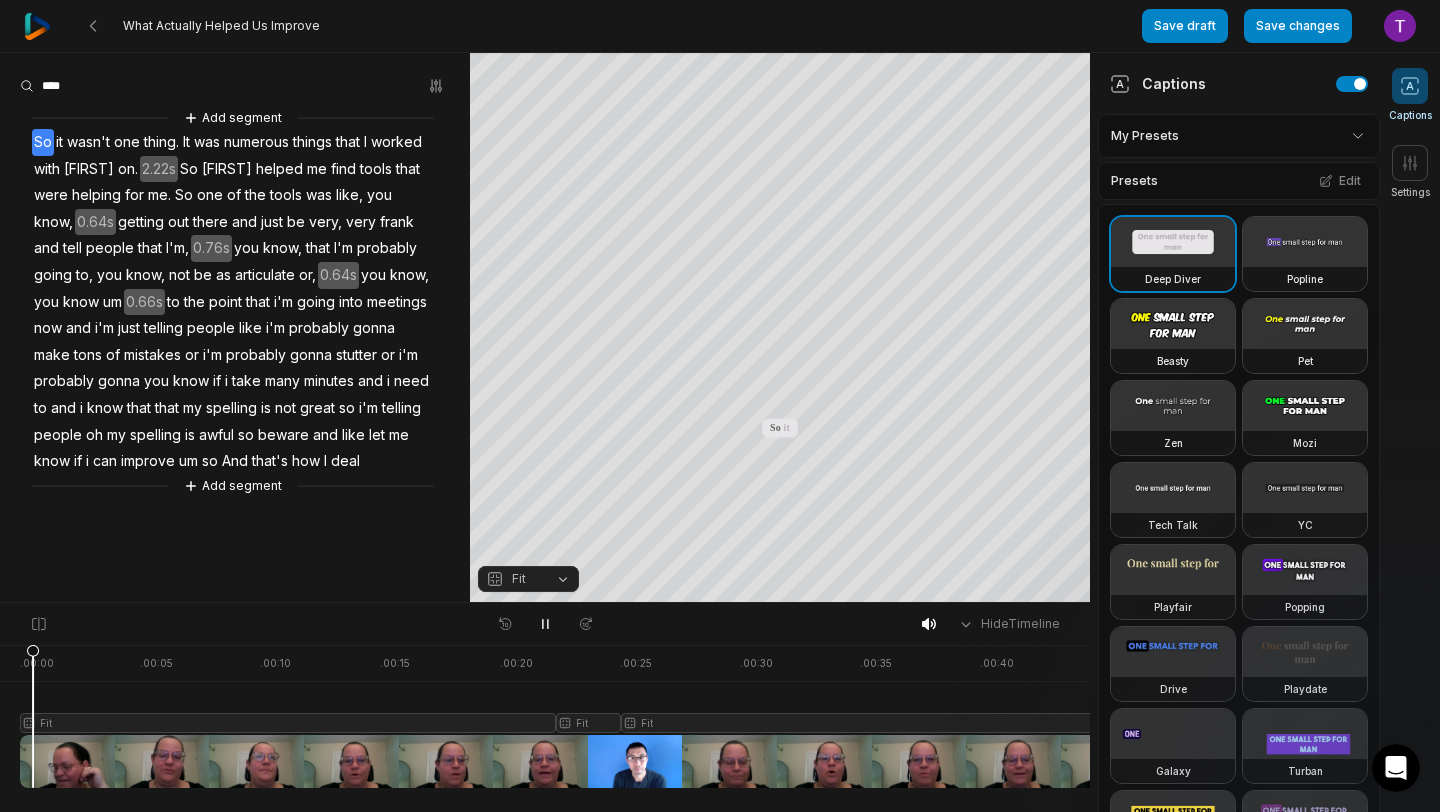 click on "Add segment So it wasn't one thing. It was numerous things that I worked with Gina on. 2.22s So Gina helped me find tools that were helping for me. So one of the tools was like, you know, 0.64s getting out there and just be very, very frank and tell people that I'm, 0.76s you know, that I'm probably going to, you know, not be as articulate or, 0.64s you know, you know um 0.66s to the point that i'm going into meetings now and i'm just telling people like i'm probably gonna make tons of mistakes or i'm probably gonna stutter or i'm probably gonna you know if i take many minutes and i need to and i know that that my spelling is not great so i'm telling people oh my spelling is awful so beware and like let me know if i can improve um so And that's how I deal   Add segment" at bounding box center (235, 302) 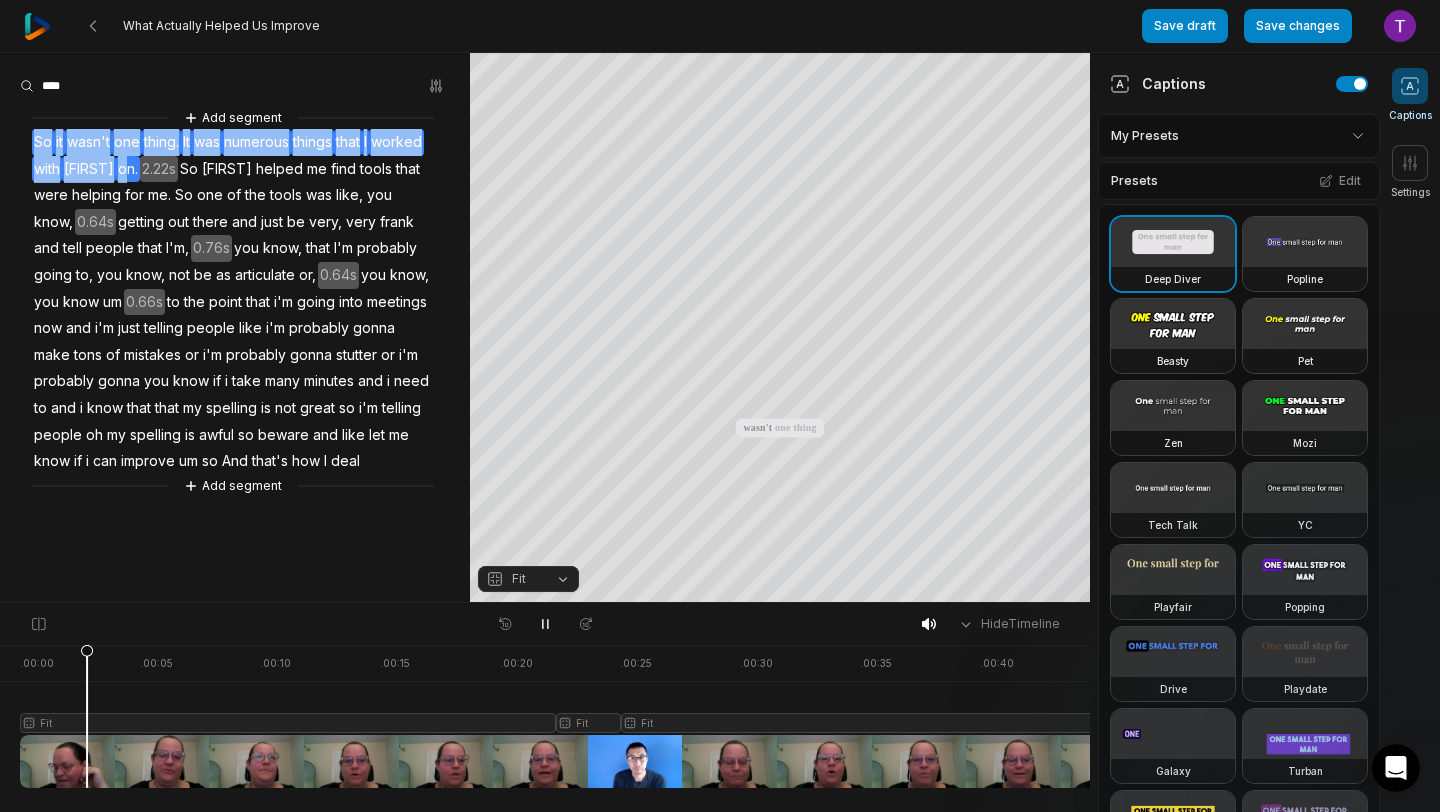 drag, startPoint x: 34, startPoint y: 143, endPoint x: 105, endPoint y: 168, distance: 75.272835 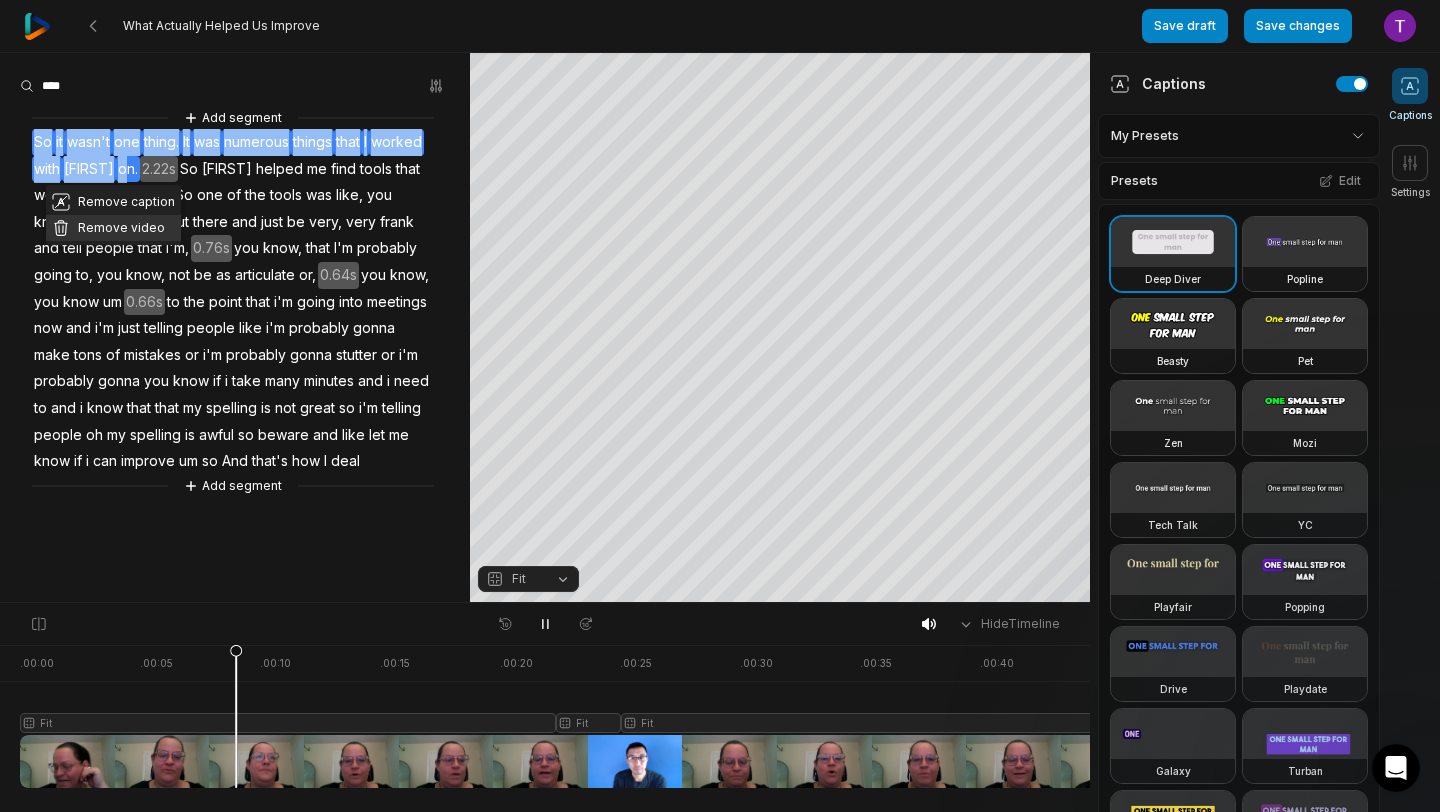 click on "Remove video" at bounding box center [113, 228] 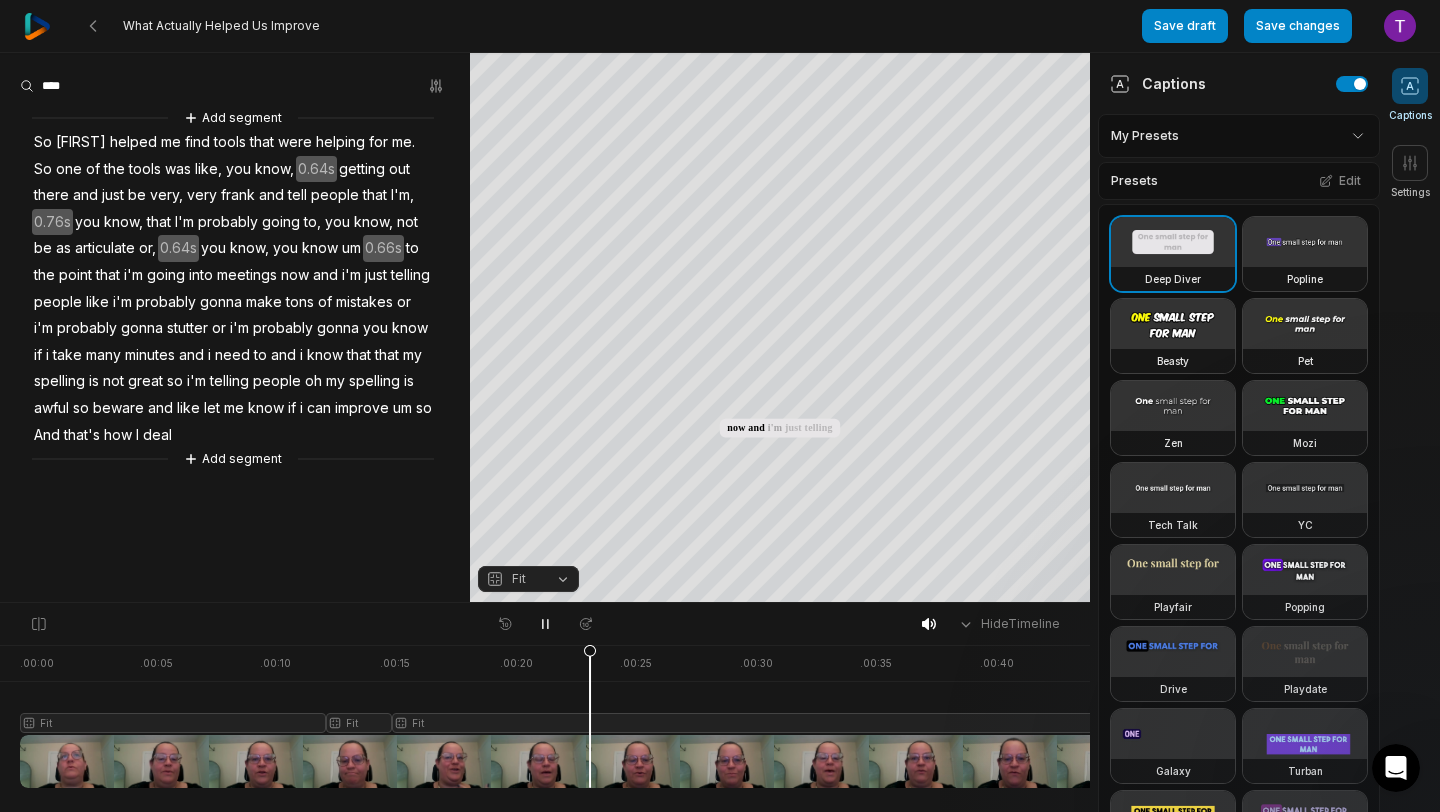 click on "know," at bounding box center (249, 248) 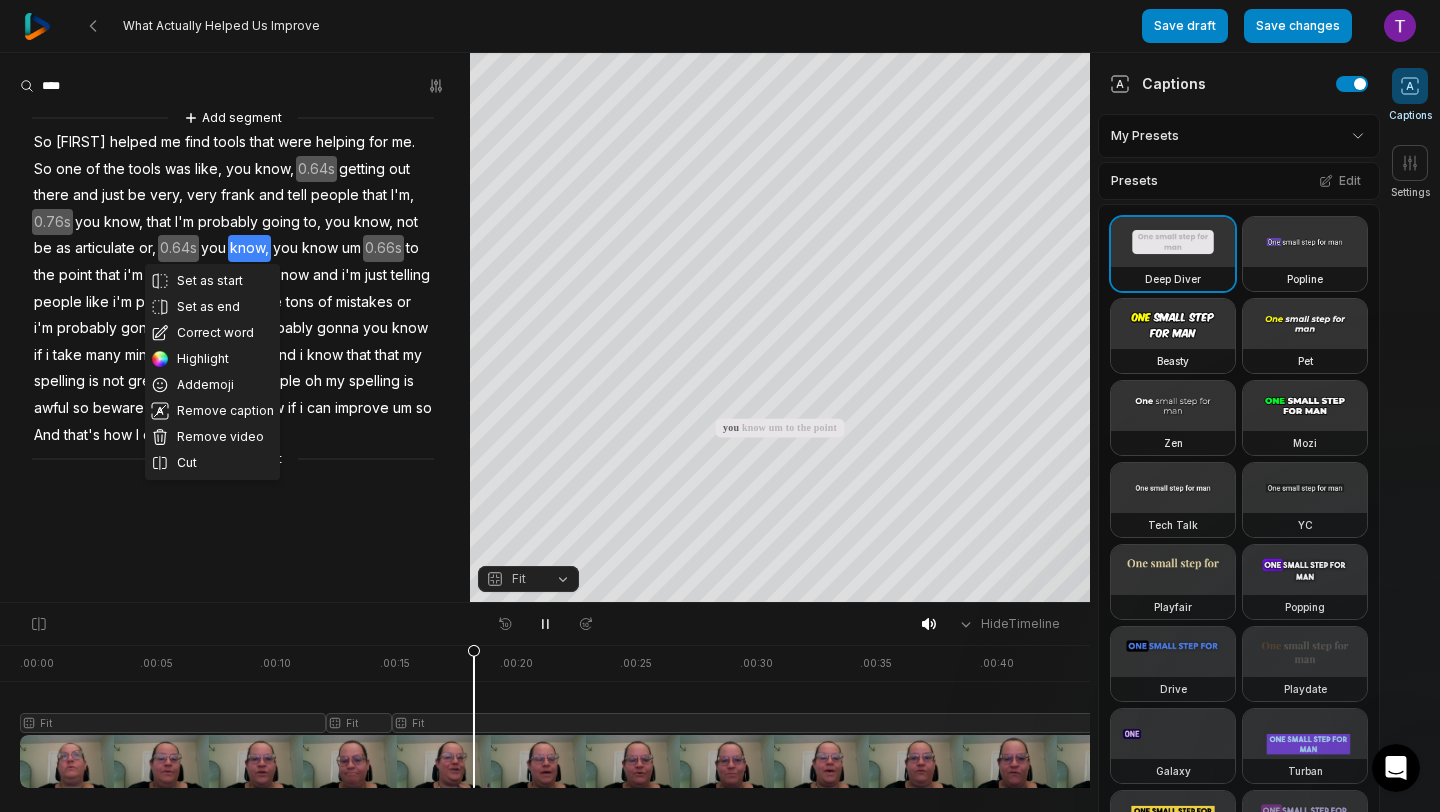 click on "you" at bounding box center (213, 248) 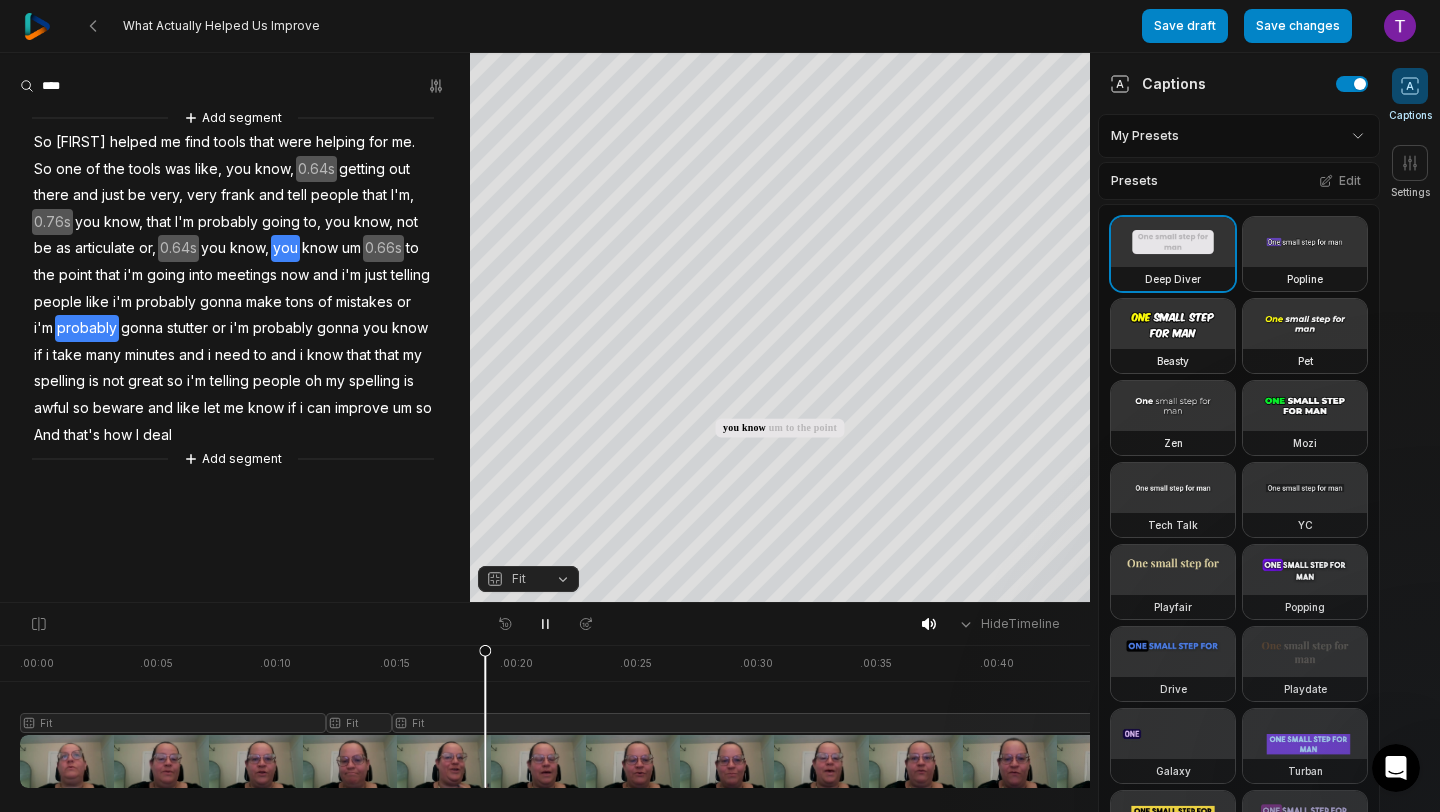 click on "probably" at bounding box center [87, 328] 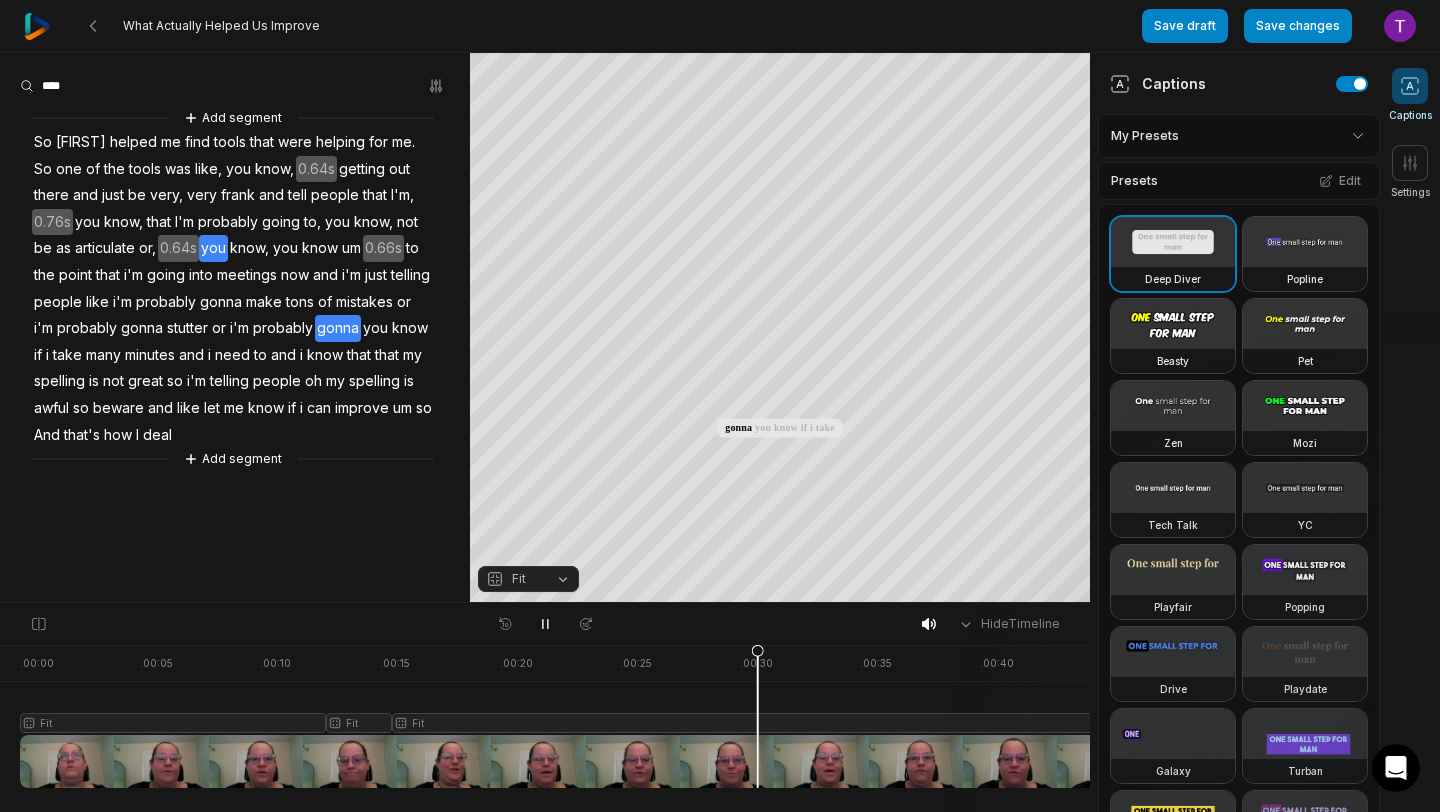 click on "you" at bounding box center (213, 248) 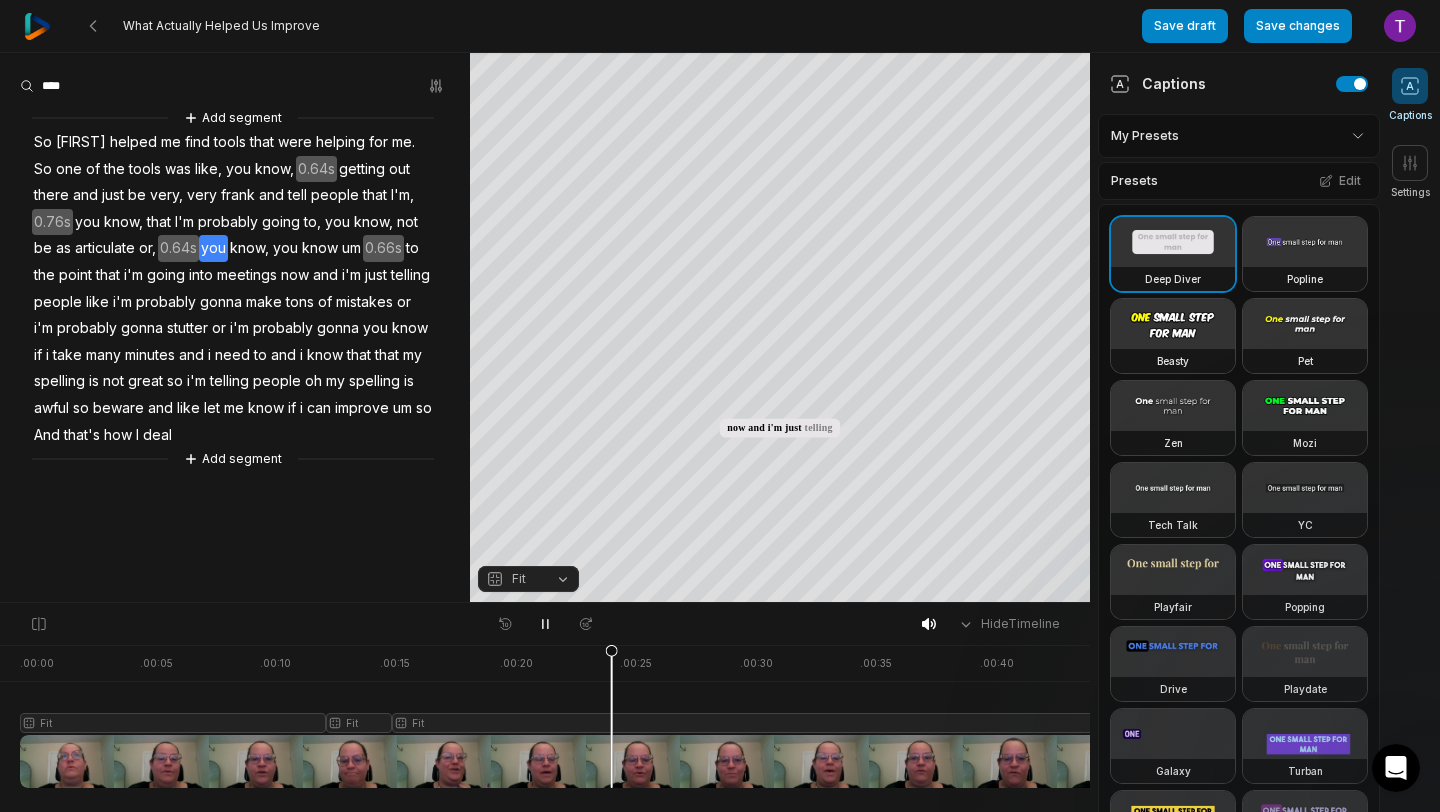 click on "you" at bounding box center [213, 248] 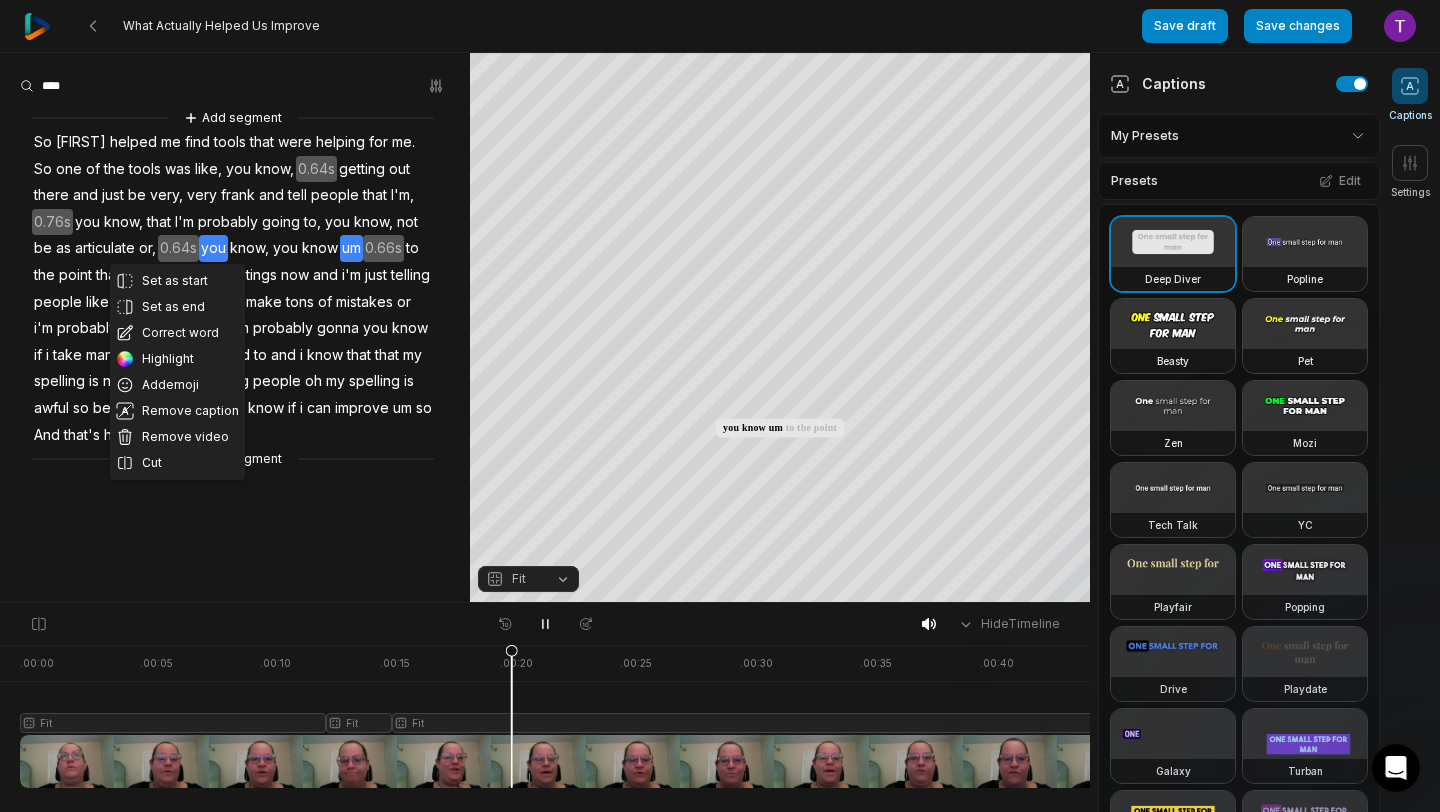 click on "What Actually Helped Us Improve Save draft Save changes Open user menu Captions Settings Your browser does not support mp4 format. Your browser does not support mp4 format. So   Gina   helped   me   find tools   that   were   helping for   me So   one   of   the   tools   was like,   you   know,   getting out   there   and   just   be very,   very   frank   and   tell people   that   I'm,   you   know, that   I'm   probably   going to,   you   know,   not   be   as articulate   or,   you   know, you   know   um   to   the   point that   i'm   going   into   meetings now   and   i'm   just   telling people   like   i'm   probably gonna   make   tons   of   mistakes or   i'm   probably   gonna stutter   or   i'm   probably gonna   you   know   if   i   take many   minutes   and   i   need to   and   i   know   that   that my   spelling   is   not   great so   i'm   telling   people oh   my   spelling   is   awful so" at bounding box center (720, 406) 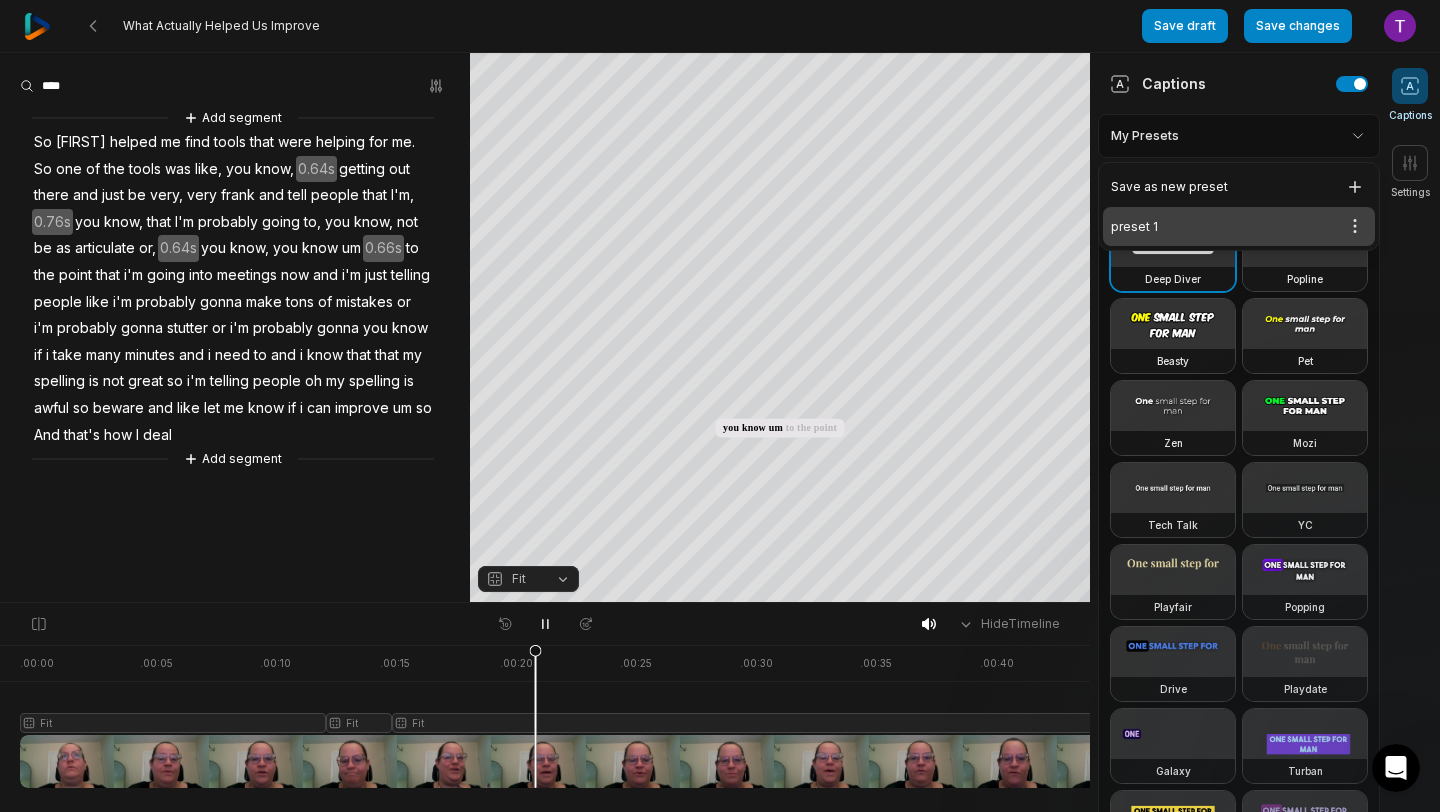 click on "preset 1 Open options" at bounding box center (1239, 226) 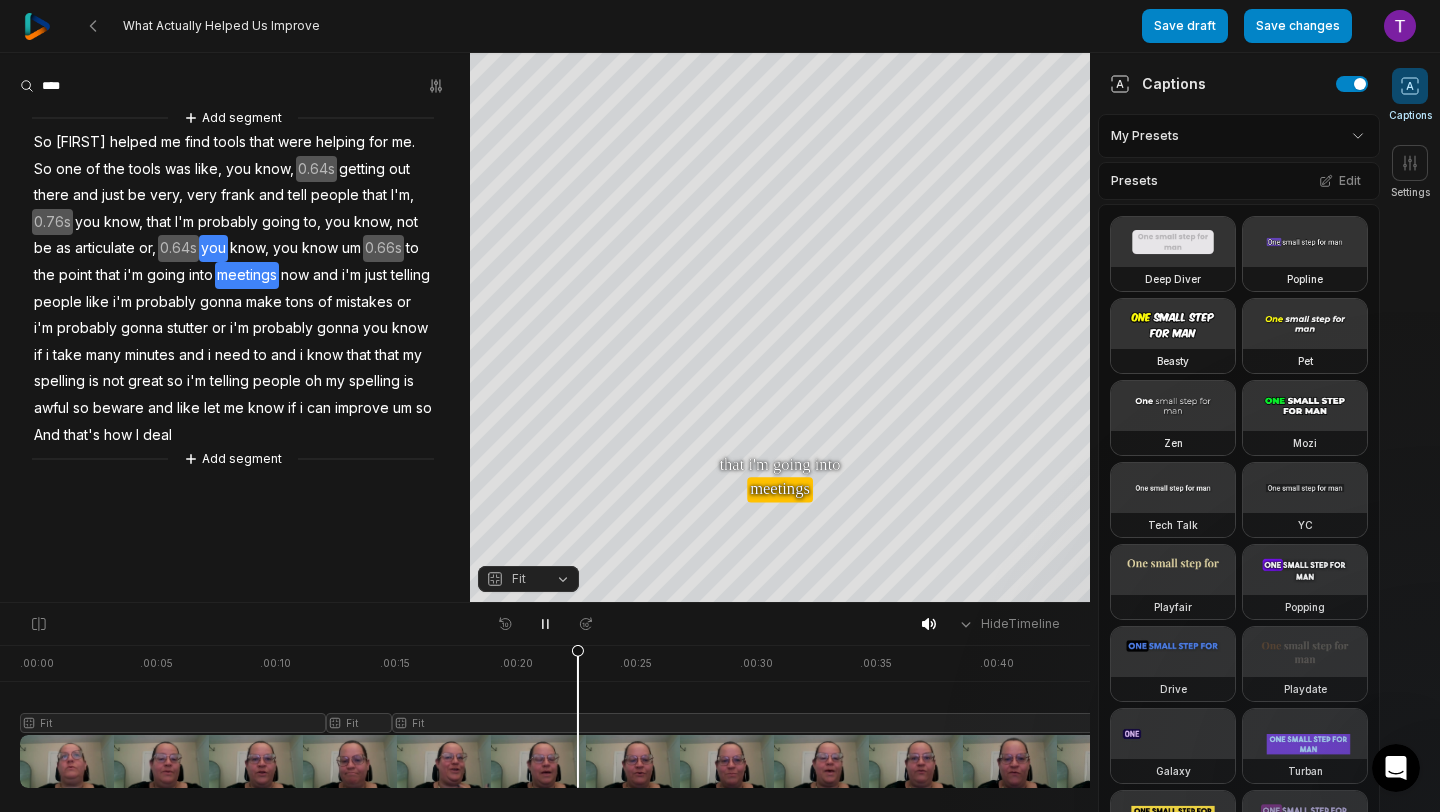 click on "you" at bounding box center [213, 248] 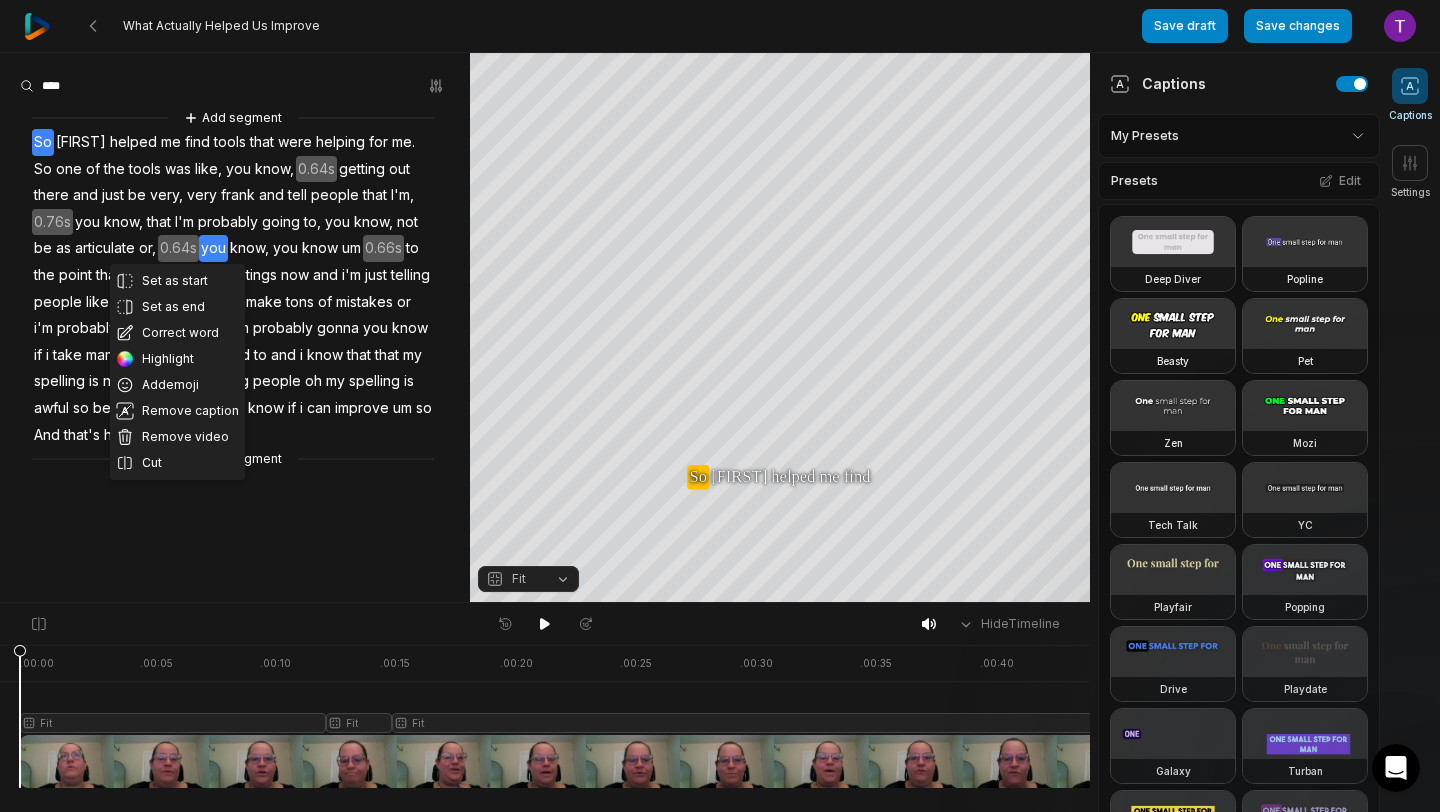 click on "Set as start Set as end Correct word Highlight Add  emoji Remove caption Remove video Cut   Add segment So Gina helped me find tools that were helping for me. So one of the tools was like, you know, 0.64s getting out there and just be very, very frank and tell people that I'm, 0.76s you know, that I'm probably going to, you know, not be as articulate or, 0.64s you know, you know um 0.66s to the point that i'm going into meetings now and i'm just telling people like i'm probably gonna make tons of mistakes or i'm probably gonna stutter or i'm probably gonna you know if i take many minutes and i need to and i know that that my spelling is not great so i'm telling people oh my spelling is awful so beware and like let me know if i can improve um so And that's how I deal   Add segment" at bounding box center (235, 327) 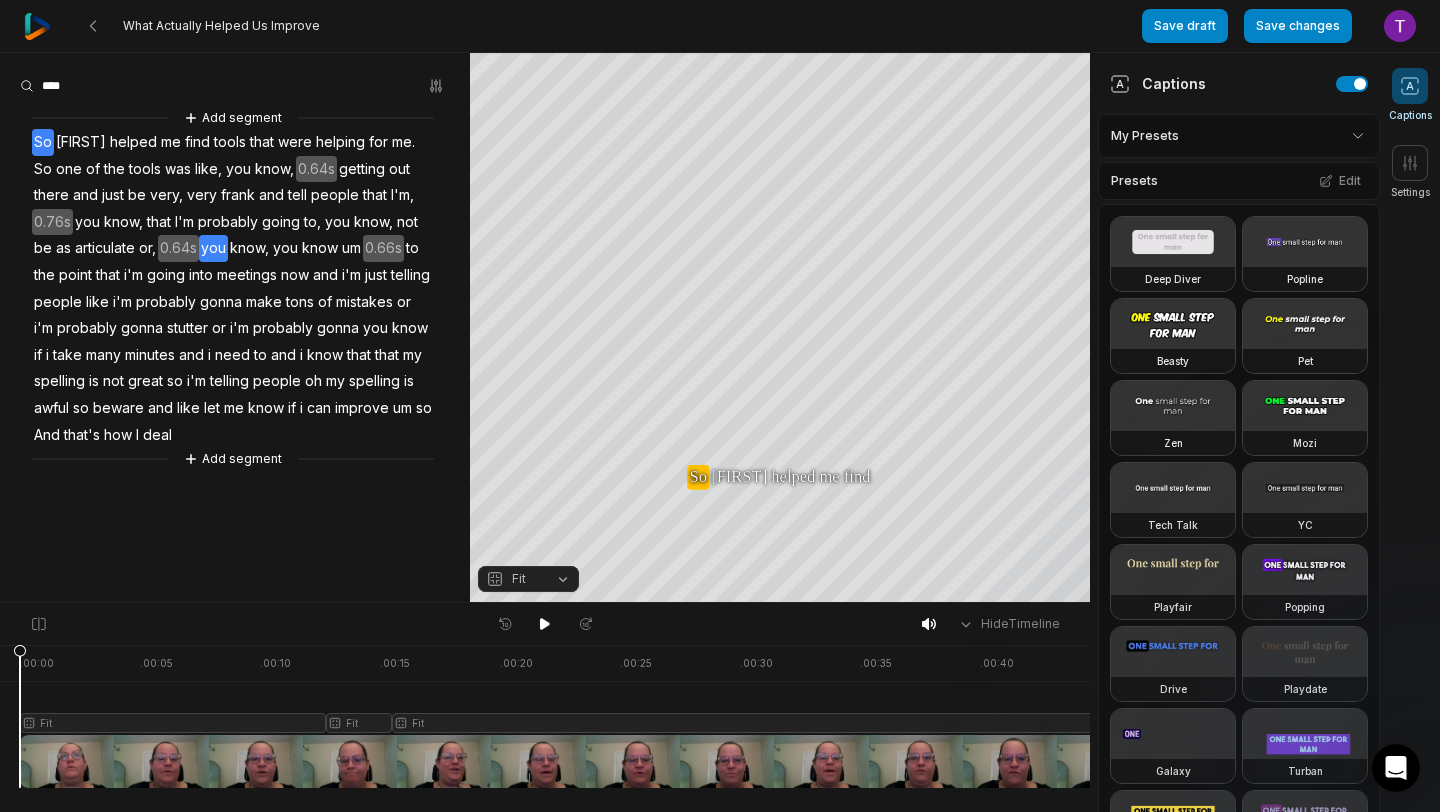 click on "know," at bounding box center [249, 248] 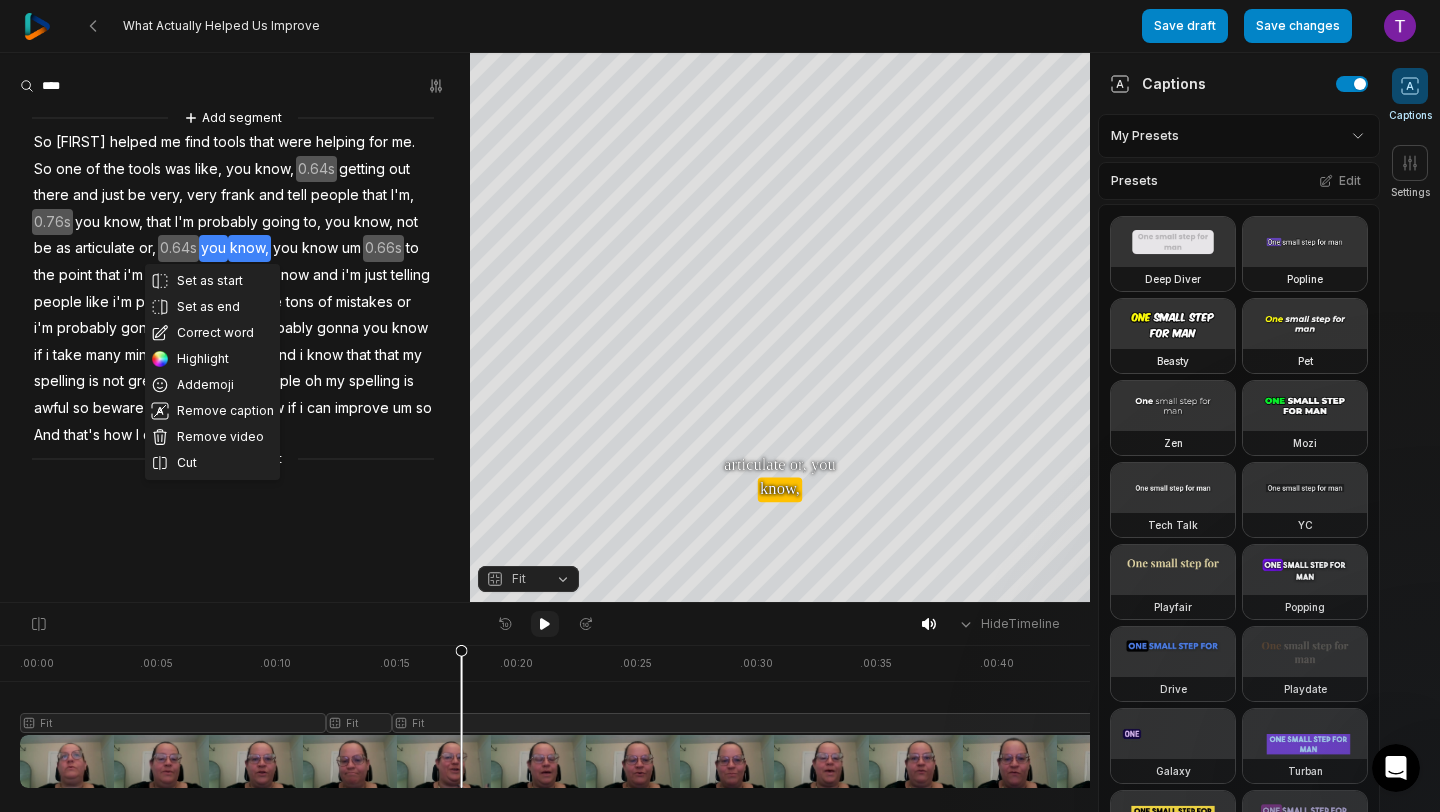 click at bounding box center [545, 624] 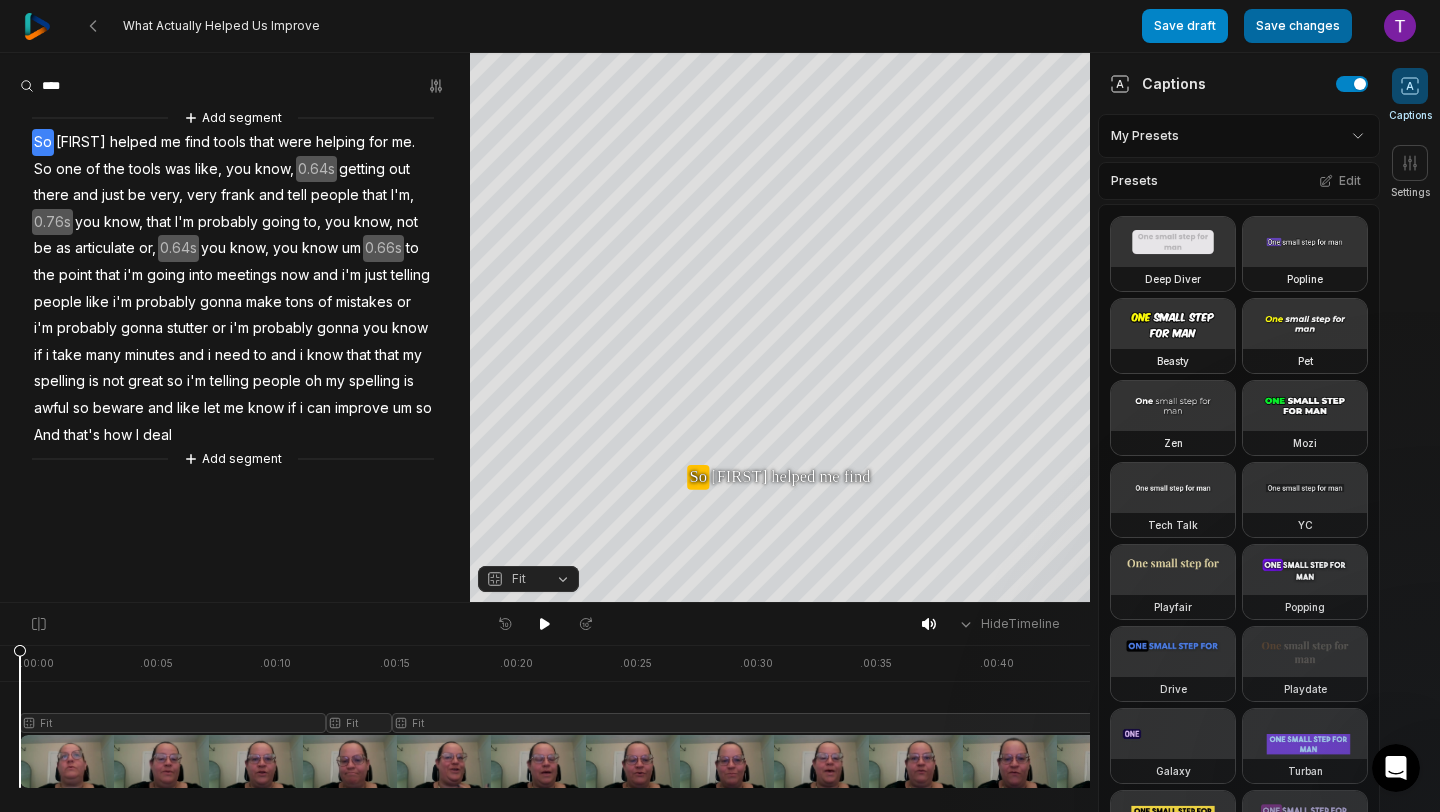 click on "Save changes" at bounding box center [1298, 26] 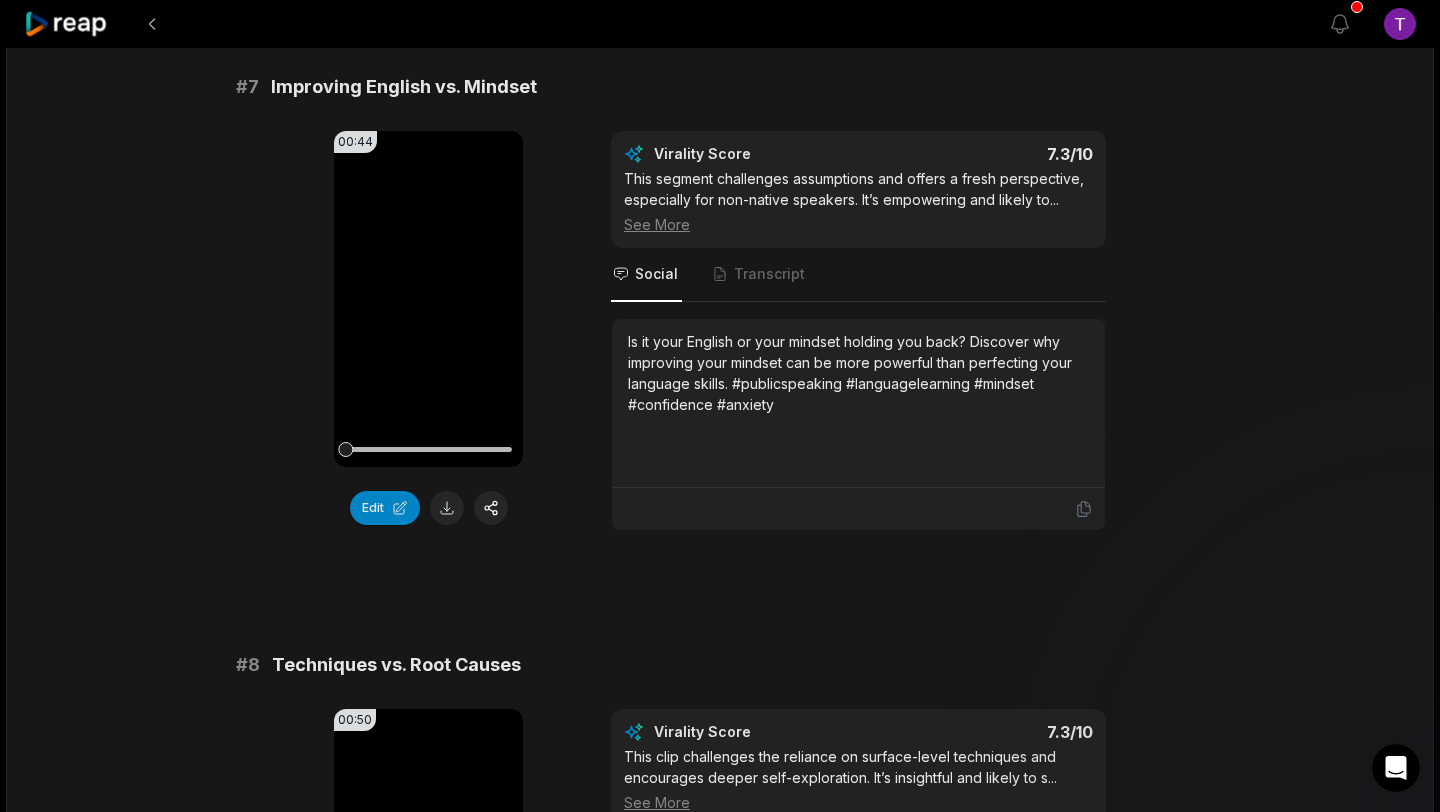 scroll, scrollTop: 3624, scrollLeft: 0, axis: vertical 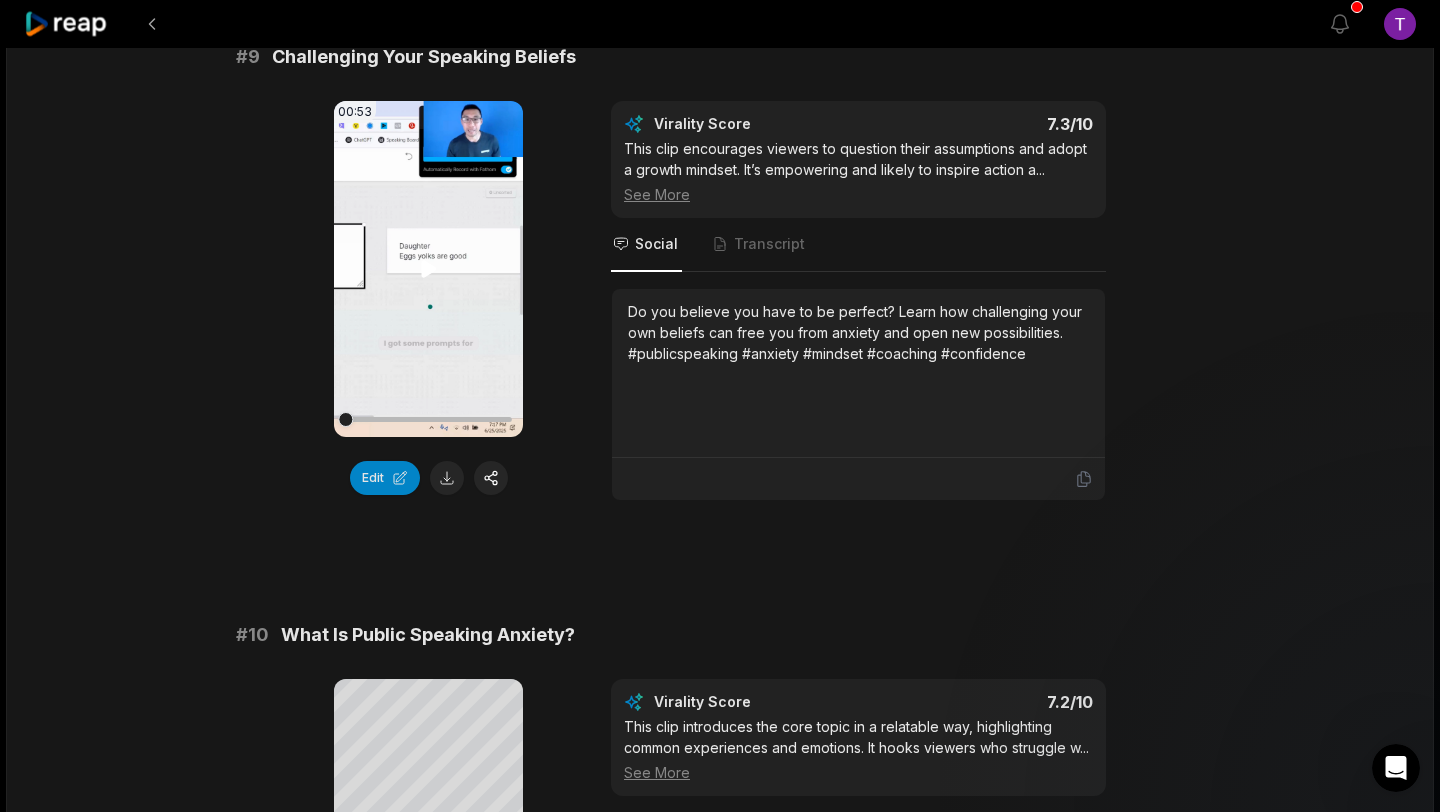 click on "Your browser does not support mp4 format." at bounding box center [428, 269] 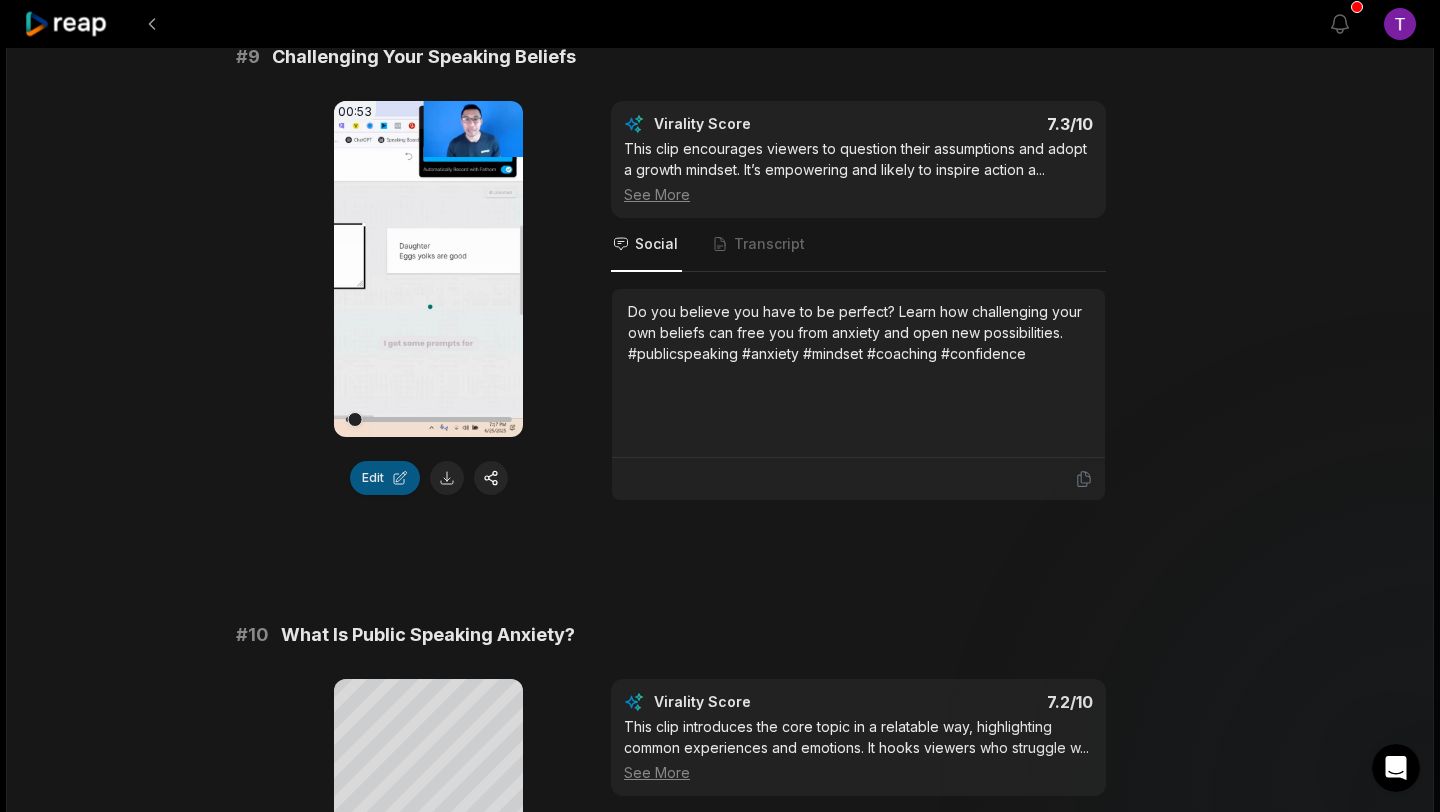 click on "Edit" at bounding box center (385, 478) 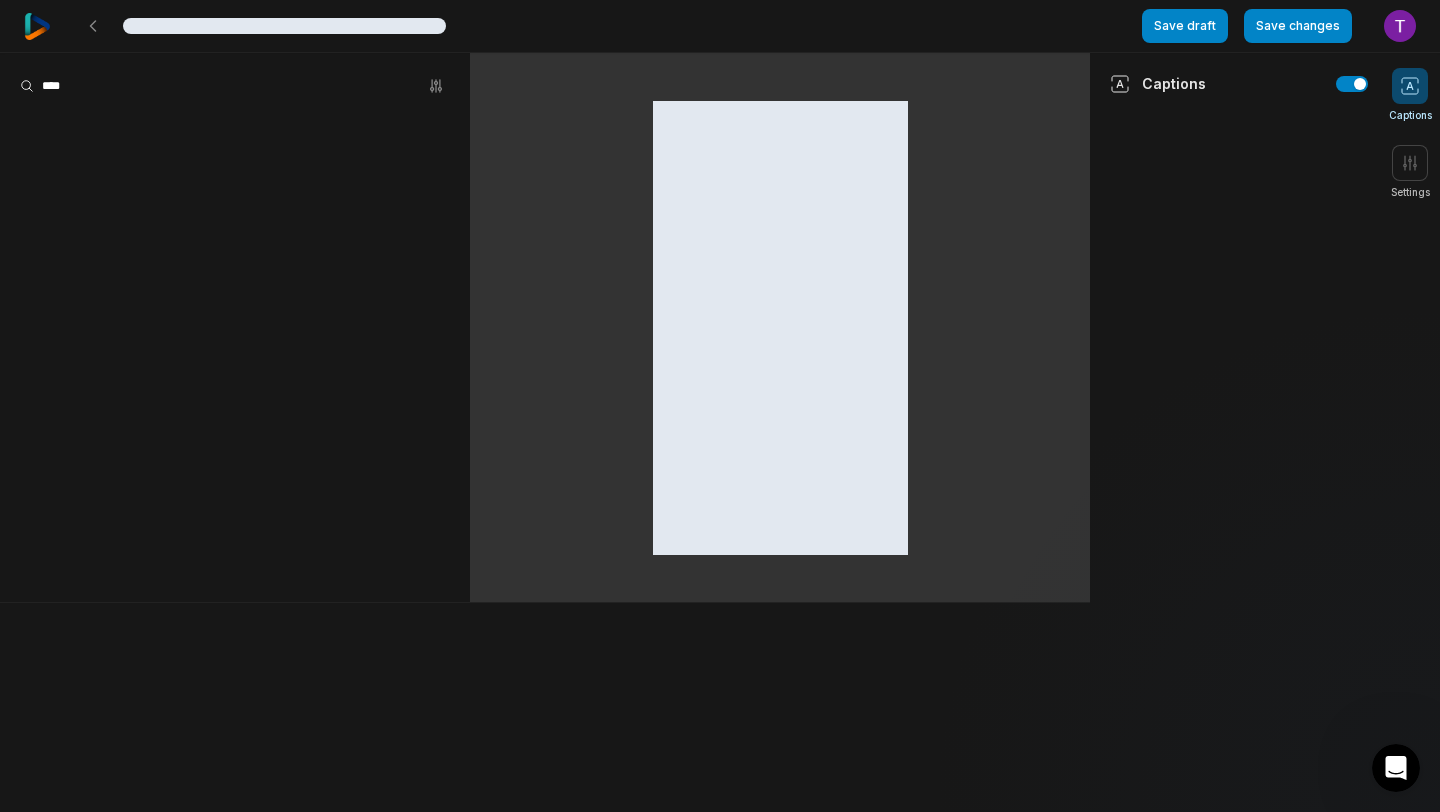 scroll, scrollTop: 0, scrollLeft: 0, axis: both 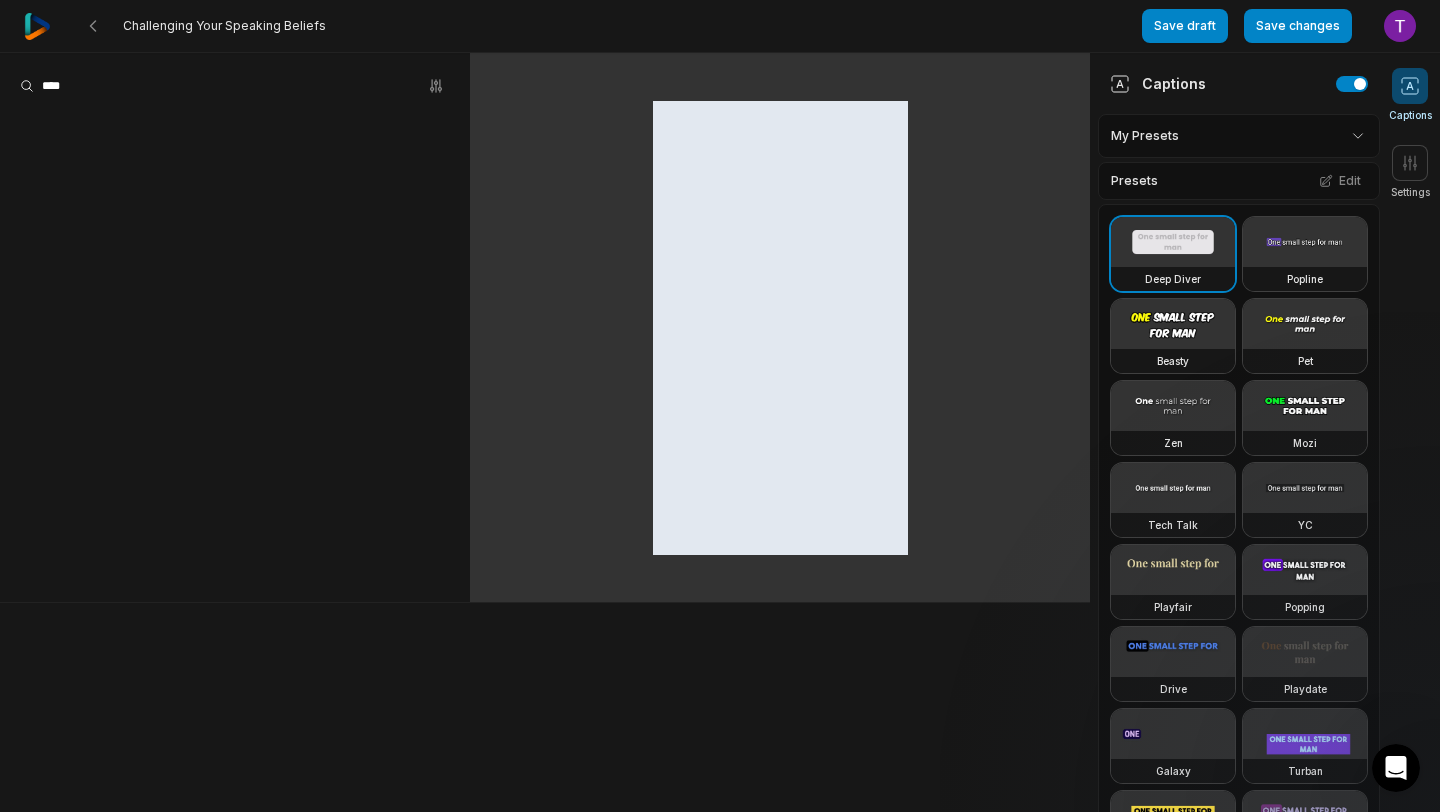 click on "Challenging Your Speaking Beliefs Save draft Save changes Open user menu Captions Settings Captions My Presets Presets Edit Deep Diver Popline Beasty Pet Zen Mozi Tech Talk YC Playfair Popping Drive Playdate Galaxy Turban Flipper Spell Youshaei Pod P Noah Phantom Settings Orientation Portrait (9:16) Resolution 1080" at bounding box center [720, 406] 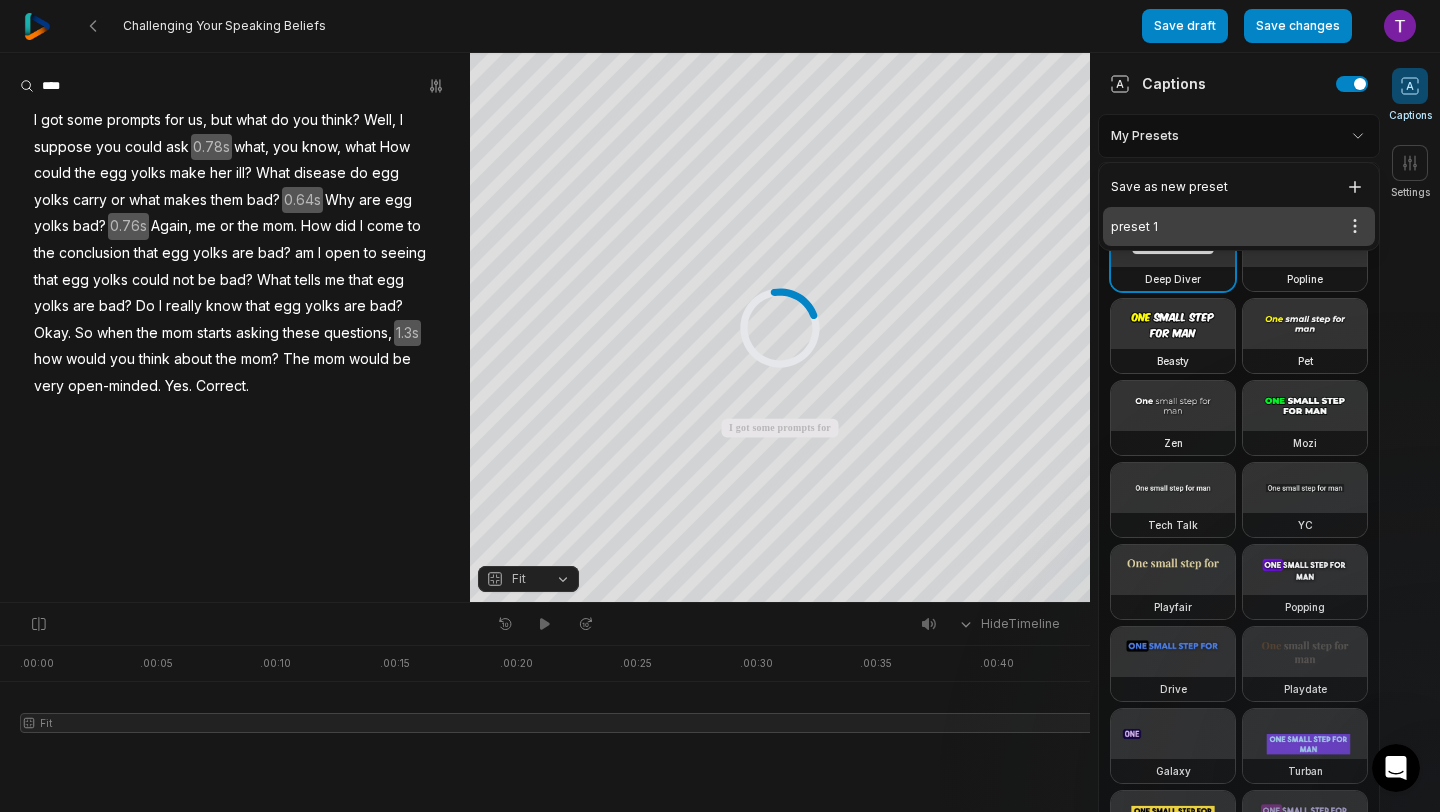 click on "preset 1 Open options" at bounding box center (1239, 226) 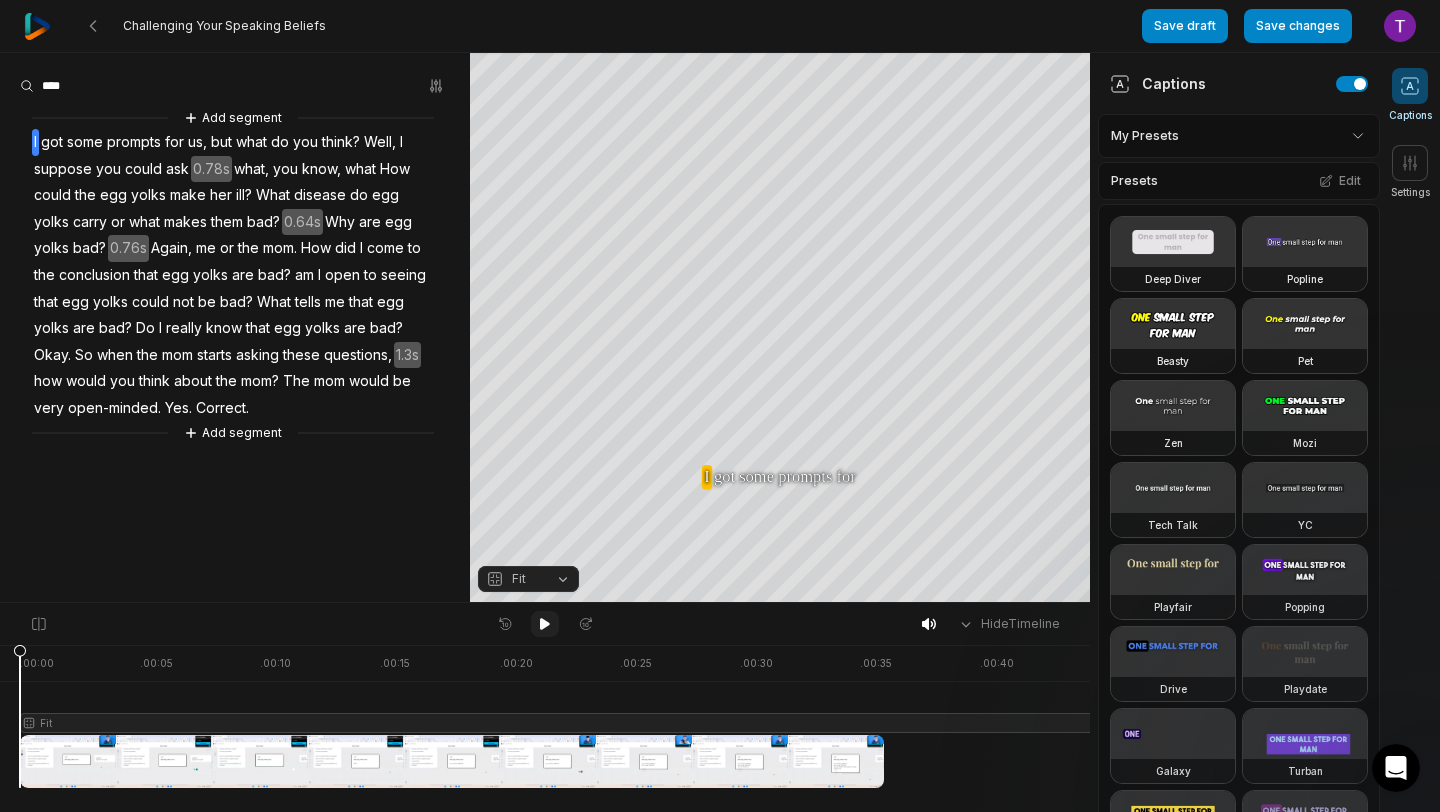 click 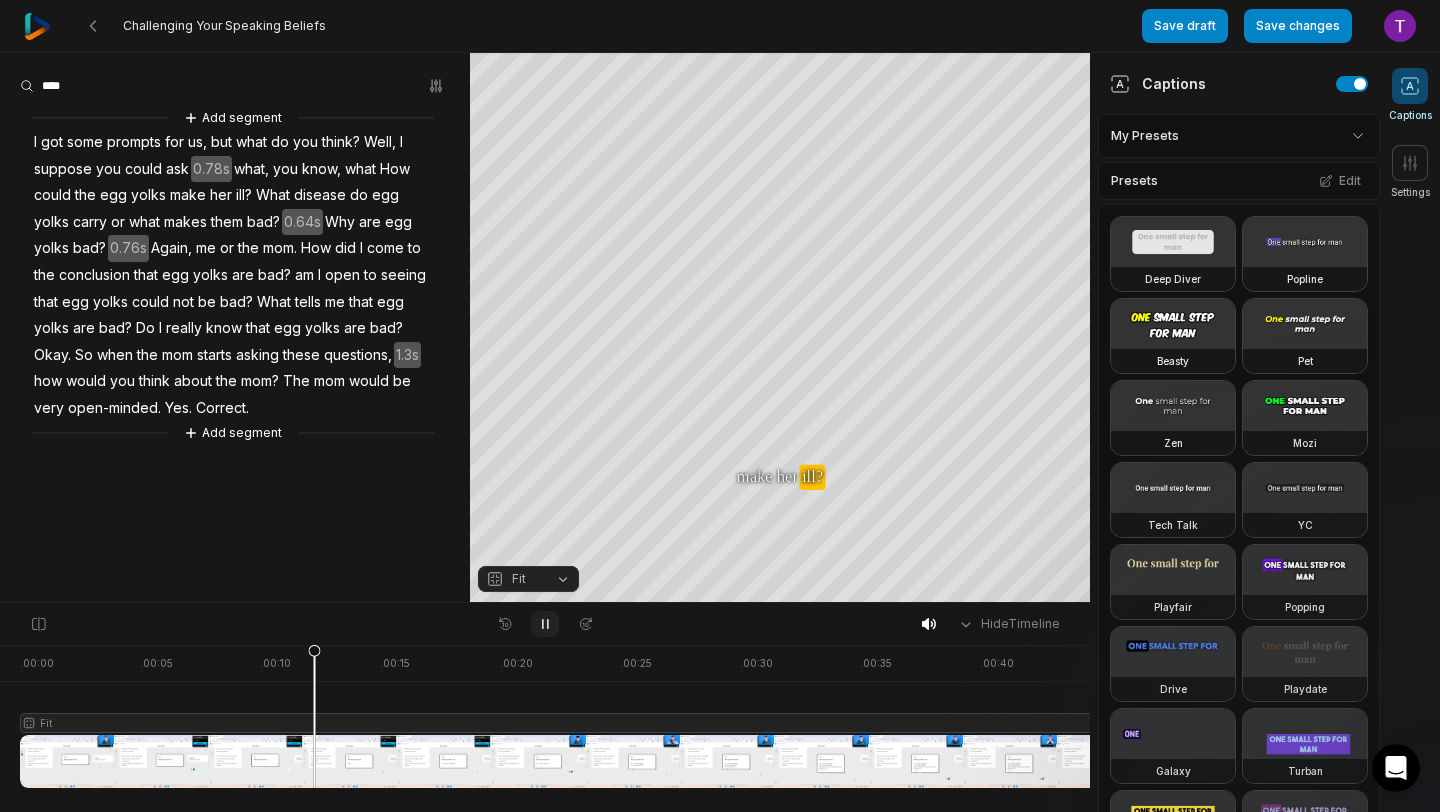 click 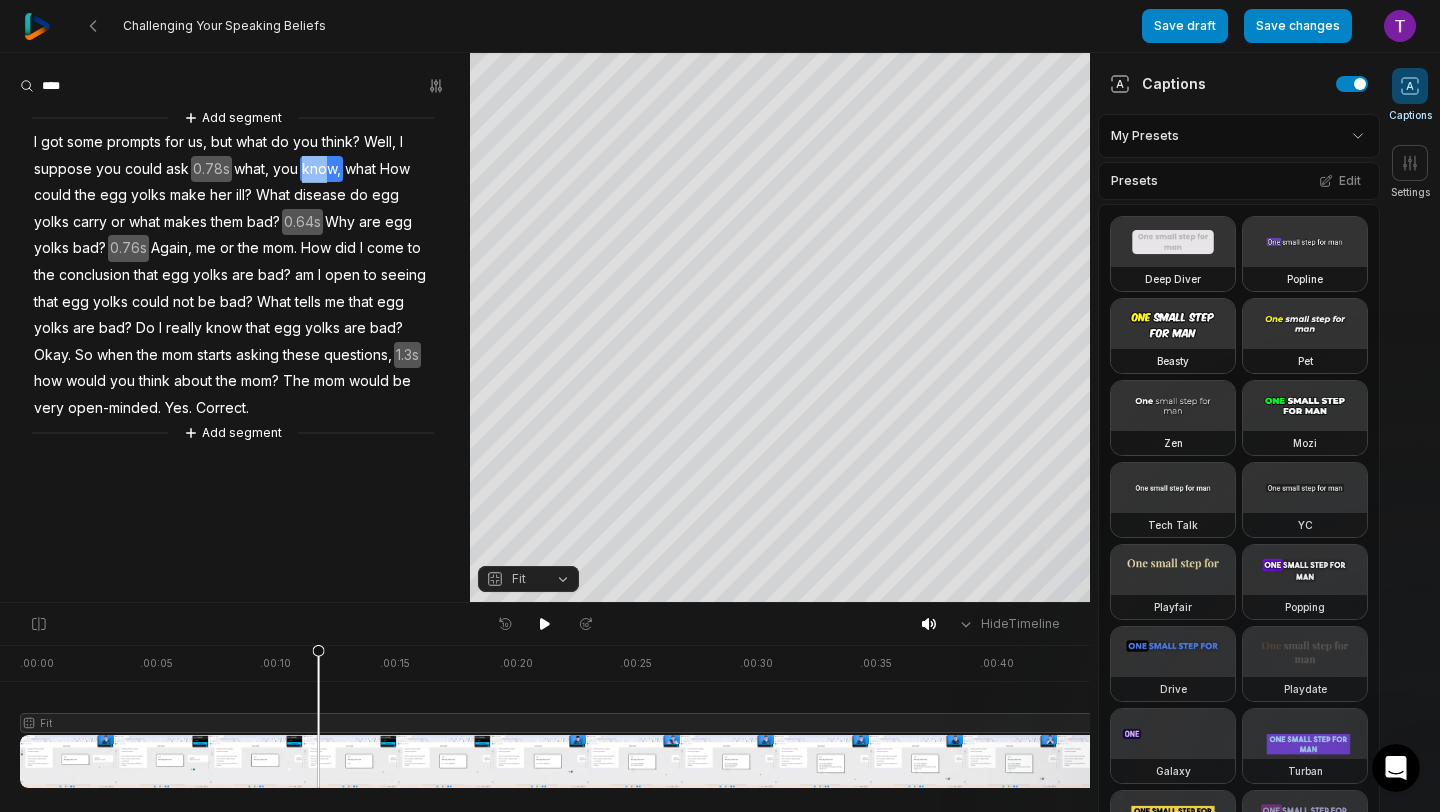 drag, startPoint x: 291, startPoint y: 168, endPoint x: 322, endPoint y: 175, distance: 31.780497 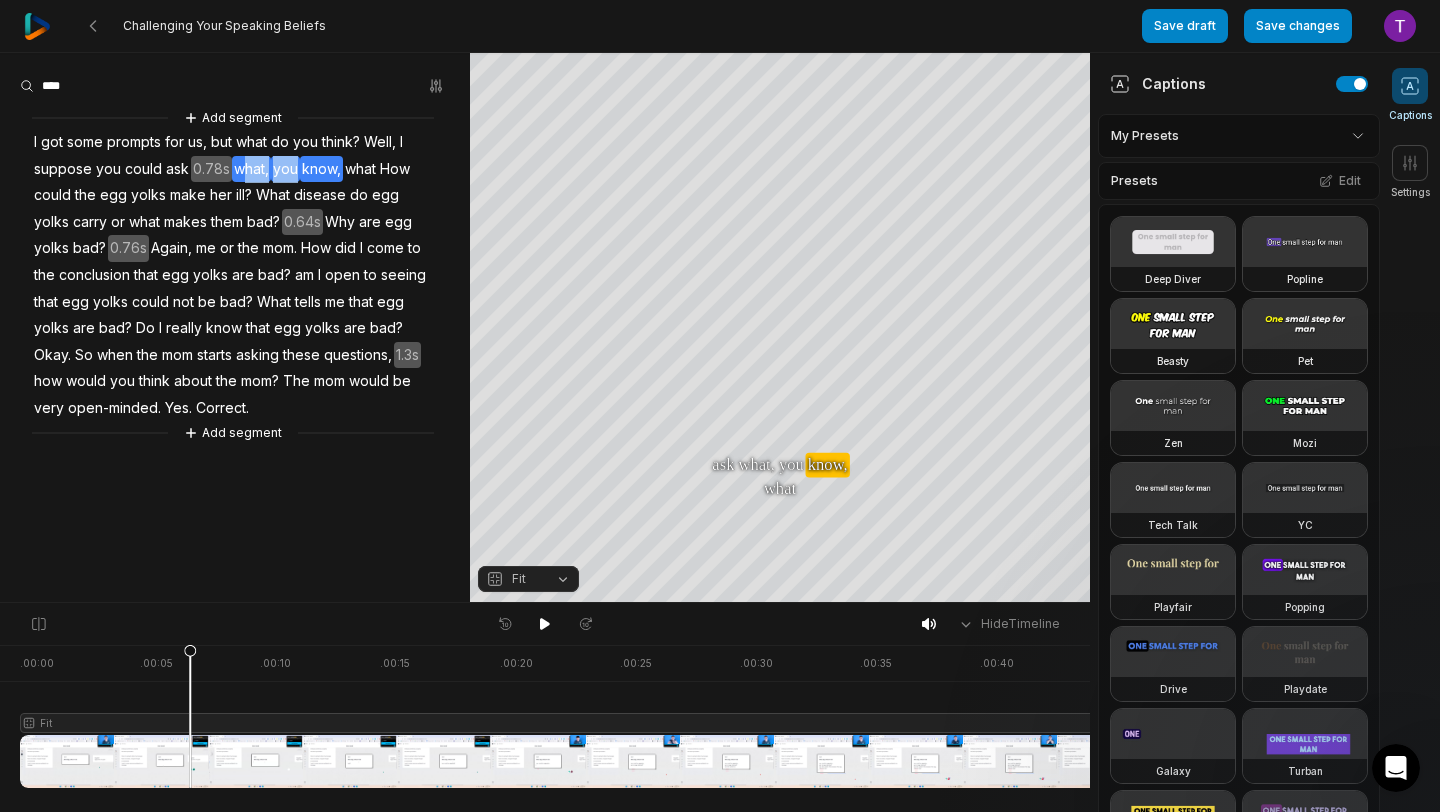 drag, startPoint x: 243, startPoint y: 171, endPoint x: 299, endPoint y: 174, distance: 56.0803 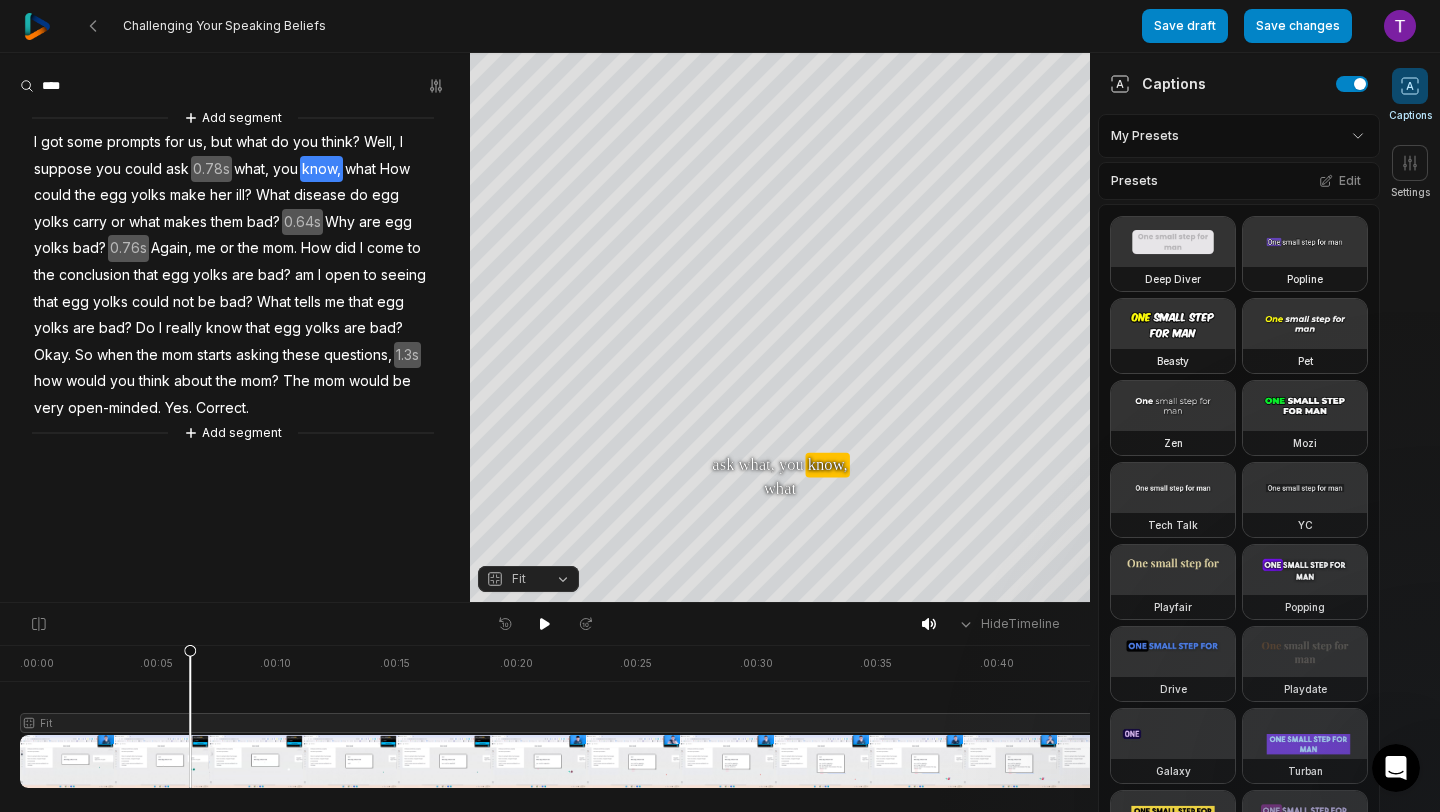 click on "what," at bounding box center [251, 169] 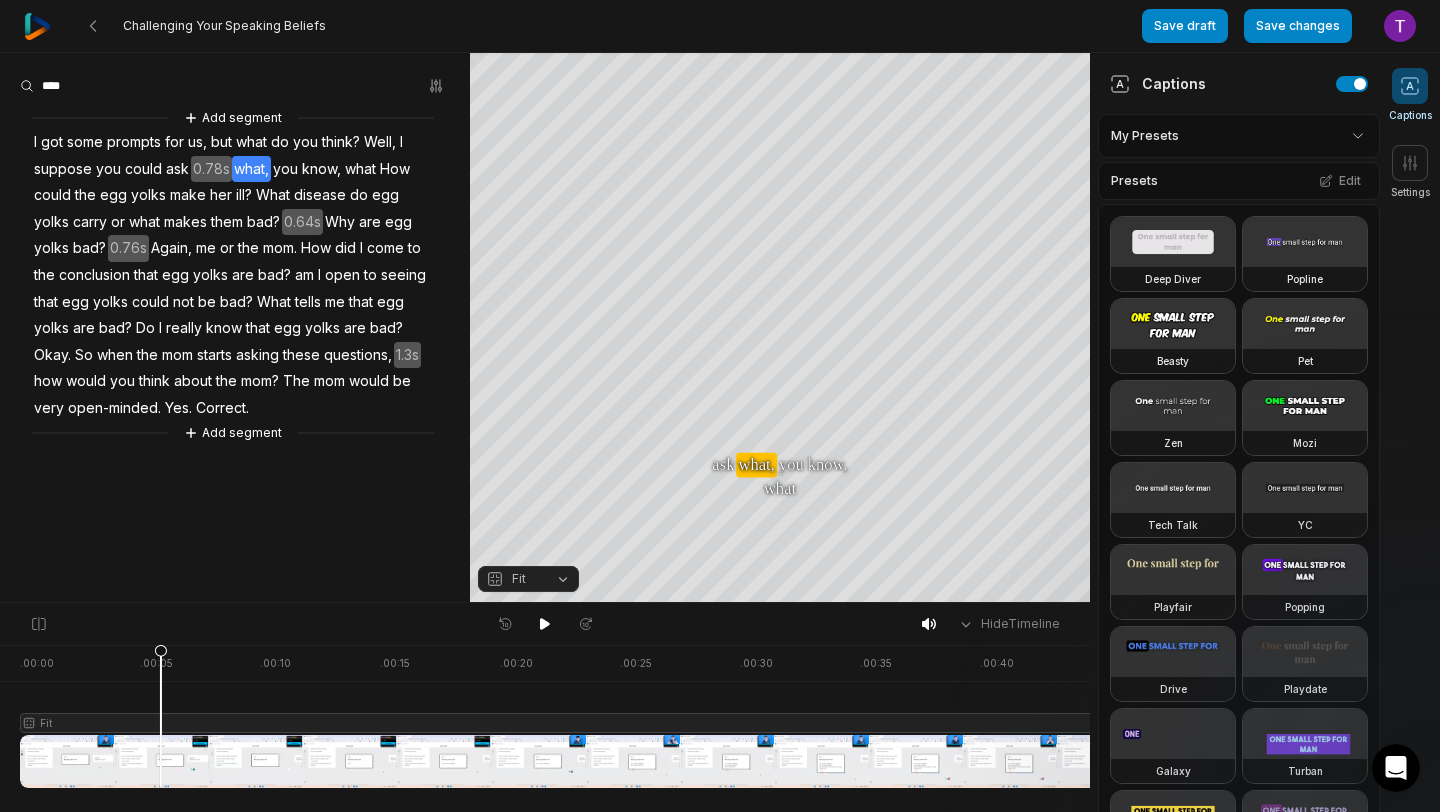 drag, startPoint x: 234, startPoint y: 166, endPoint x: 312, endPoint y: 167, distance: 78.00641 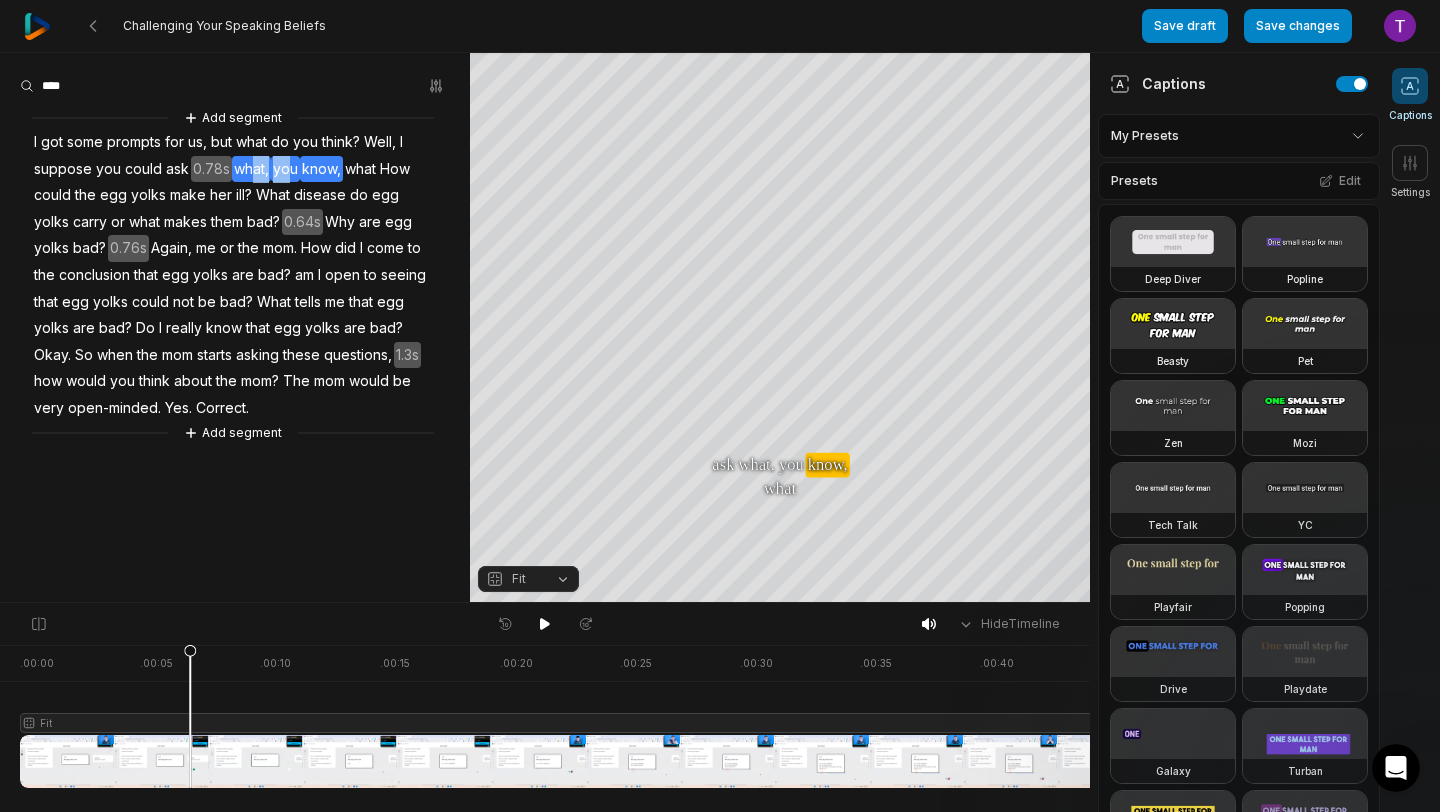 drag, startPoint x: 252, startPoint y: 163, endPoint x: 289, endPoint y: 166, distance: 37.12142 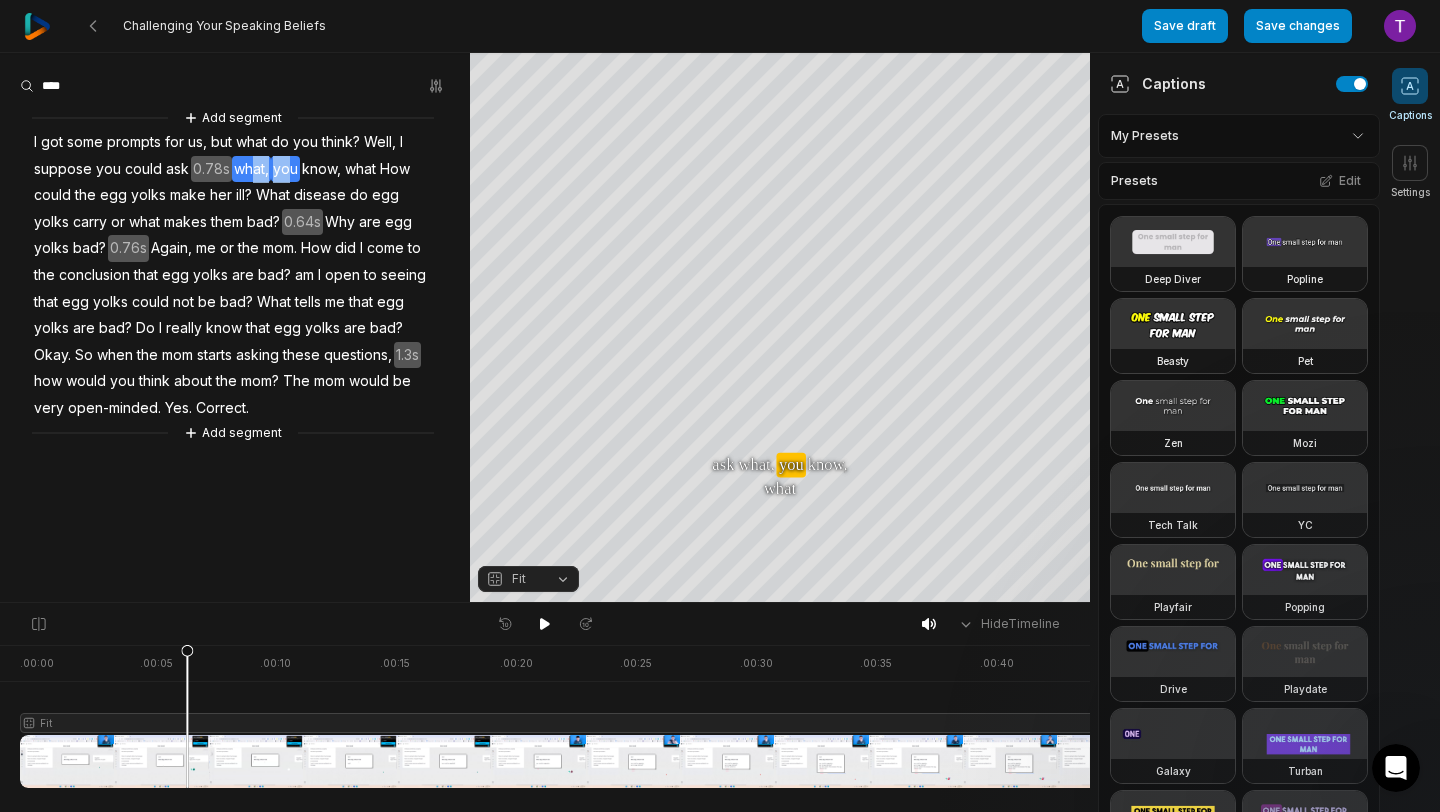 click on "you" at bounding box center [285, 169] 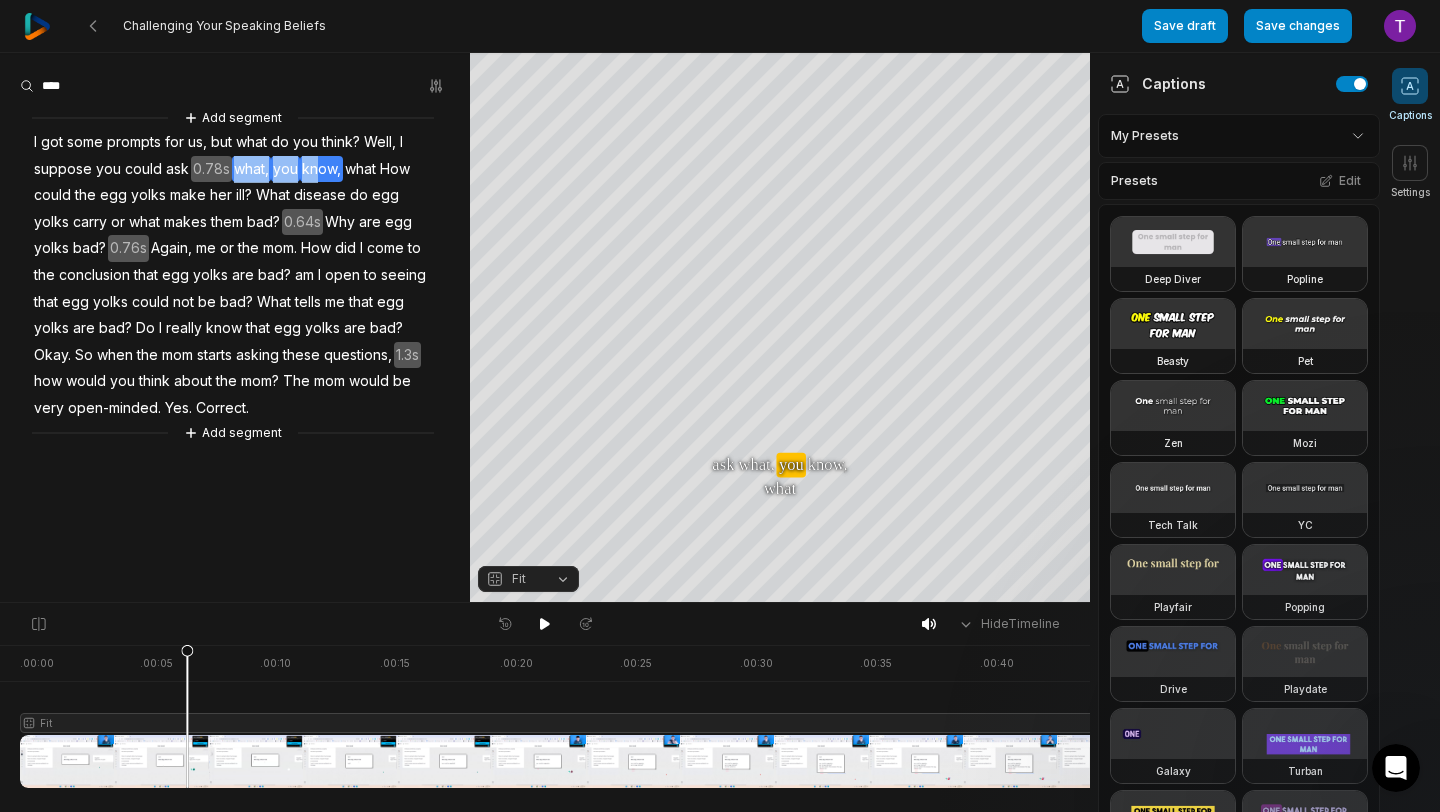 drag, startPoint x: 233, startPoint y: 161, endPoint x: 316, endPoint y: 167, distance: 83.21658 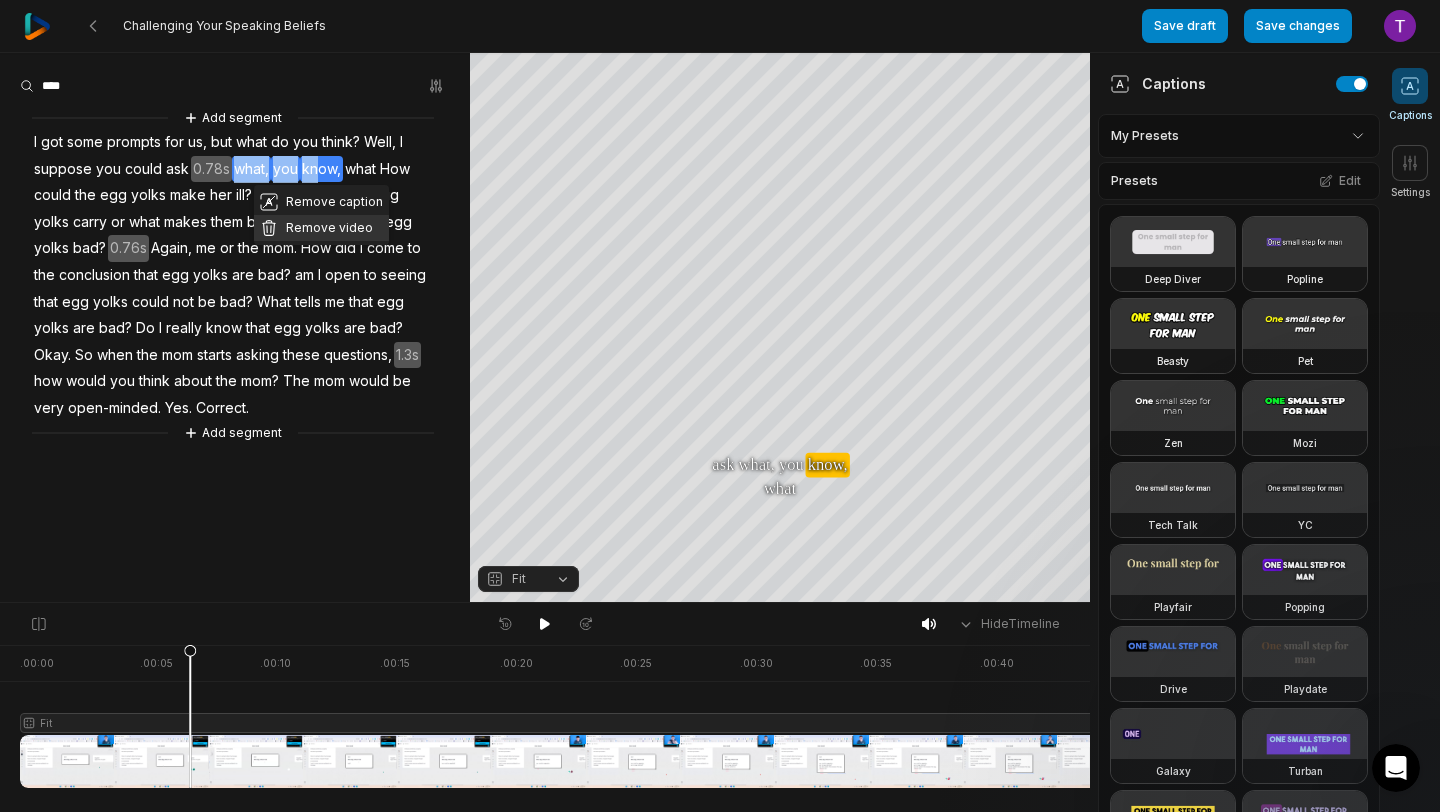 click on "Remove video" at bounding box center [321, 228] 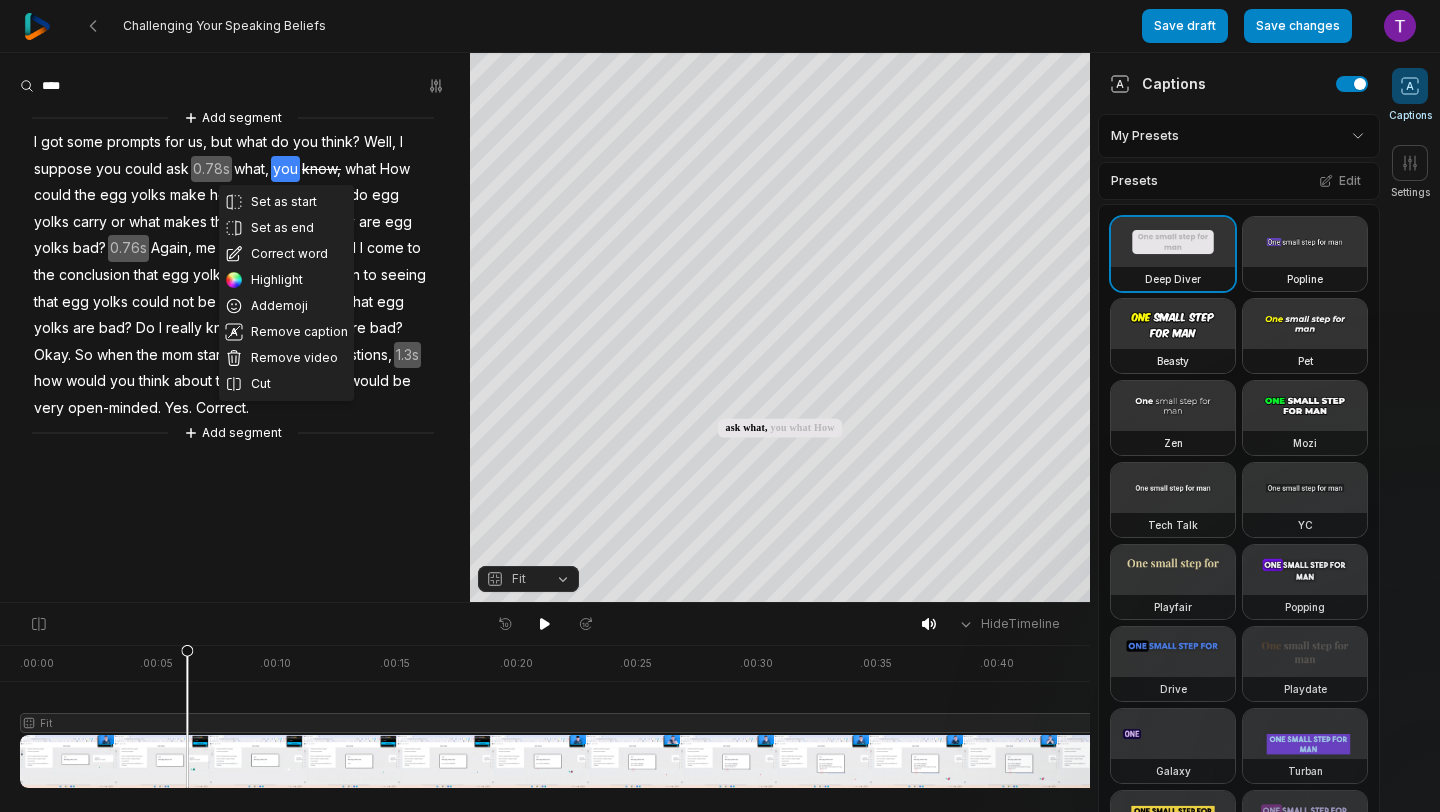 scroll, scrollTop: 0, scrollLeft: 0, axis: both 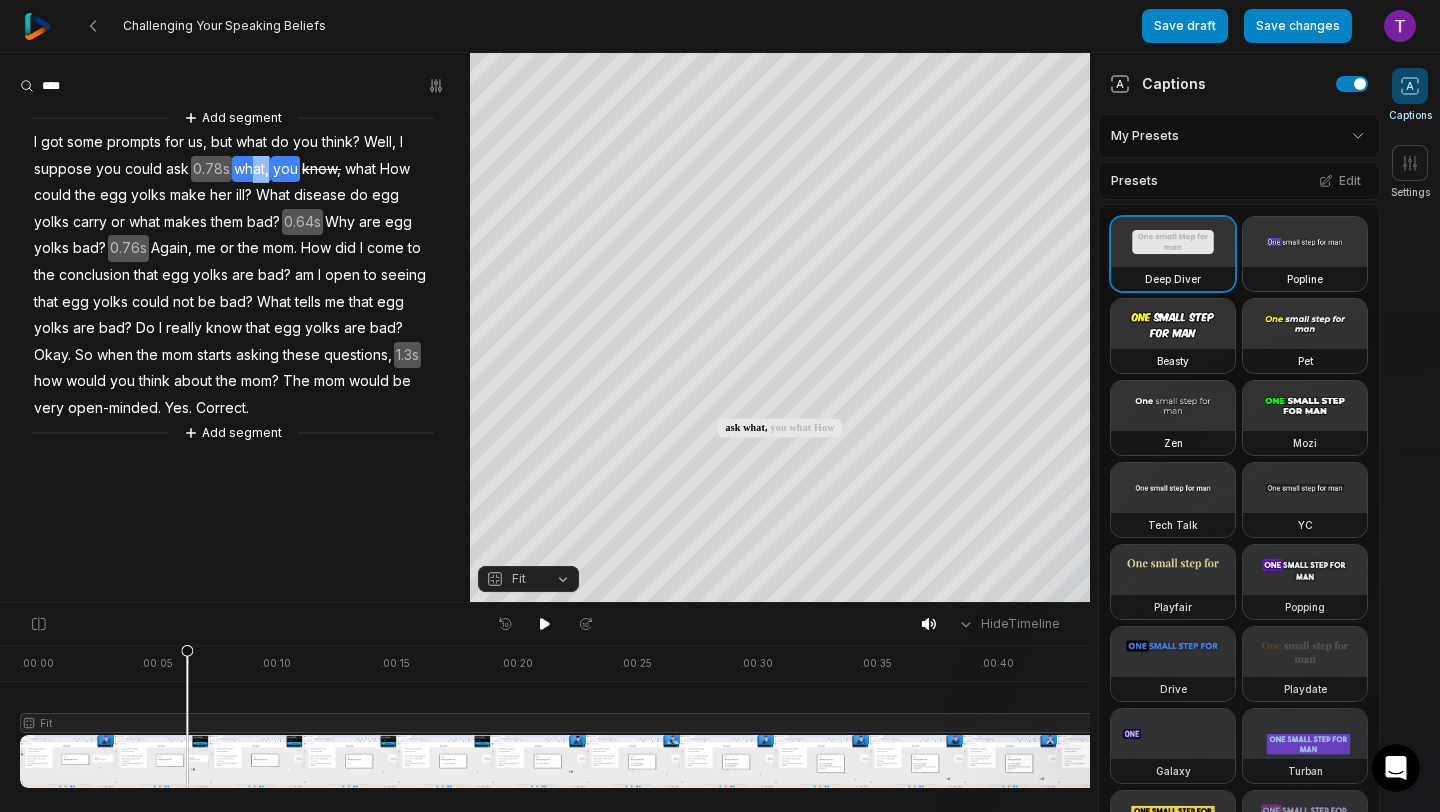 drag, startPoint x: 0, startPoint y: 0, endPoint x: 271, endPoint y: 170, distance: 319.9078 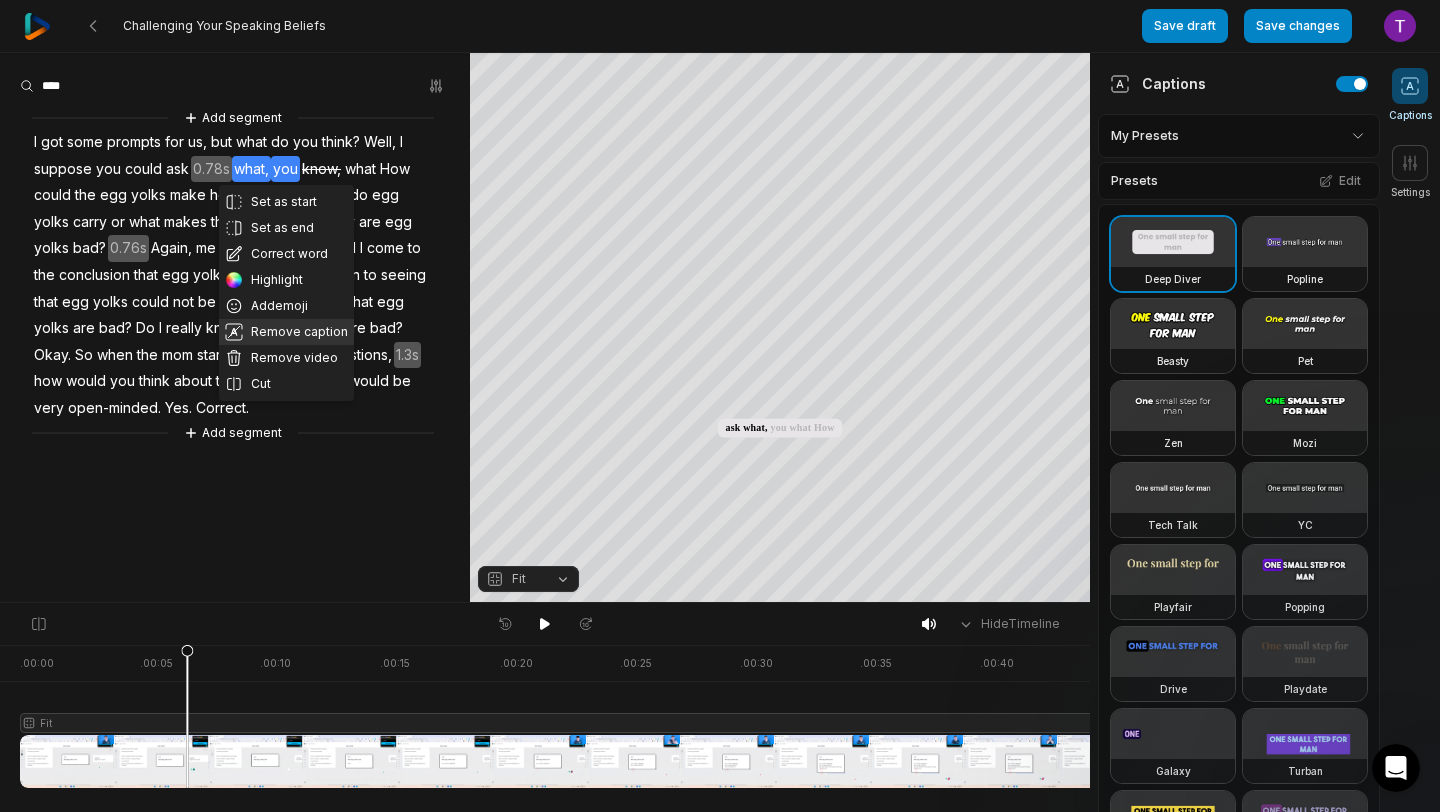 click on "Remove caption" at bounding box center (286, 332) 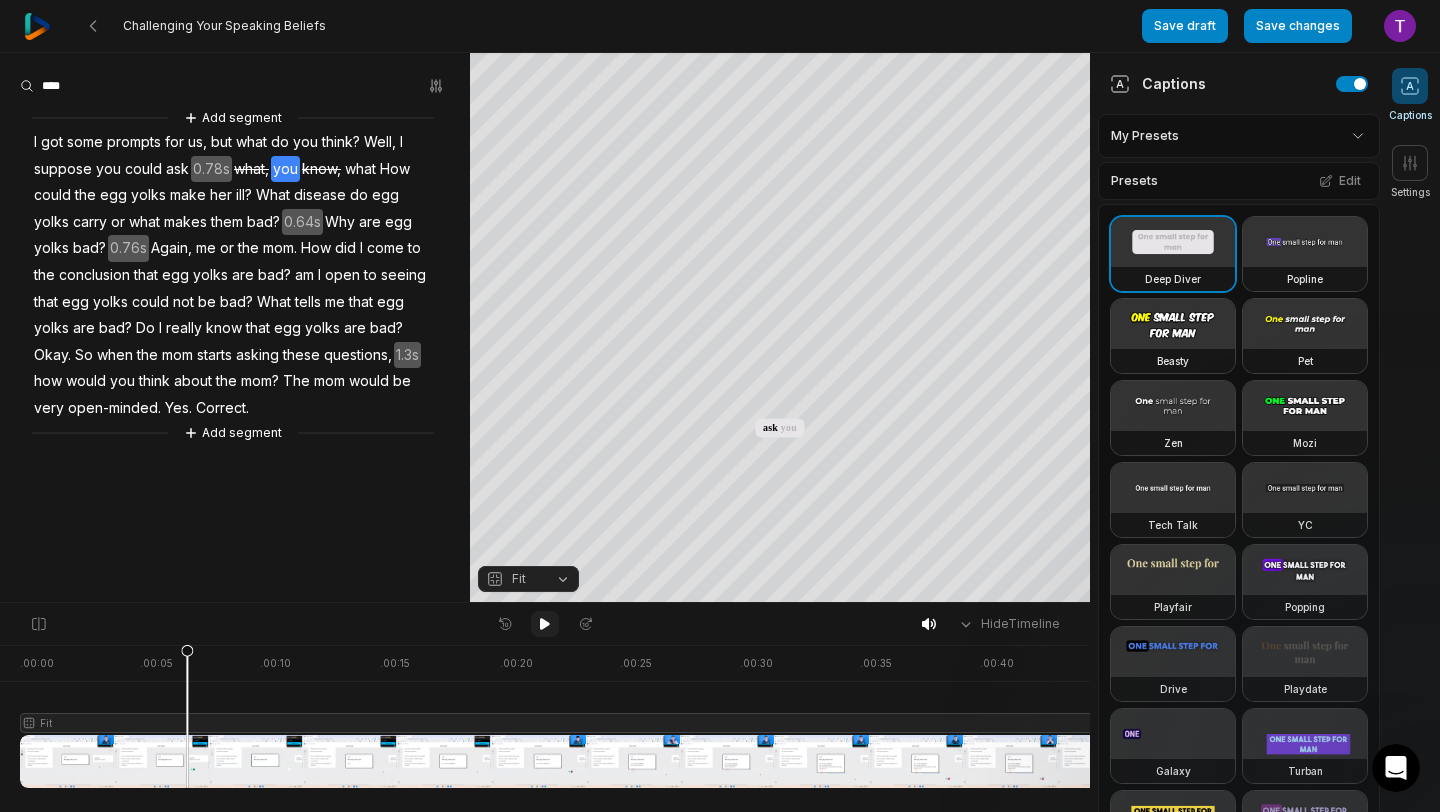 click 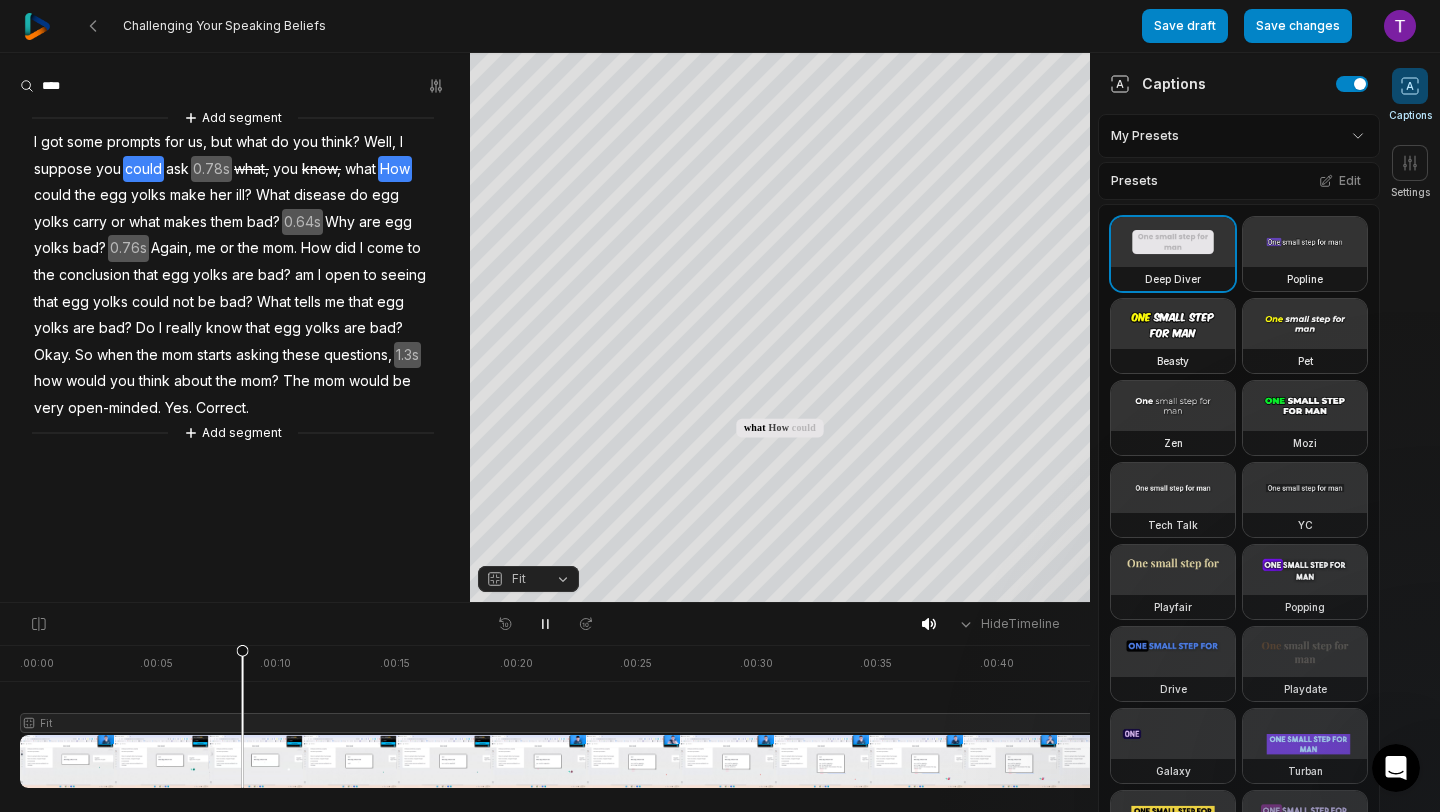 click on "ask" at bounding box center (177, 169) 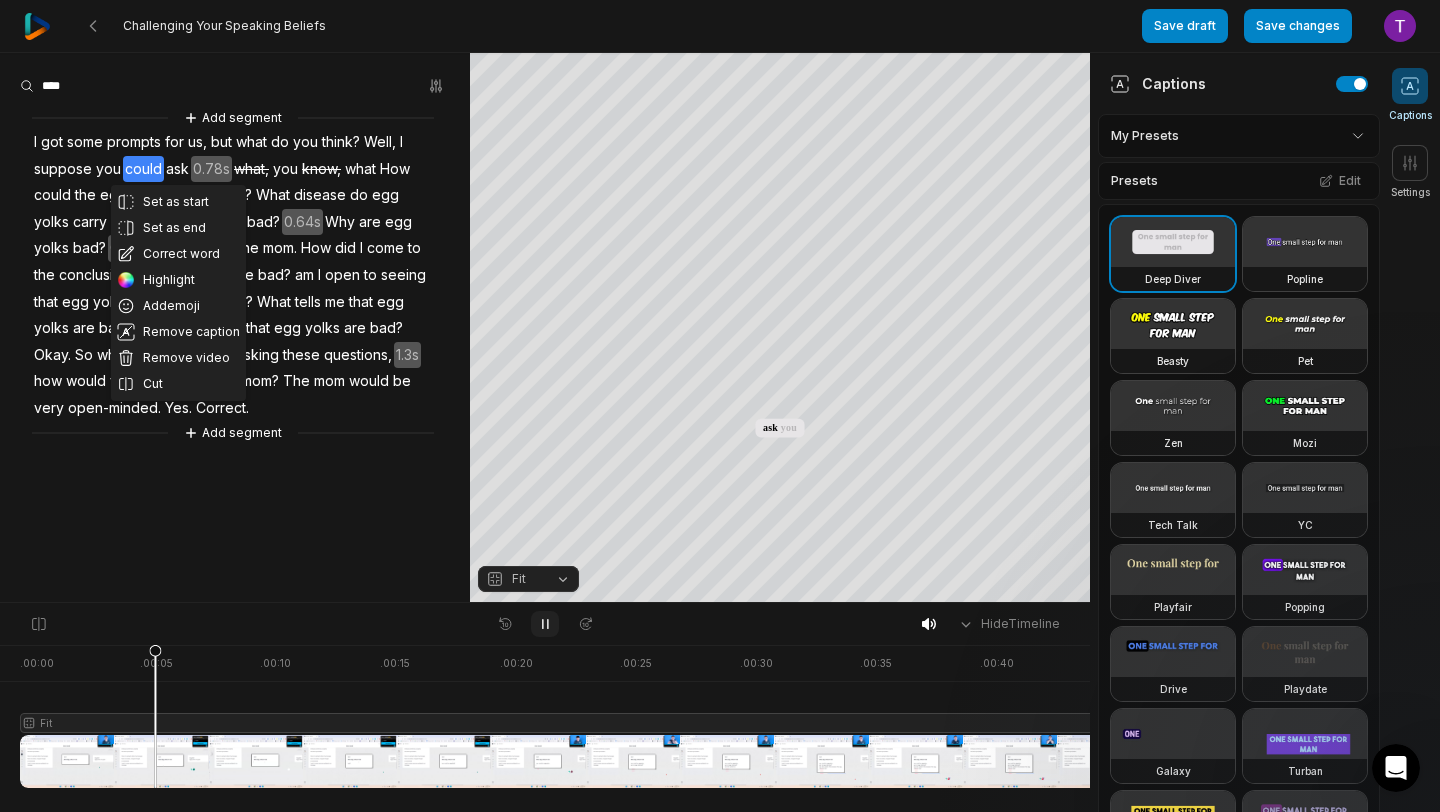 click 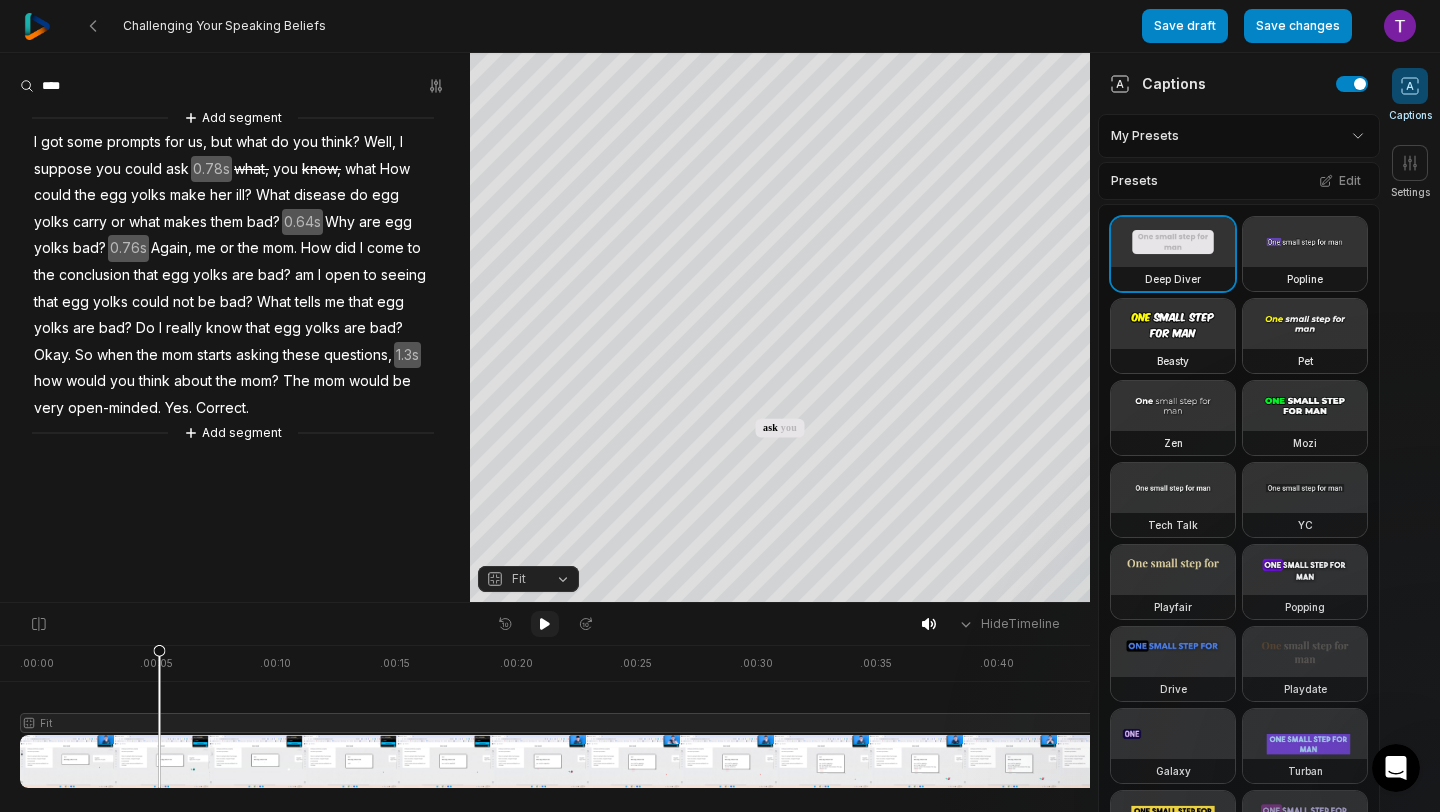 click 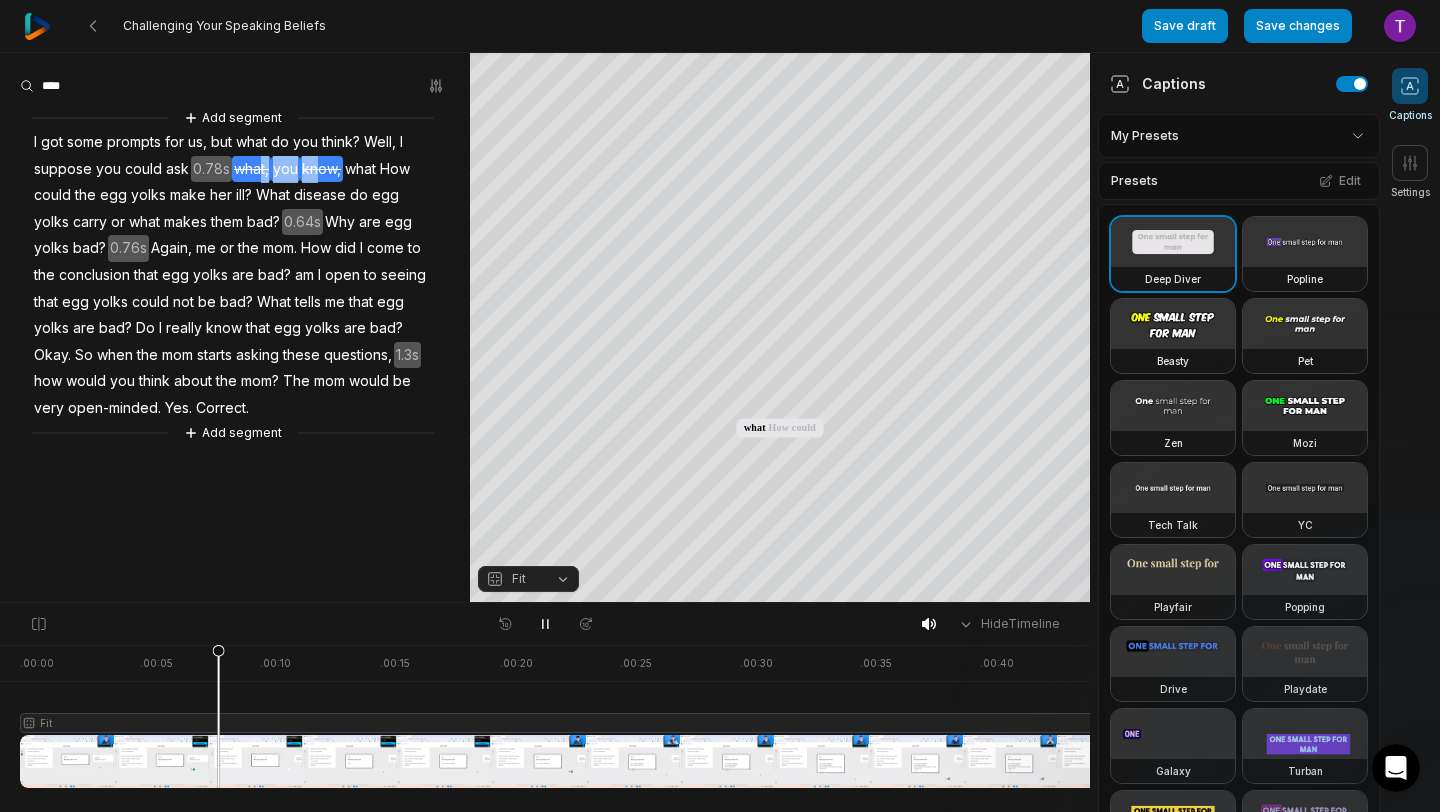 drag, startPoint x: 255, startPoint y: 171, endPoint x: 313, endPoint y: 169, distance: 58.034473 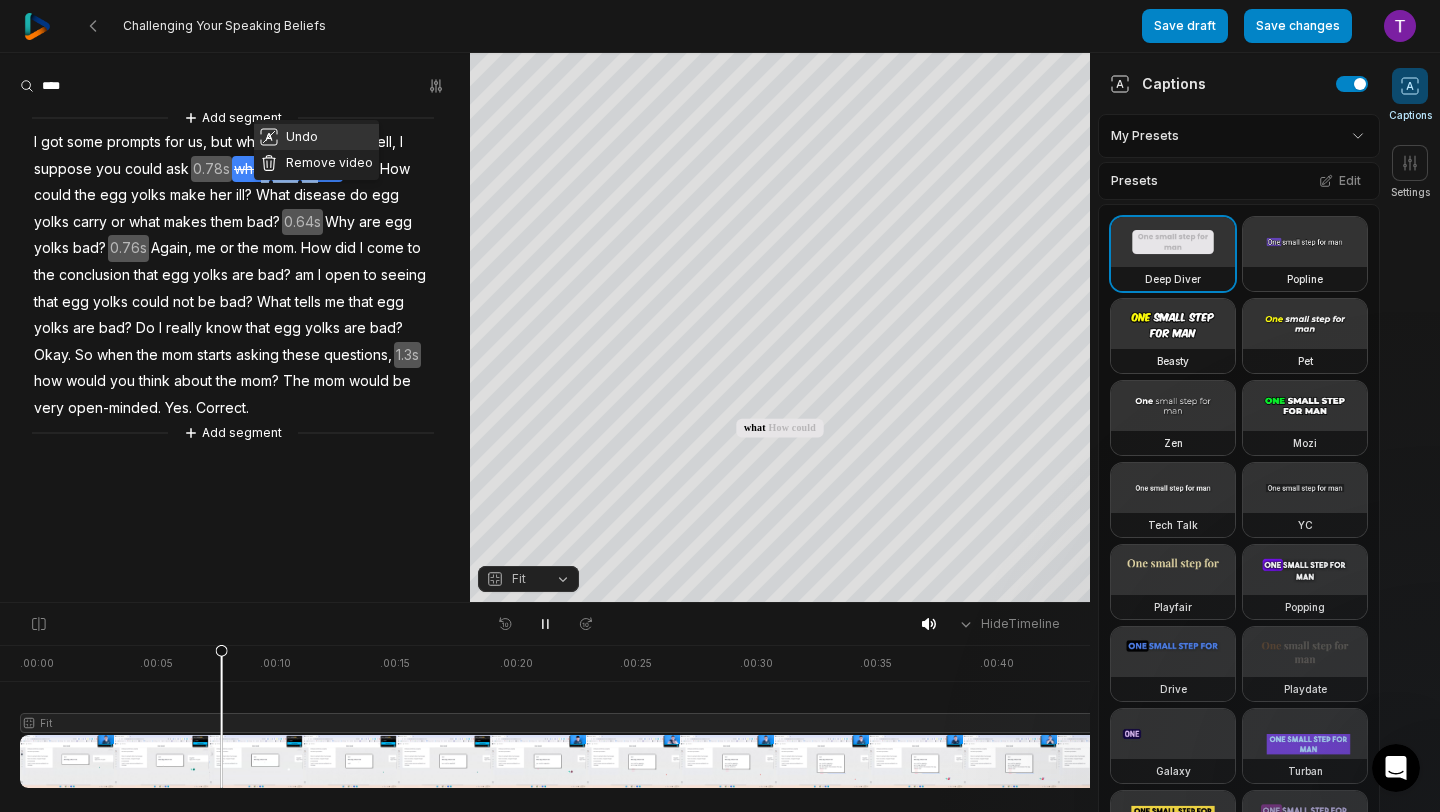 click on "Undo" at bounding box center [316, 137] 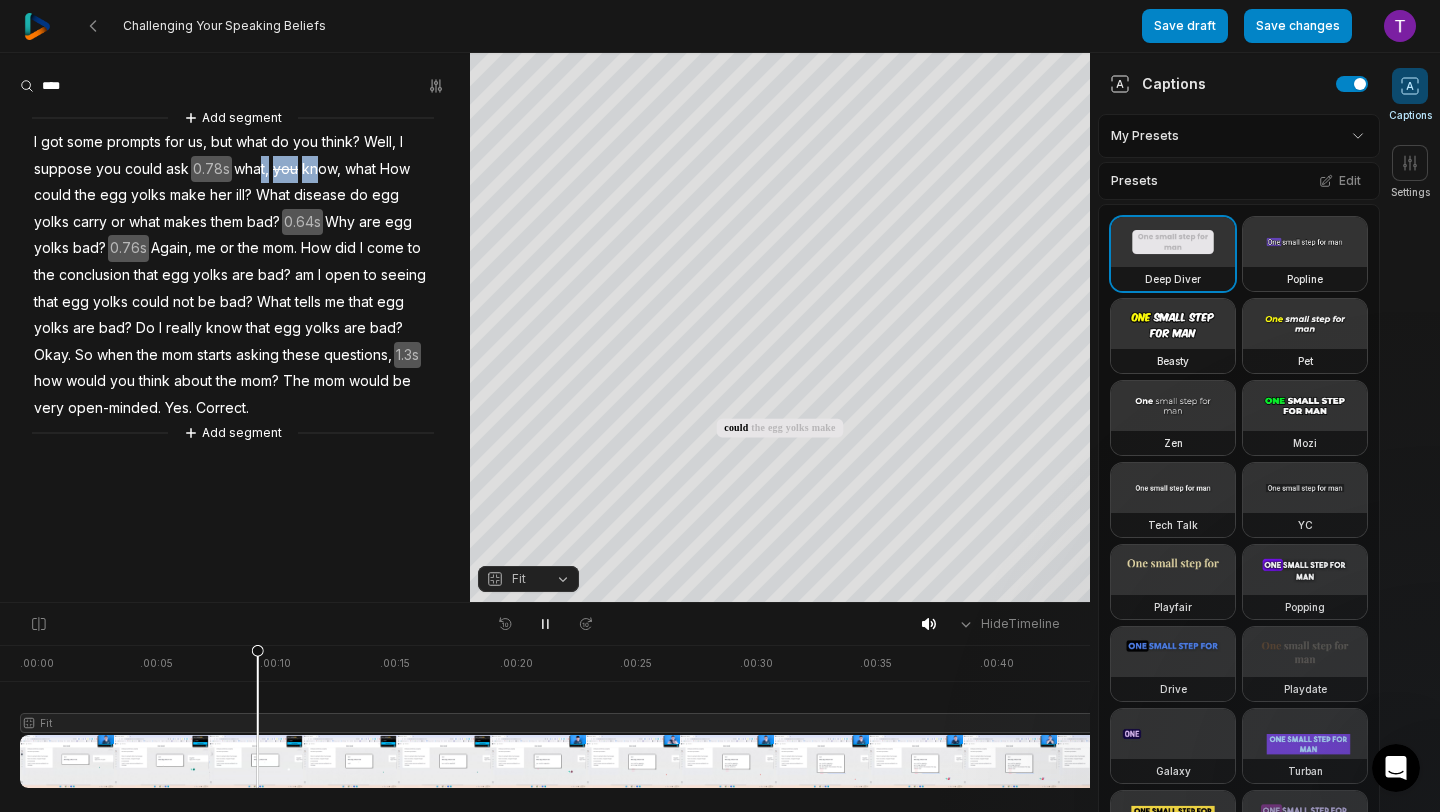 click on "you" at bounding box center [285, 169] 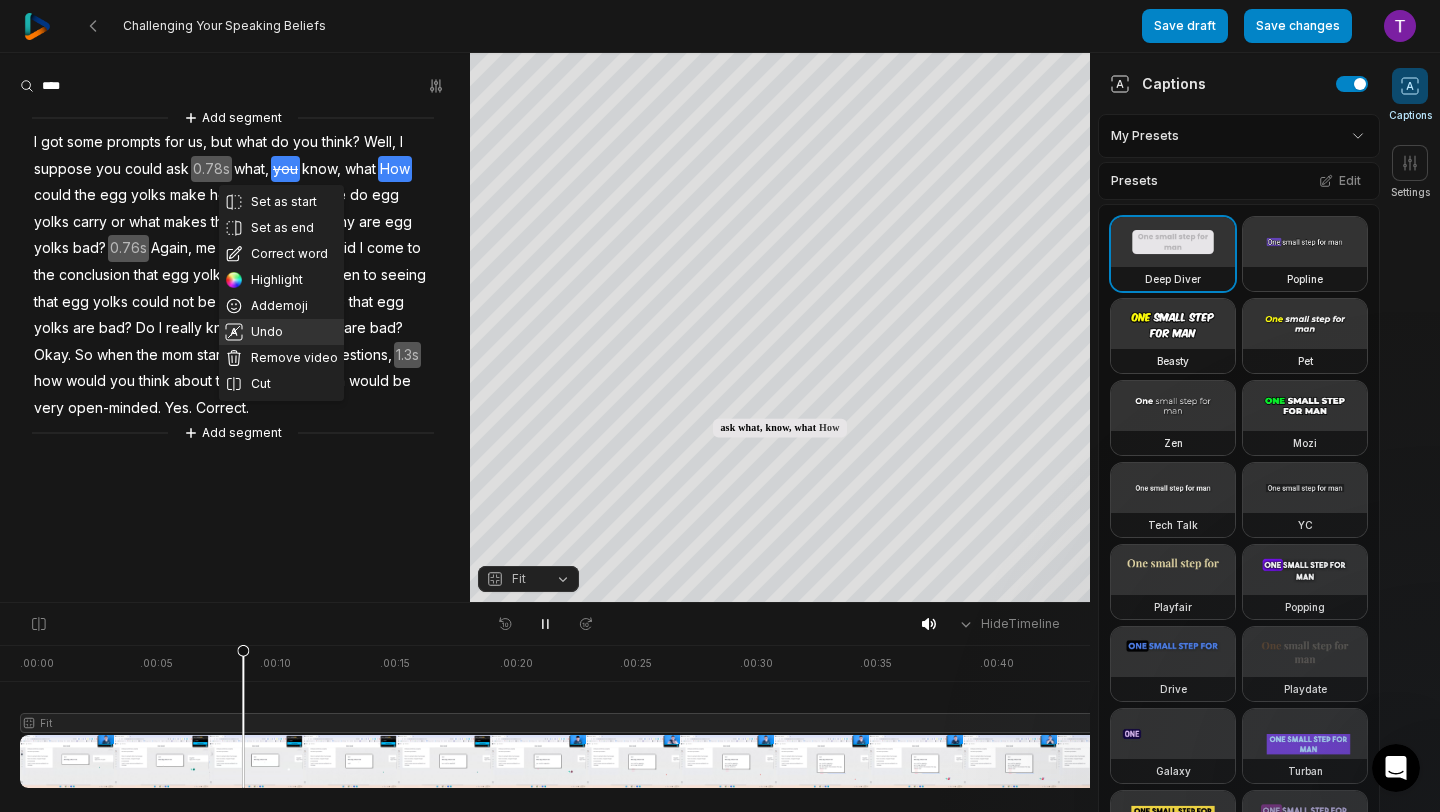 click on "Undo" at bounding box center [281, 332] 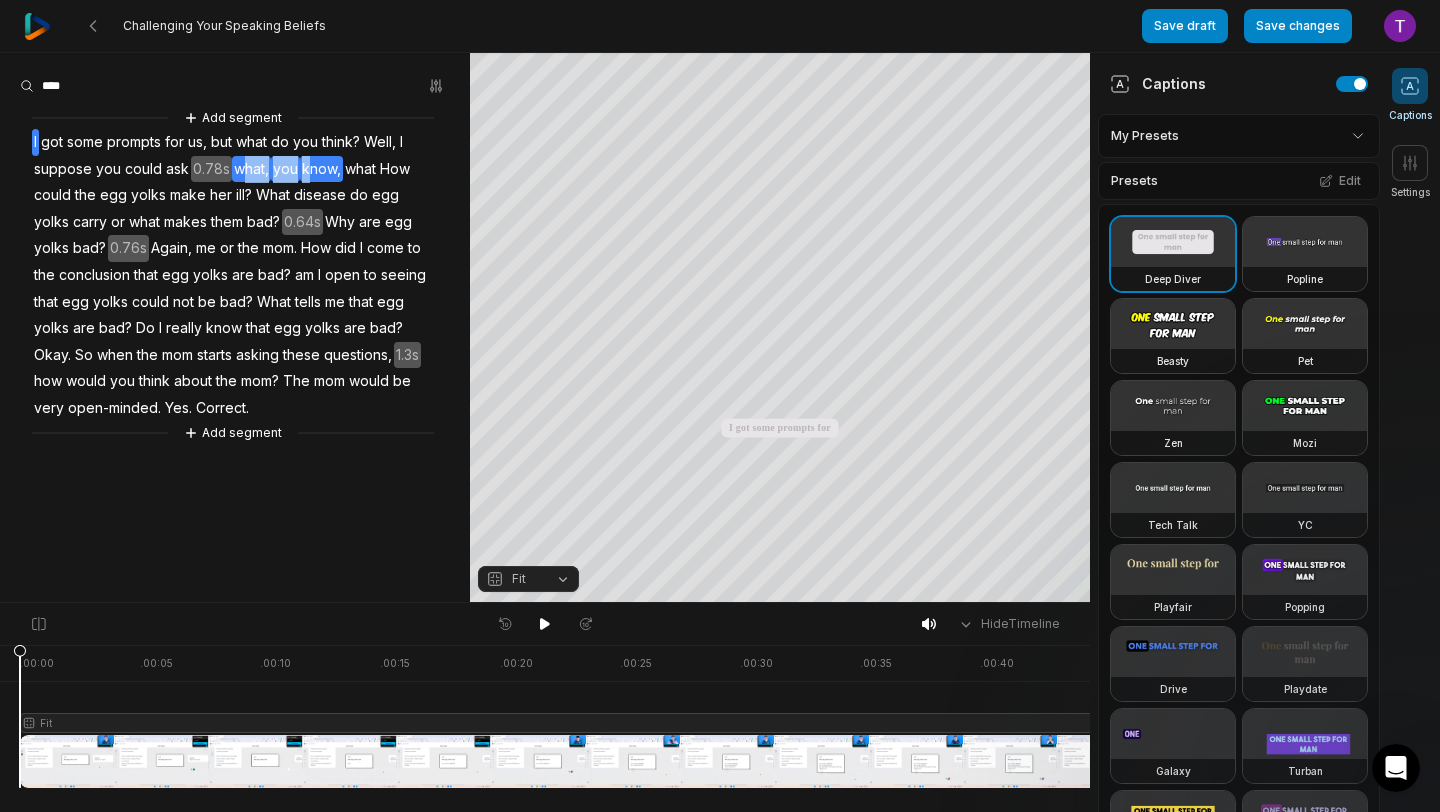 drag, startPoint x: 243, startPoint y: 172, endPoint x: 310, endPoint y: 173, distance: 67.00746 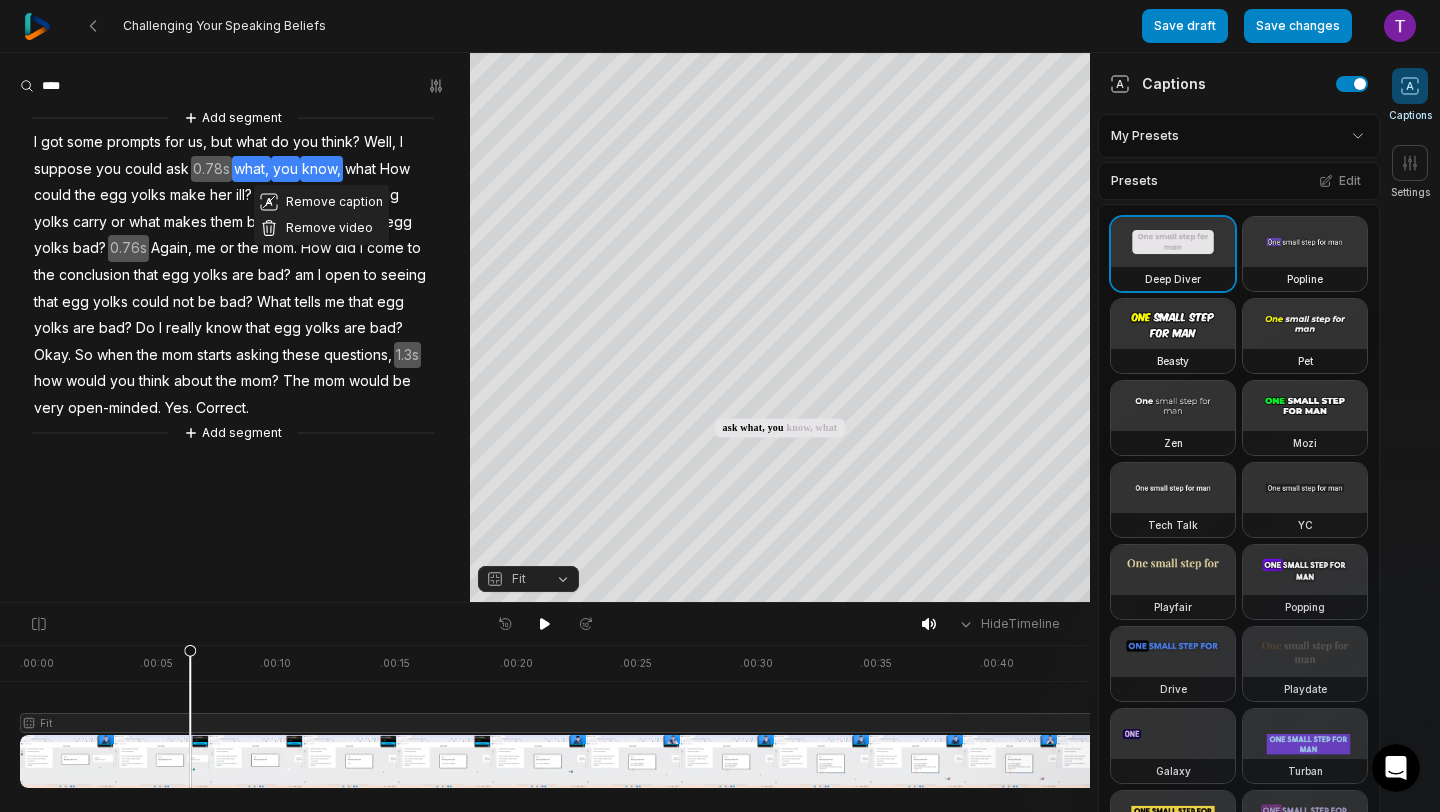 click on "Remove caption Remove video Add segment I got some prompts for us, but what do you think? Well, I suppose you could ask [TIME] what, you know, what How could the egg yolks make her ill? What disease do egg yolks carry or what makes them bad? [TIME] Why are egg yolks bad? [TIME] Again, me or the mom. How did I come to the conclusion that egg yolks are bad? am I open to seeing that egg yolks could not be bad? What tells me that egg yolks are bad? Do I really know that egg yolks are bad? Okay. So when the mom starts asking these questions, [TIME] how would you think about the mom? The mom would be very open-minded. Yes. Correct. Add segment" at bounding box center [235, 275] 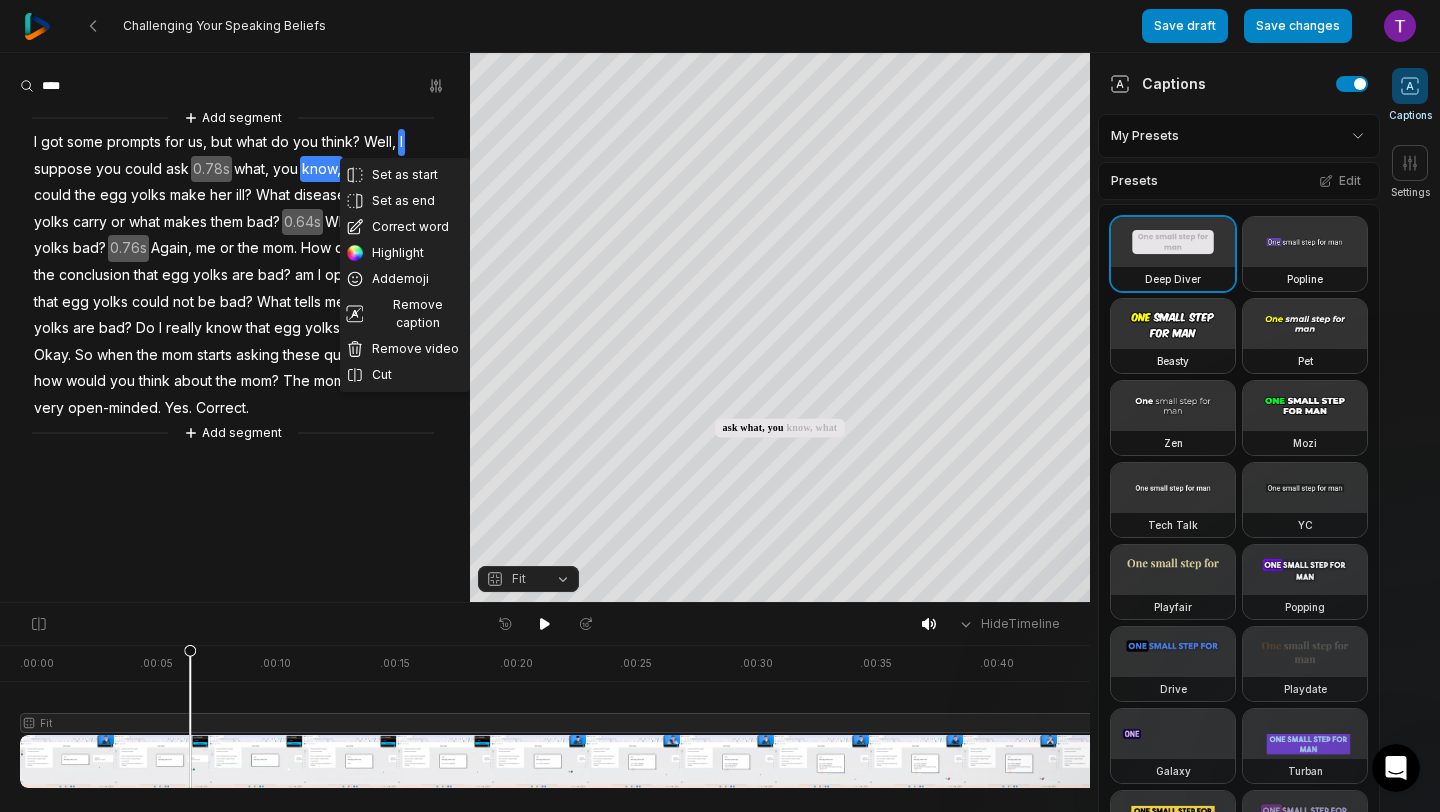 click on "know," at bounding box center [321, 169] 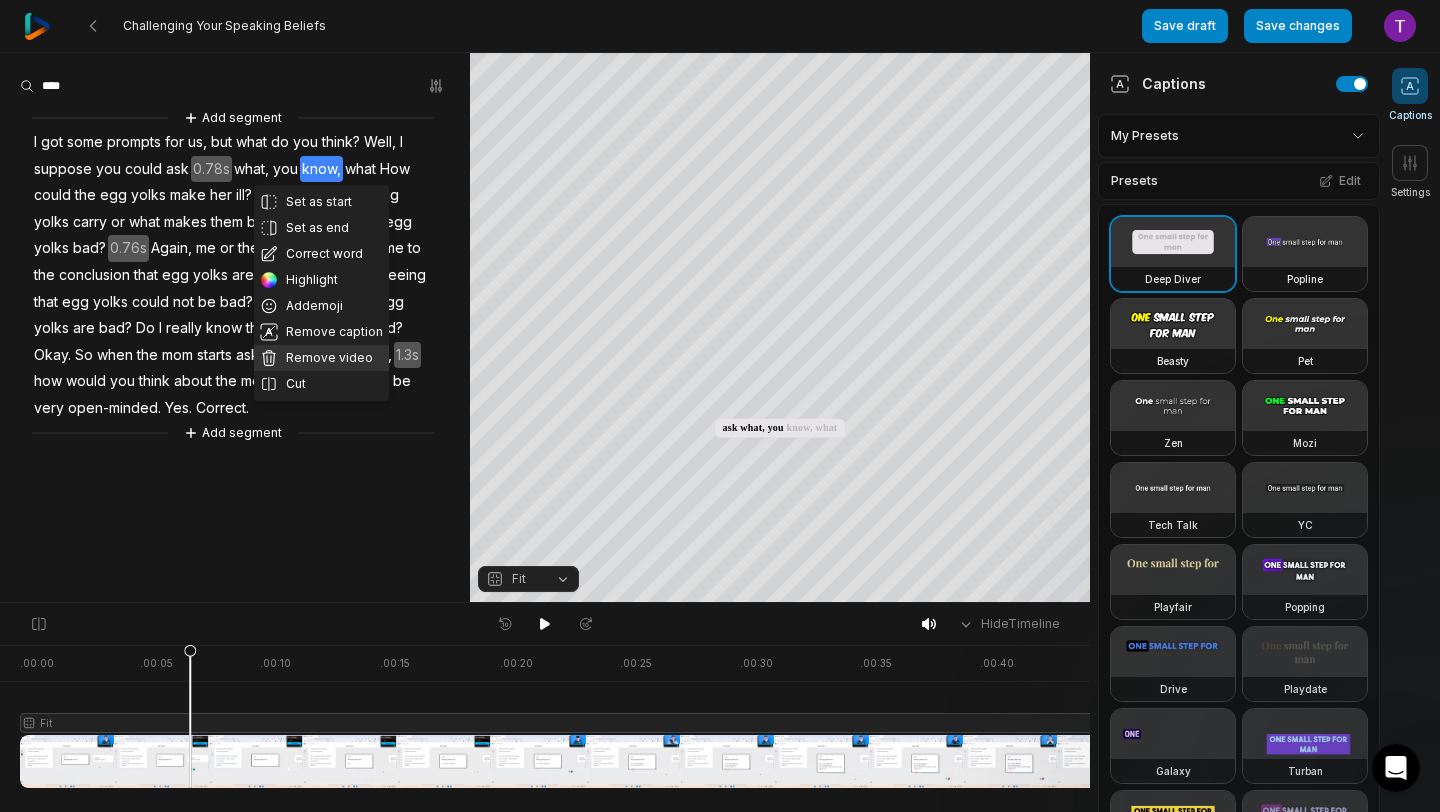 click on "Remove video" at bounding box center [321, 358] 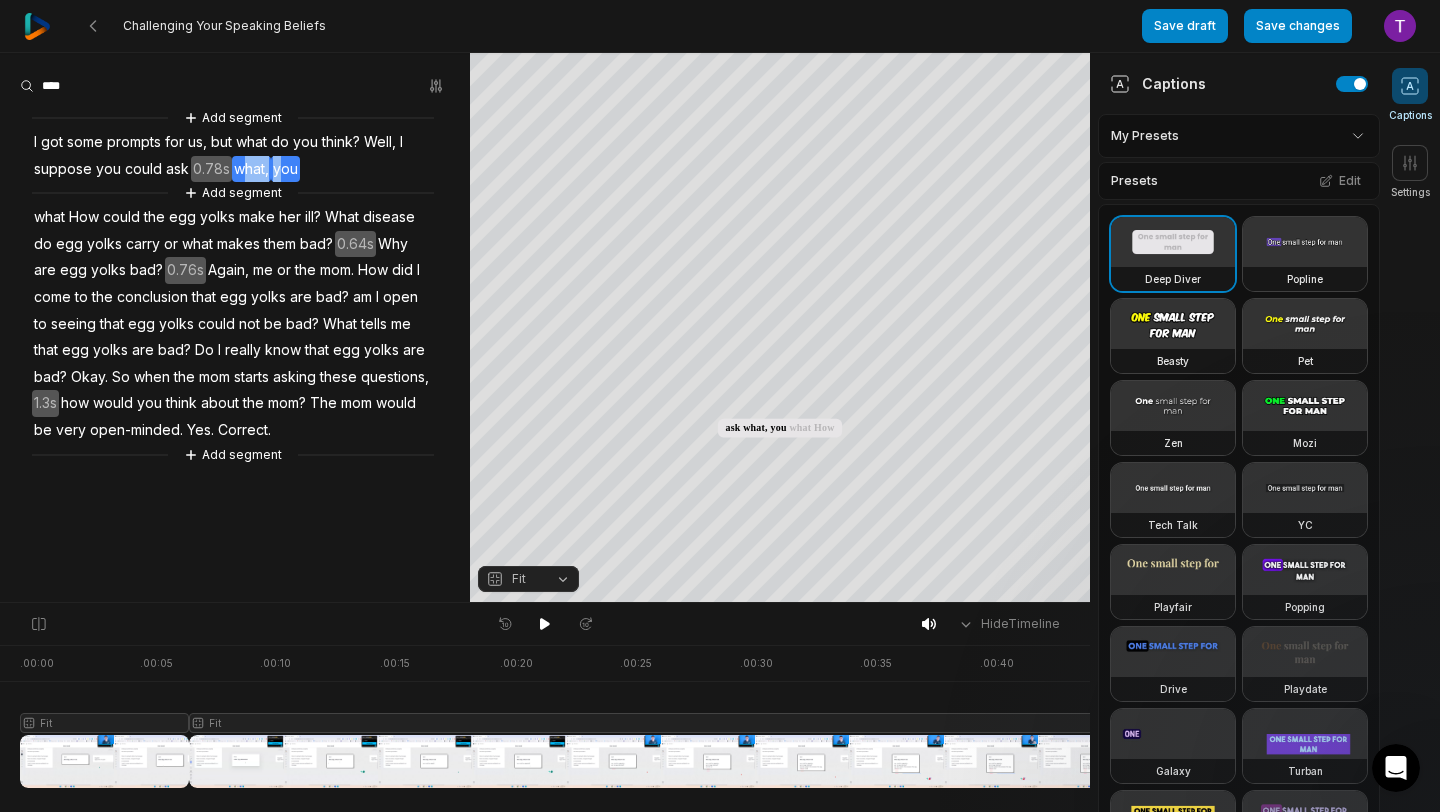 drag, startPoint x: 246, startPoint y: 172, endPoint x: 281, endPoint y: 172, distance: 35 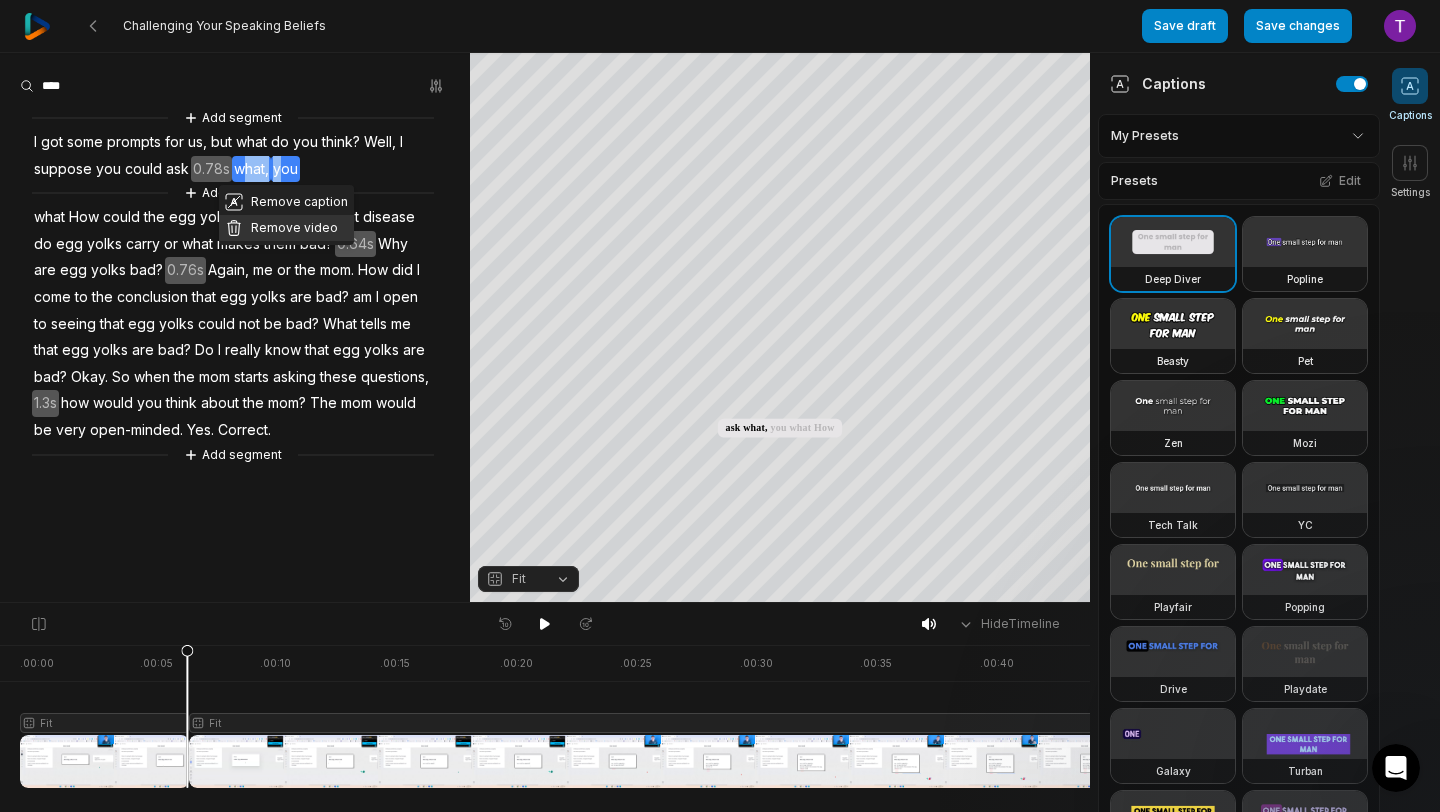 click on "Remove video" at bounding box center (286, 228) 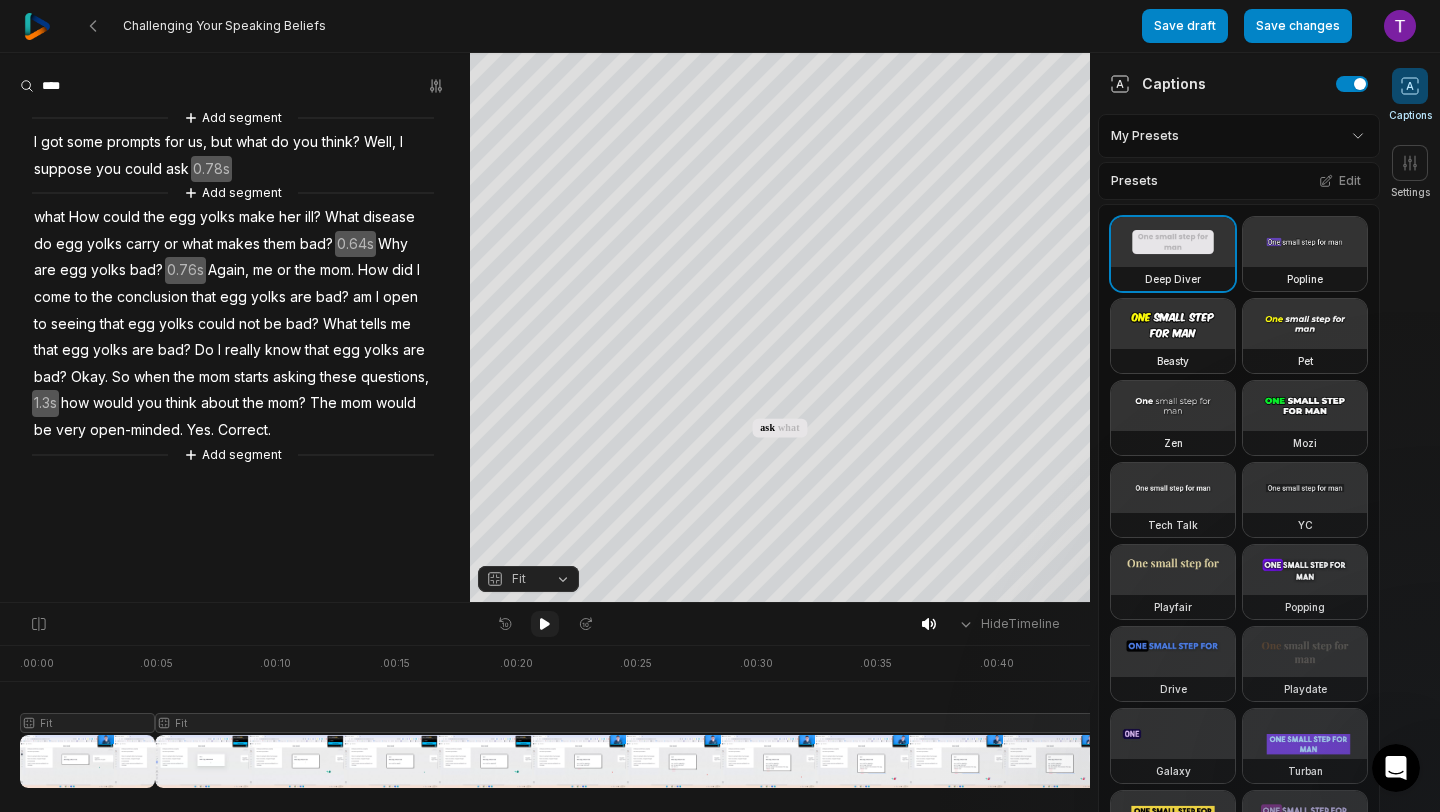 click 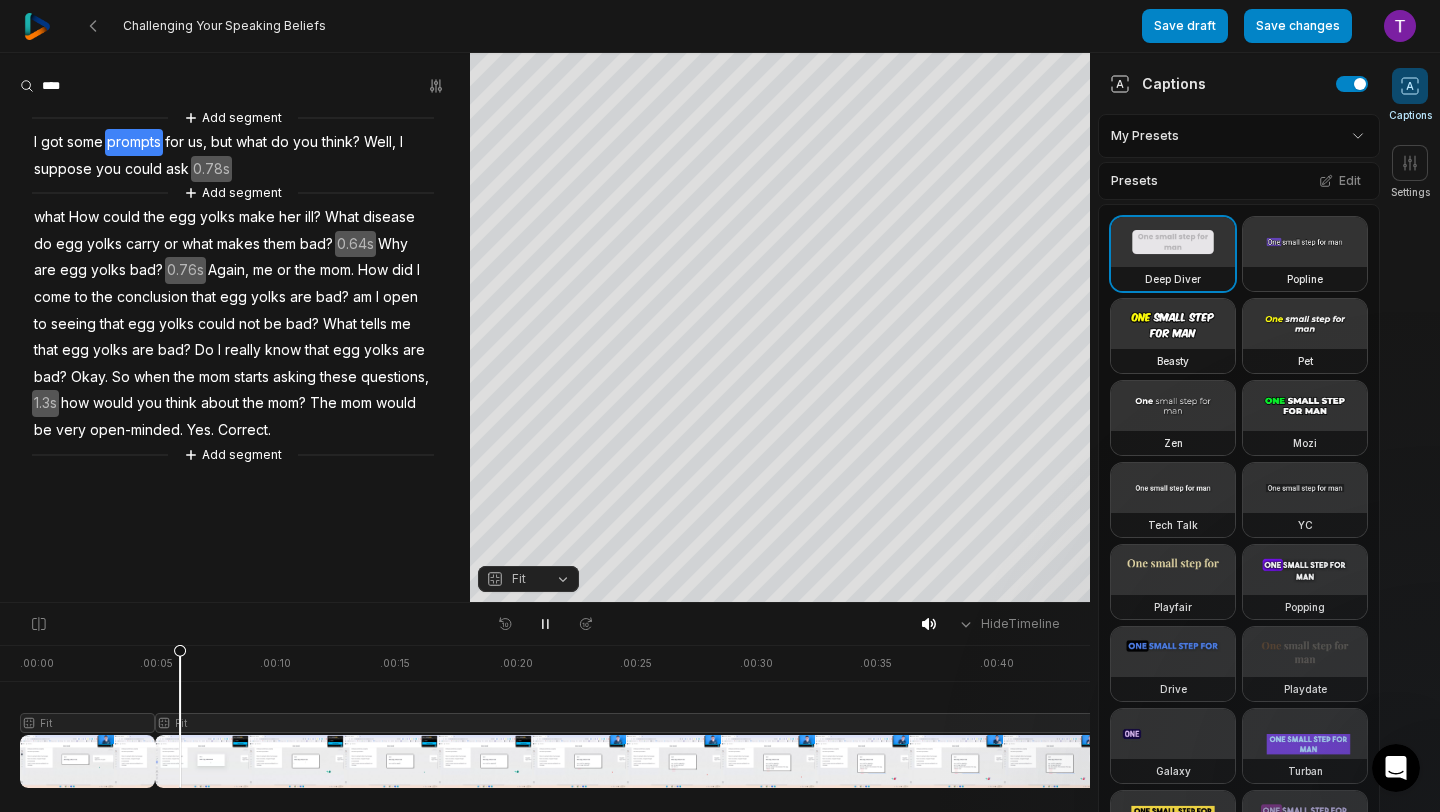 click on "prompts" at bounding box center [134, 142] 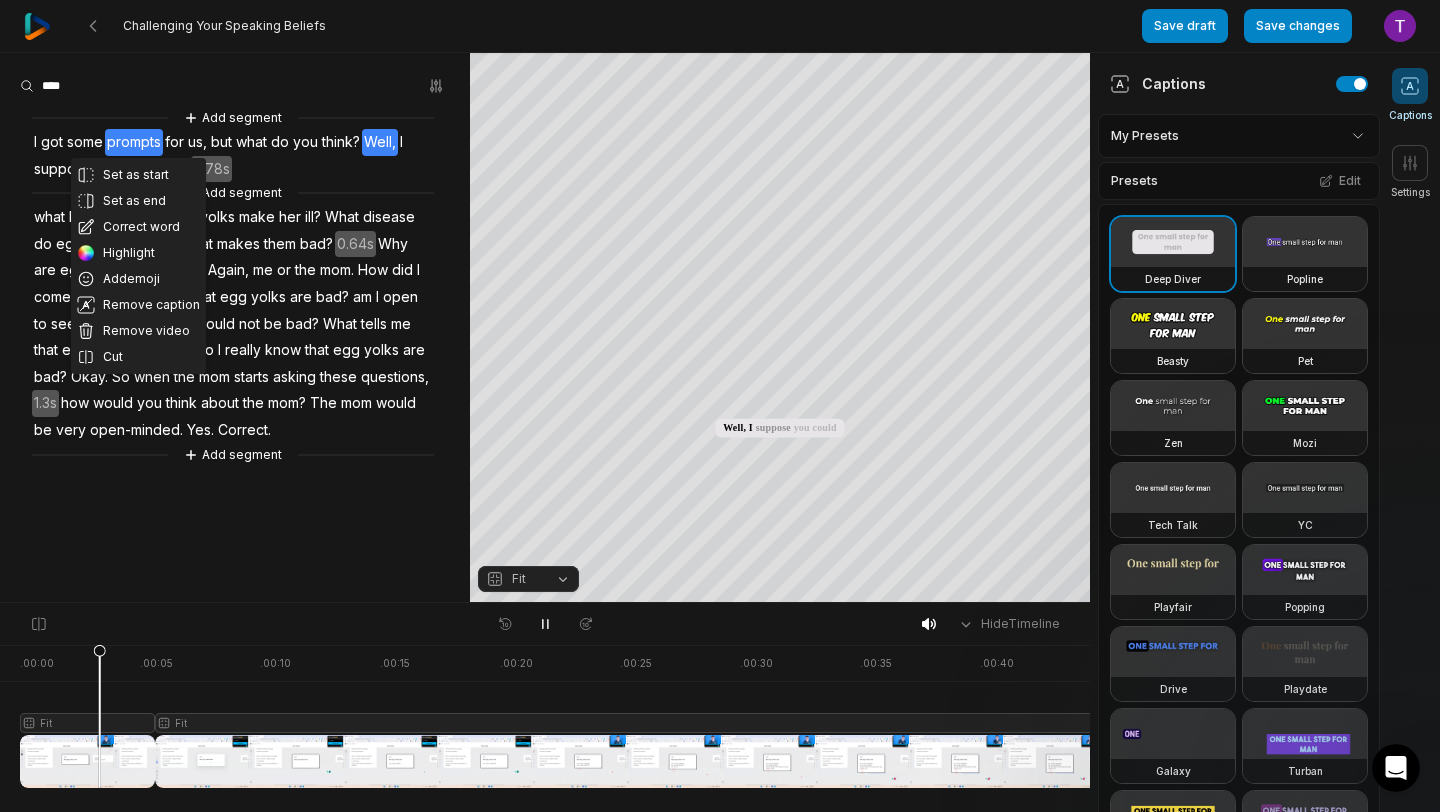 click on "Set as start Set as end Correct word Highlight Add  emoji Remove caption Remove video Cut   Add segment I got some prompts for us, but what do you think? Well, I suppose you could ask 0.78s   Add segment what How could the egg yolks make her ill? What disease do egg yolks carry or what makes them bad? 0.64s Why are egg yolks bad? 0.76s Again, me or the mom. How did I come to the conclusion that egg yolks are bad? am I open to seeing that egg yolks could not be bad? What tells me that egg yolks are bad? Do I really know that egg yolks are bad? Okay. So when the mom starts asking these questions, 1.3s how would you think about the mom? The mom would be very open-minded. Yes. Correct.   Add segment" at bounding box center [235, 327] 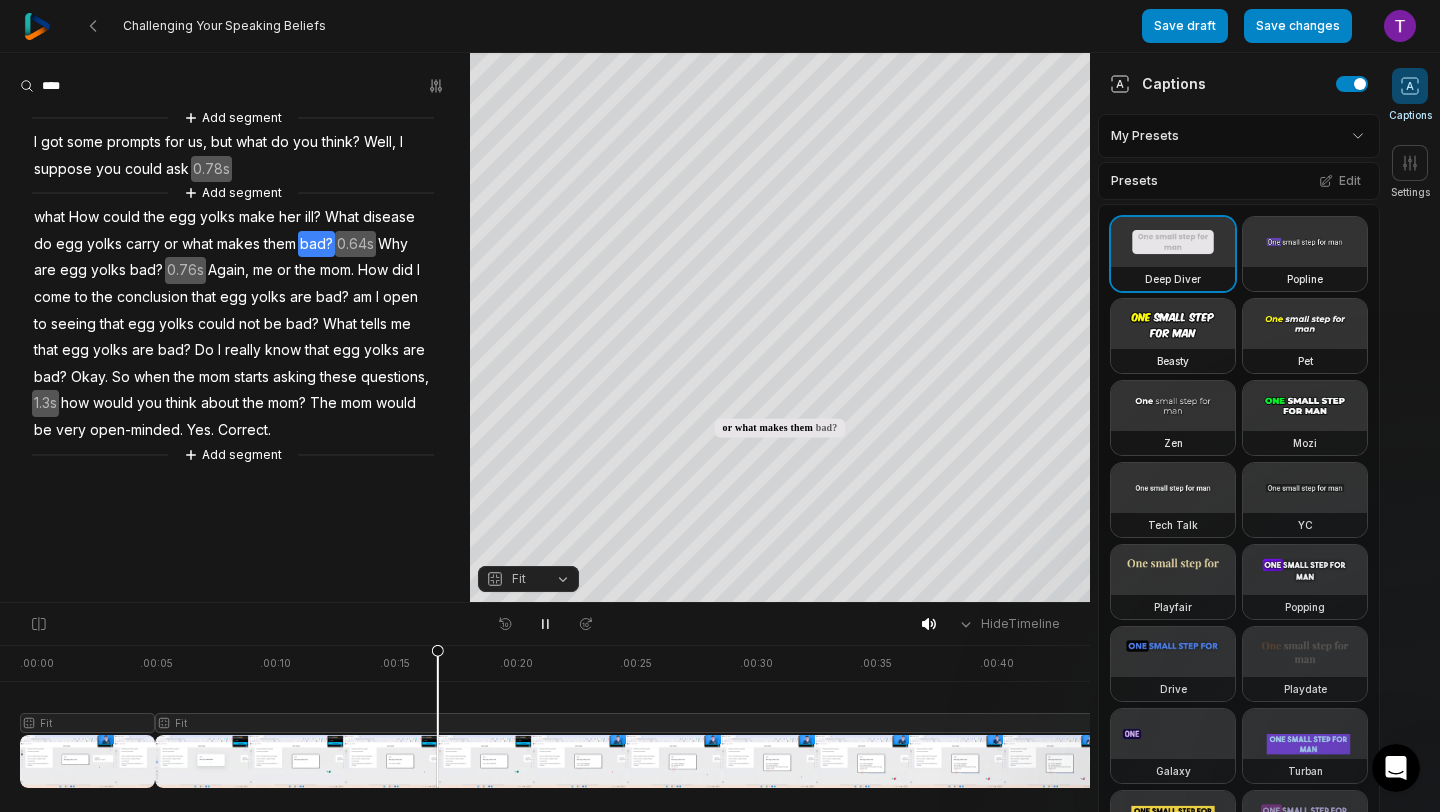 click on "Challenging Your Speaking Beliefs Save draft Save changes Open user menu Captions Settings Your browser does not support mp4 format. Your browser does not support mp4 format. I   got   some   prompts   for us,   but   what   do   you   think? Well,   I   suppose   you   could ask   what How   could   the   egg   yolks make   her   ill? What disease   do   egg   yolks   carry or   what   makes   them   bad? Why   are   egg   yolks   bad? Again,   me   or   the   mom How   did   I   come   to   the conclusion   that   egg   yolks are   bad? am   I   open   to   seeing that   egg   yolks   could   not be   bad? What   tells   me   that   egg yolks   are   bad? Do   I   really   know   that egg   yolks   are   bad? Okay So   when   the   mom   starts asking   these   questions, how would   you   think   about the   mom? The   mom   would   be   very open-minded Yes Correct Crop Hex ********* * % Fit Hide  Timeline .  00:00 .  00:05" at bounding box center (720, 406) 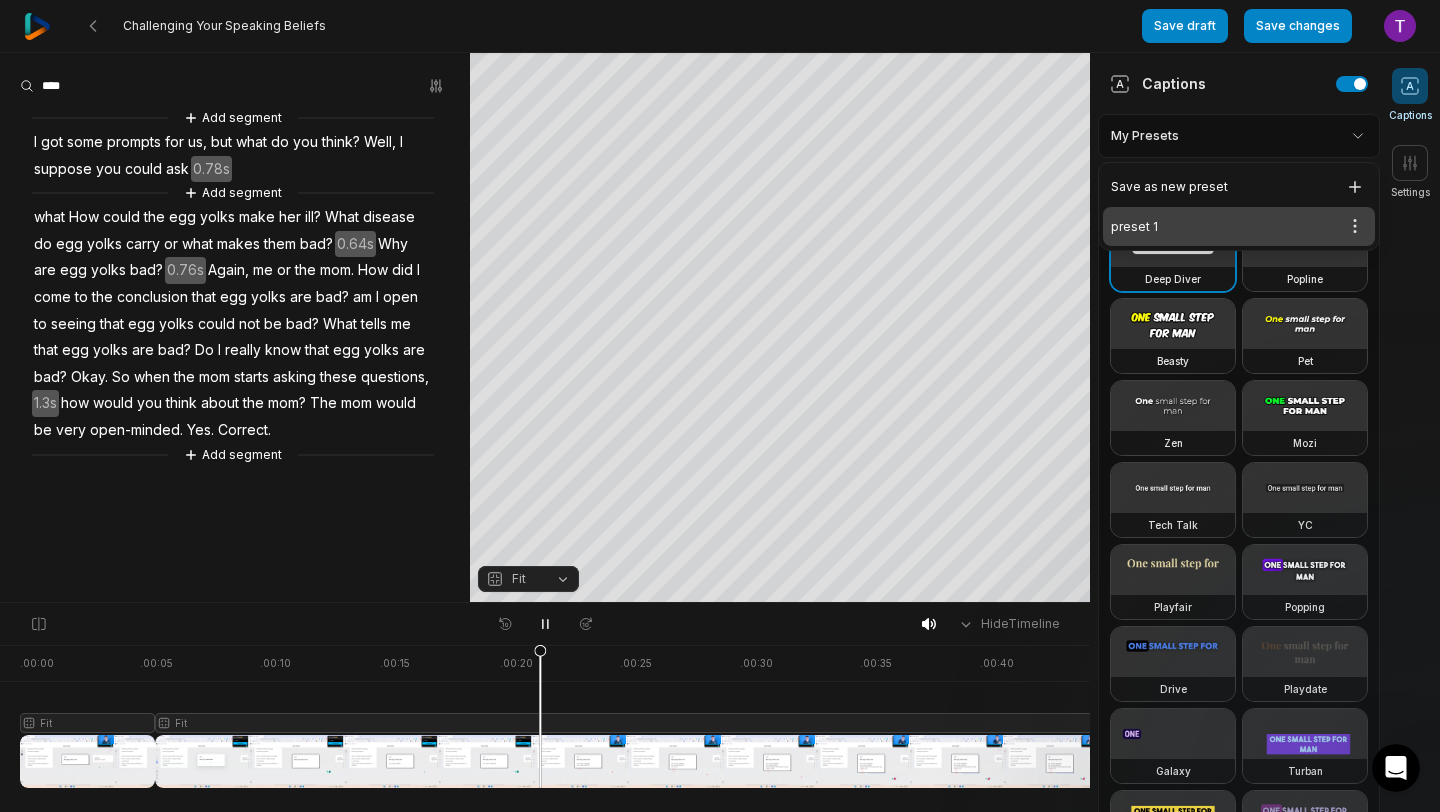 click on "preset 1 Open options" at bounding box center [1239, 226] 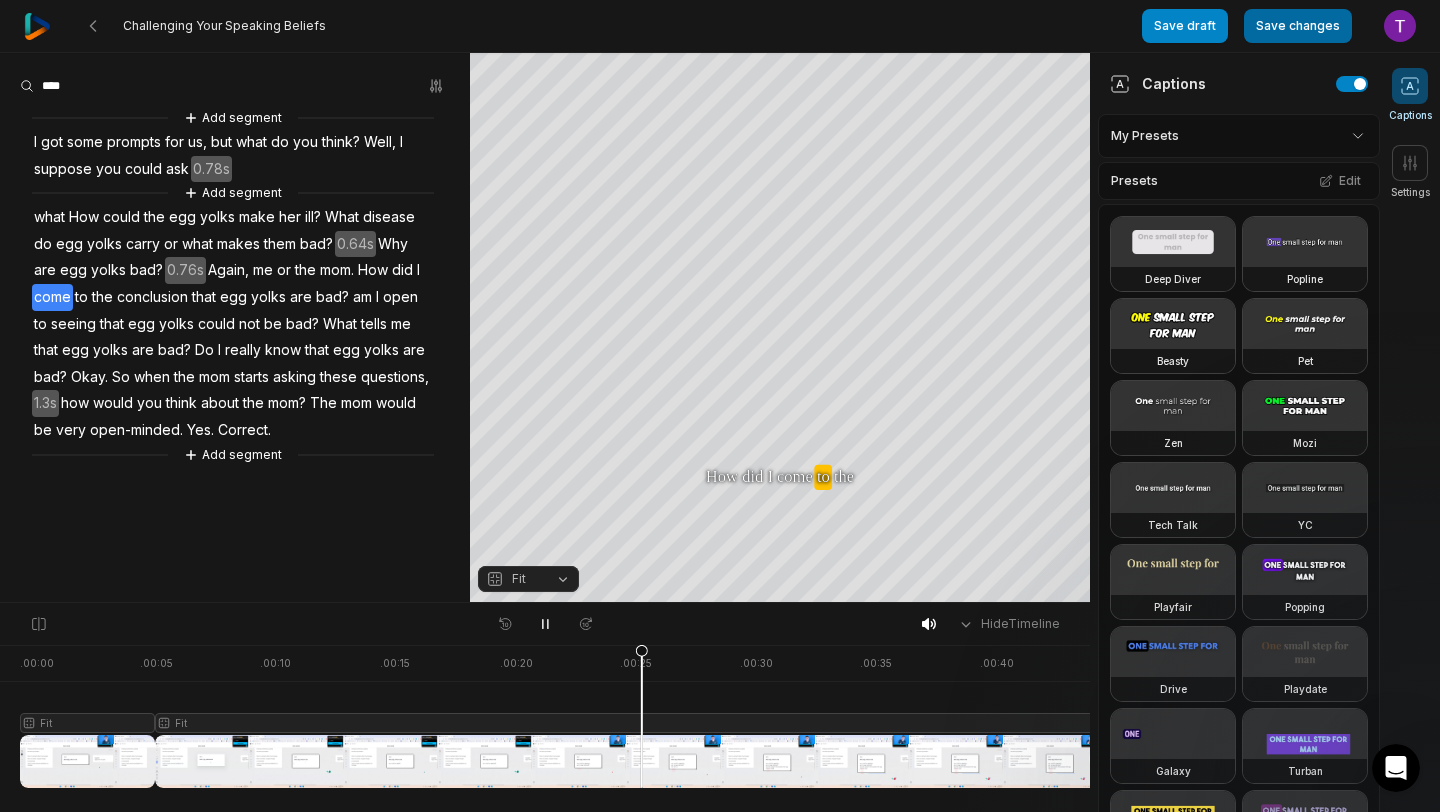 click on "Save changes" at bounding box center (1298, 26) 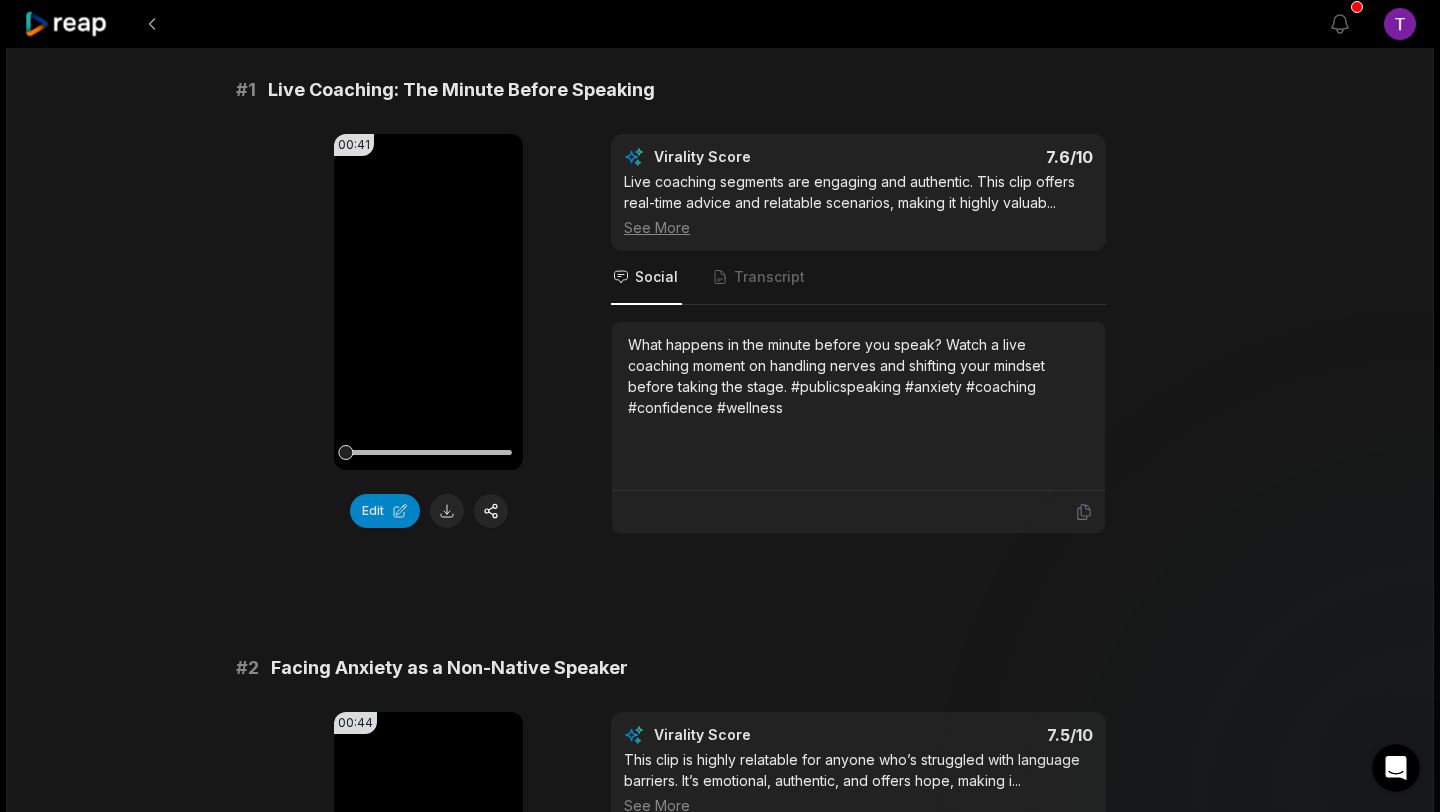 scroll, scrollTop: 185, scrollLeft: 0, axis: vertical 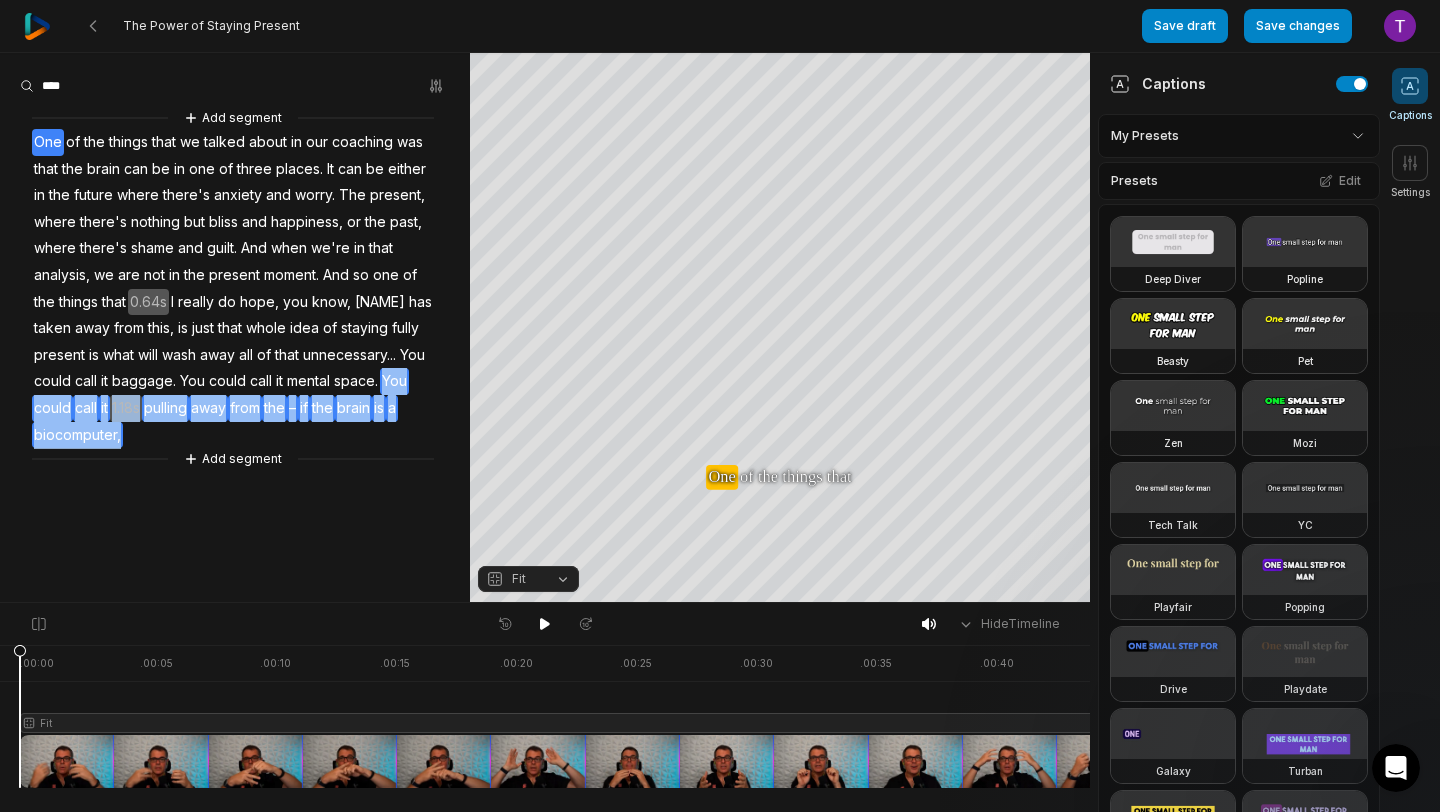 drag, startPoint x: 34, startPoint y: 406, endPoint x: 131, endPoint y: 427, distance: 99.24717 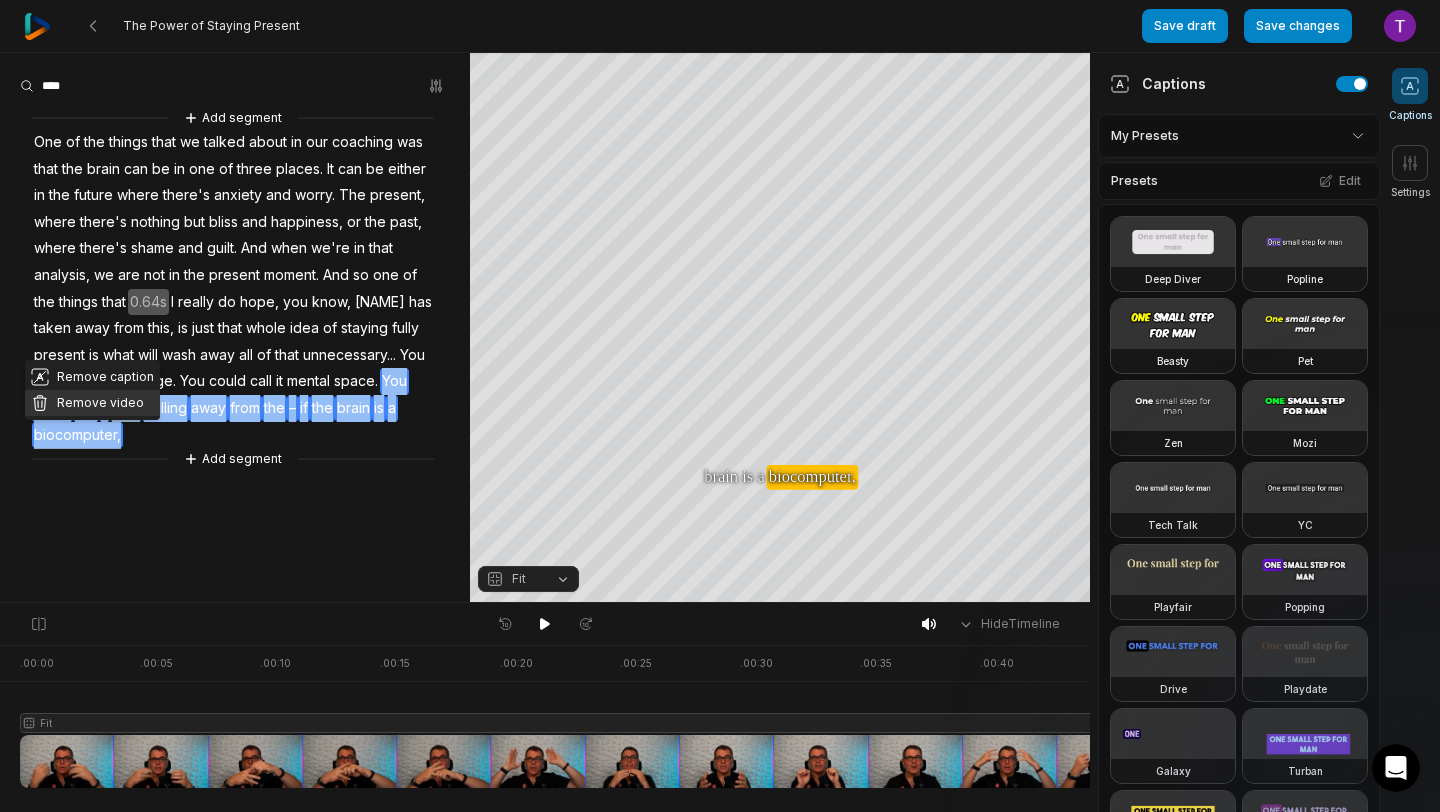 click on "Remove video" at bounding box center [92, 403] 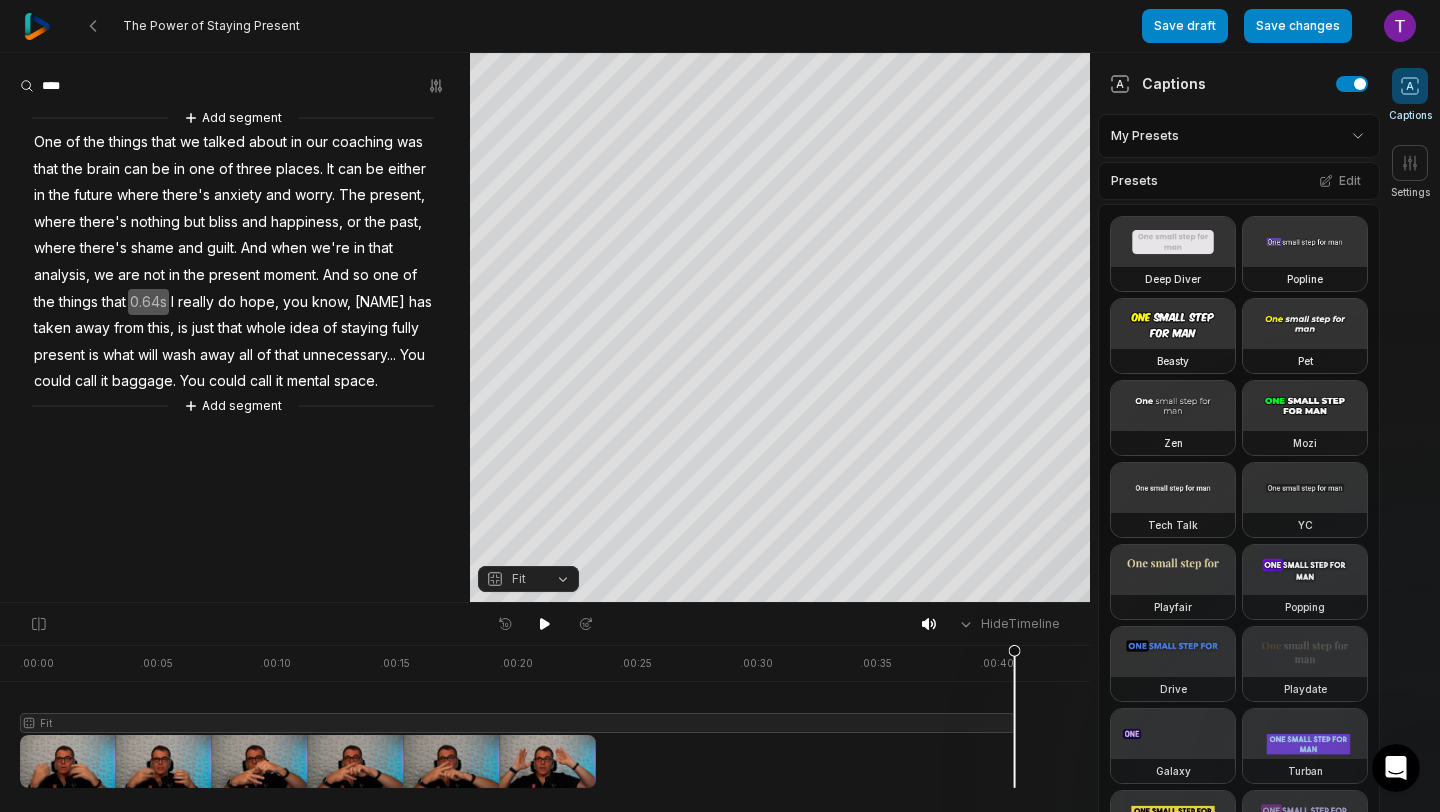 click on "The Power of Staying Present Save draft Save changes Open user menu Captions Settings Your browser does not support mp4 format. Your browser does not support mp4 format. One One   of of   the the   things things   that that we we   talked talked   about about   in in   our our coaching coaching   was was   that that   the the brain brain   can can   be be   in in   one one   of of three three   places places It It   can can   be be   either either   in in   the the future future   where where   there's there's anxiety anxiety and and   worry worry The The   present, present,   where where there's there's nothing nothing   but but   bliss bliss   and and happiness, happiness,   or or   the the   past, past, where where   there's there's   shame shame and and guilt guilt And And   when when   we're we're   in in   that that analysis, analysis,   we we   are are   not not   in in the the   present present   moment moment And And   so so   one one   of of   the the" at bounding box center (720, 406) 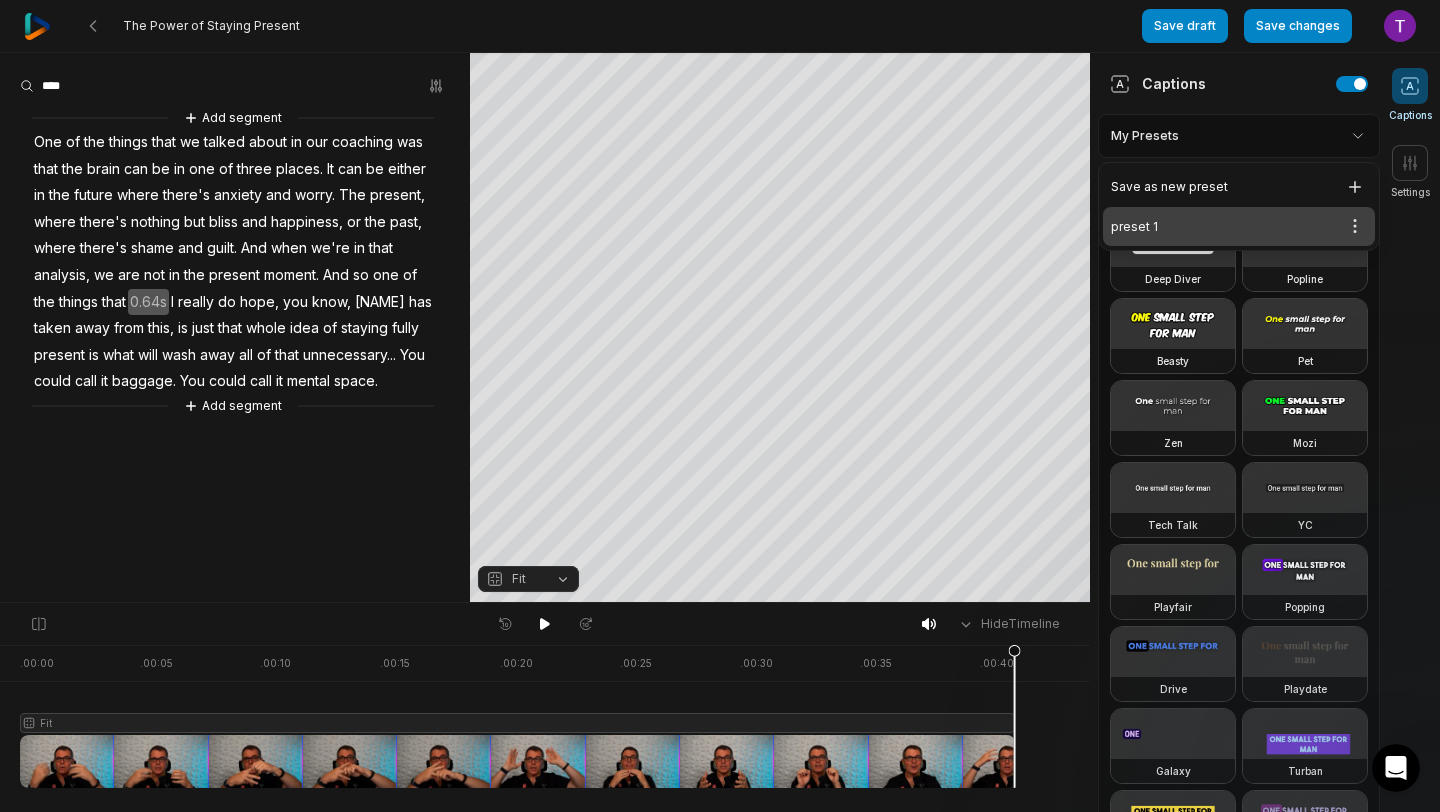 click on "preset 1 Open options" at bounding box center (1239, 226) 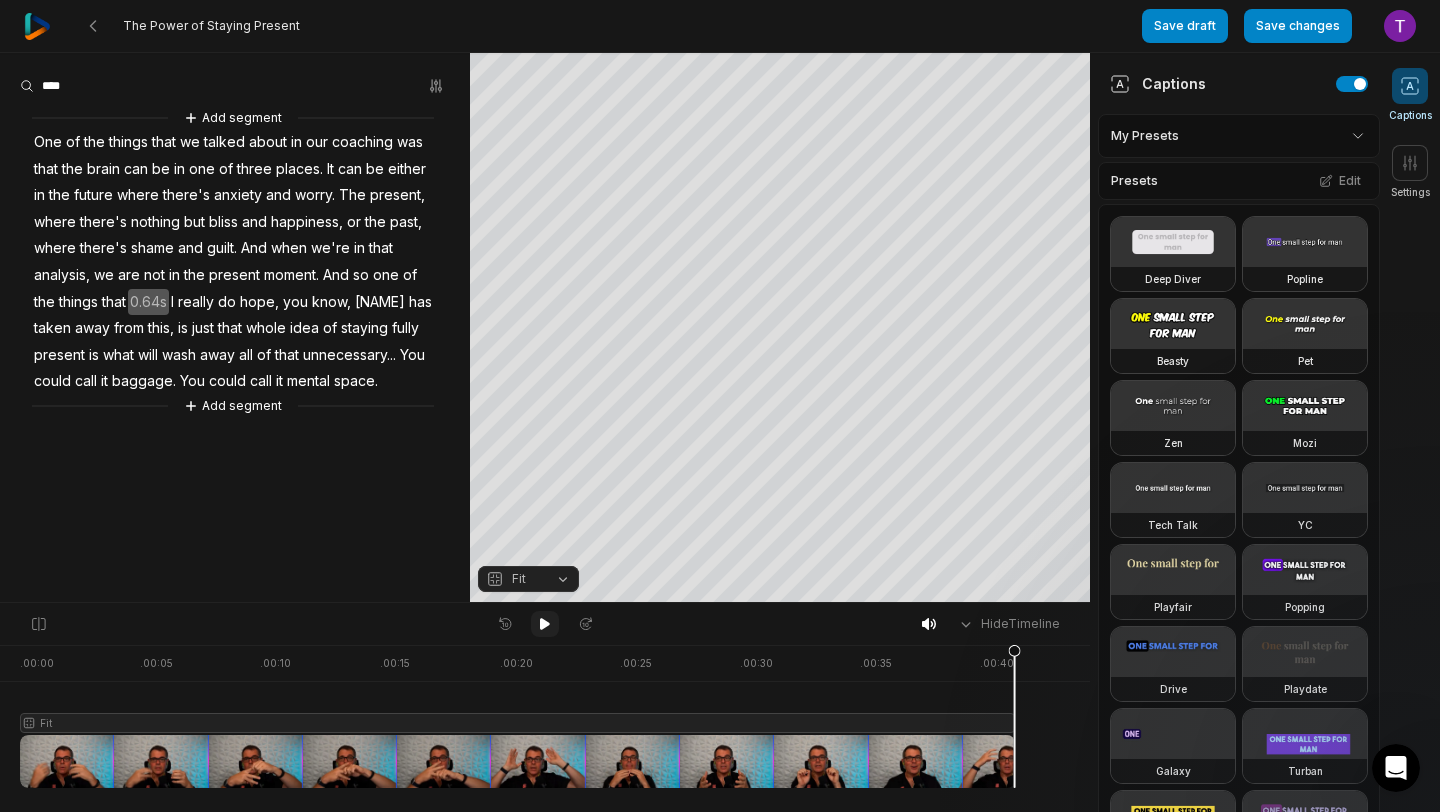 click 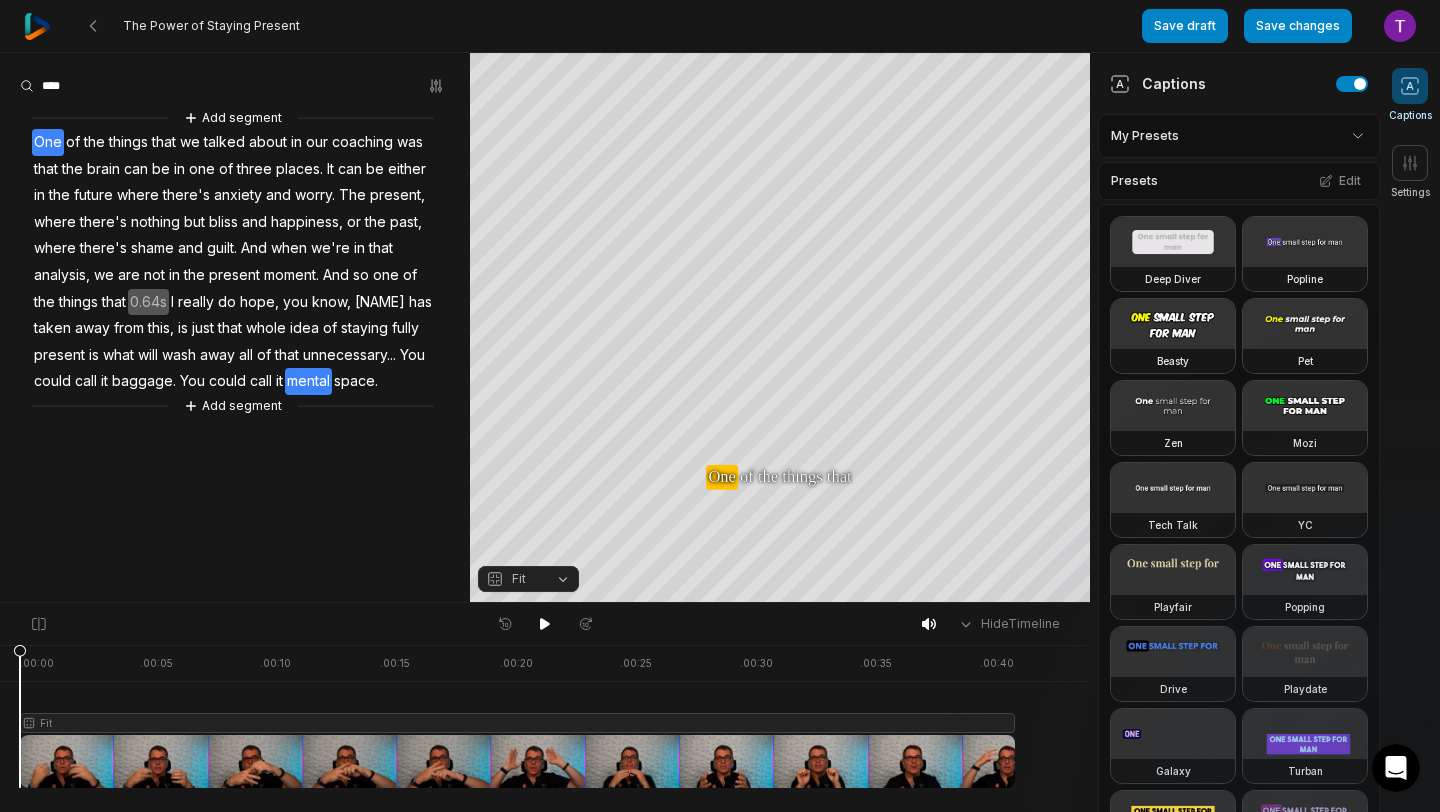 click on "mental" at bounding box center (308, 381) 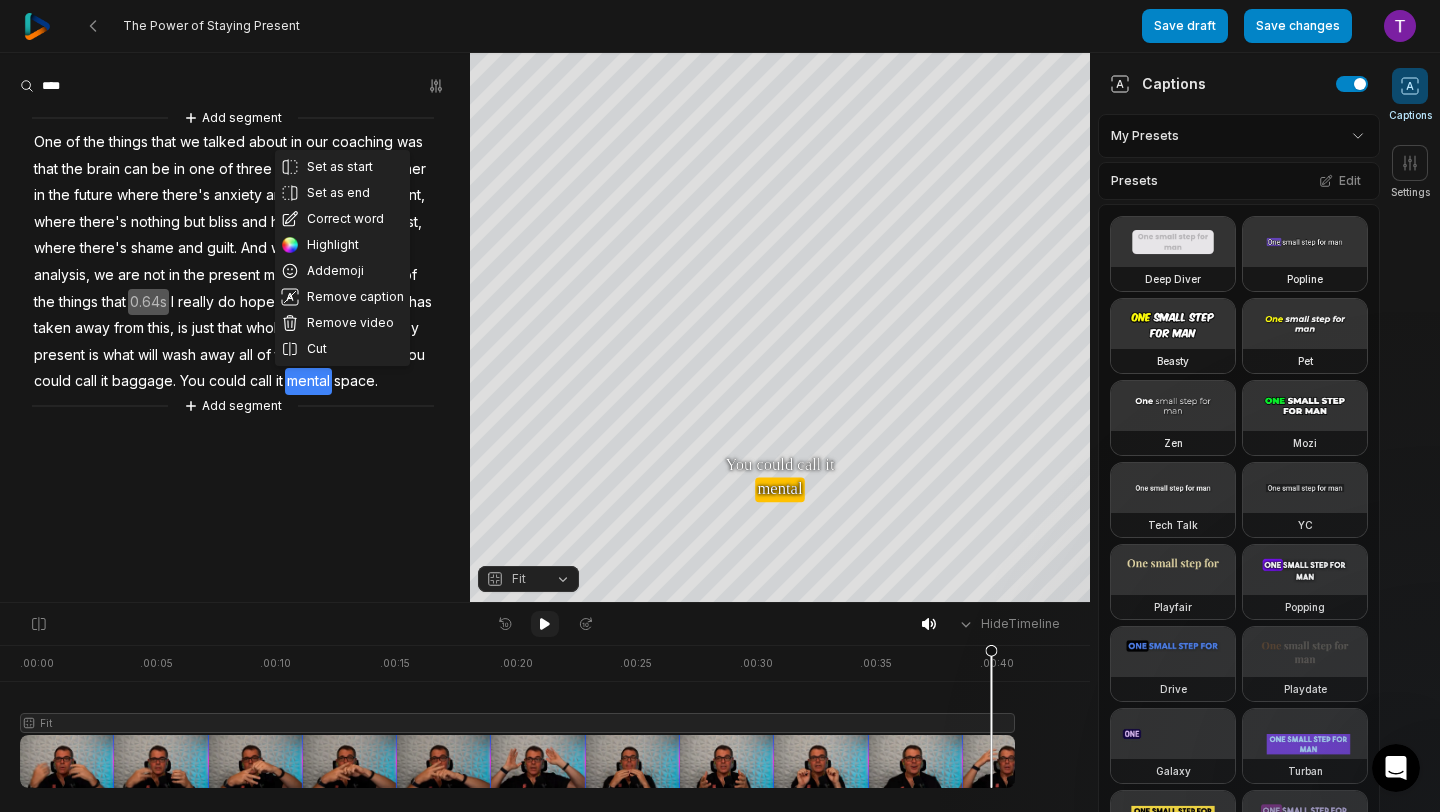 click 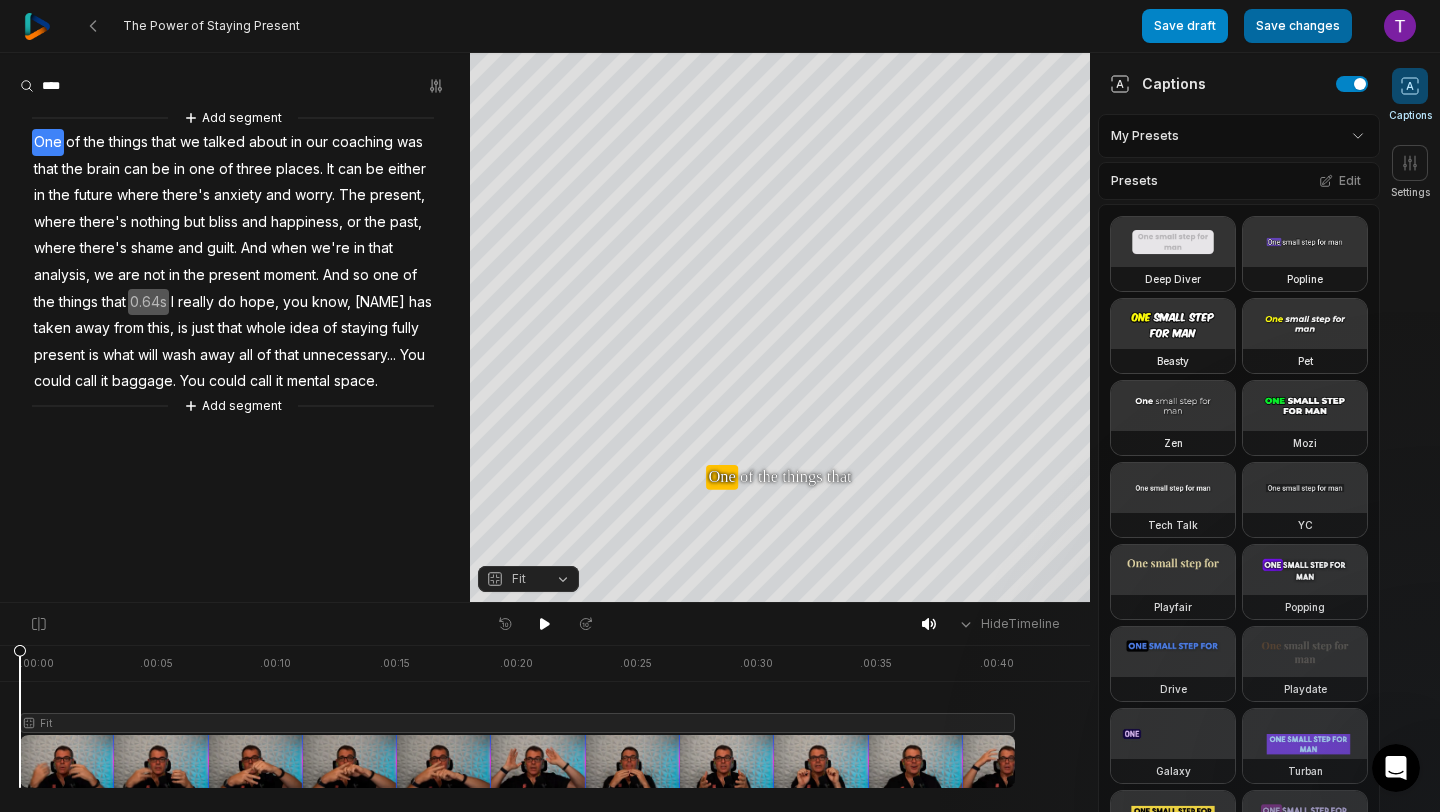 click on "Save changes" at bounding box center [1298, 26] 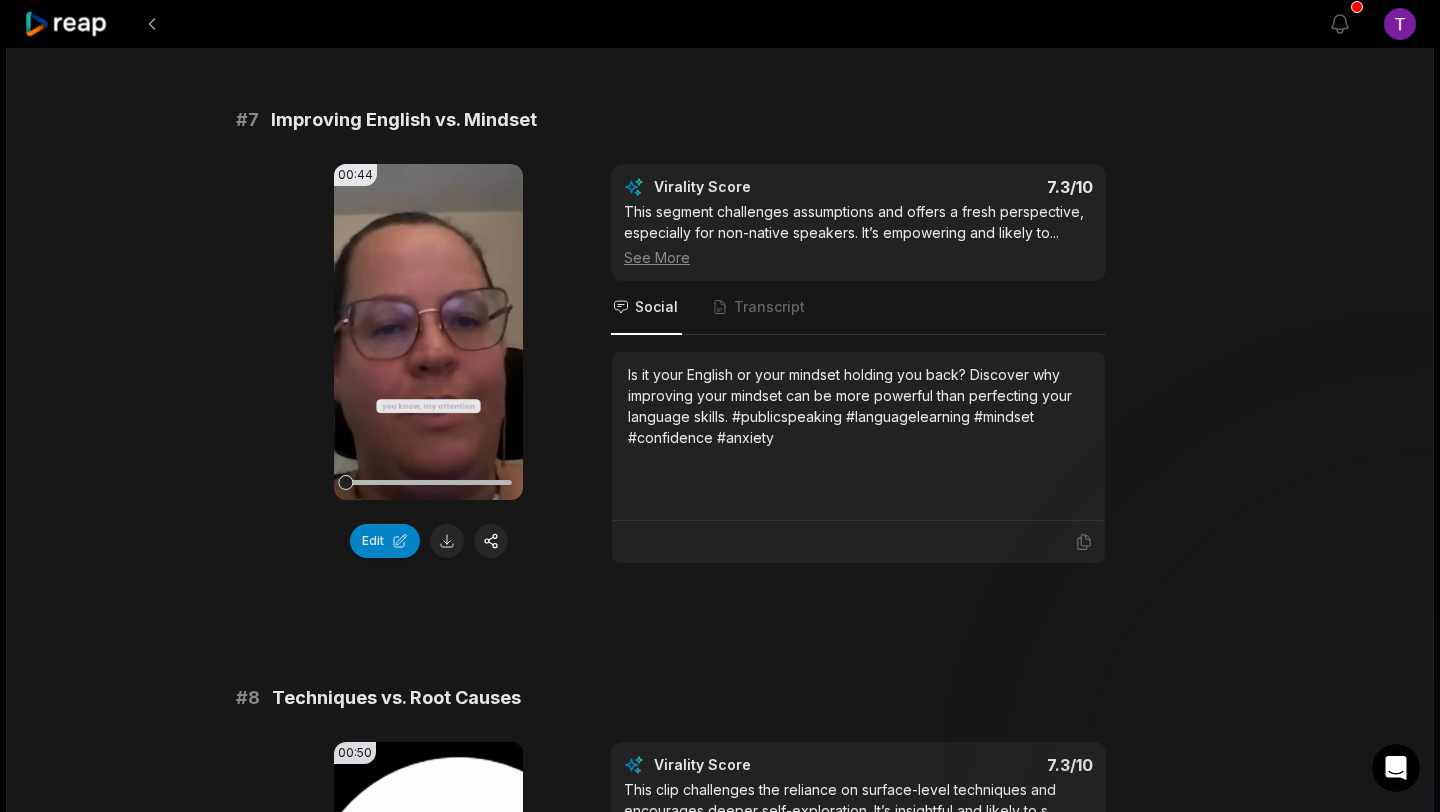 scroll, scrollTop: 3603, scrollLeft: 0, axis: vertical 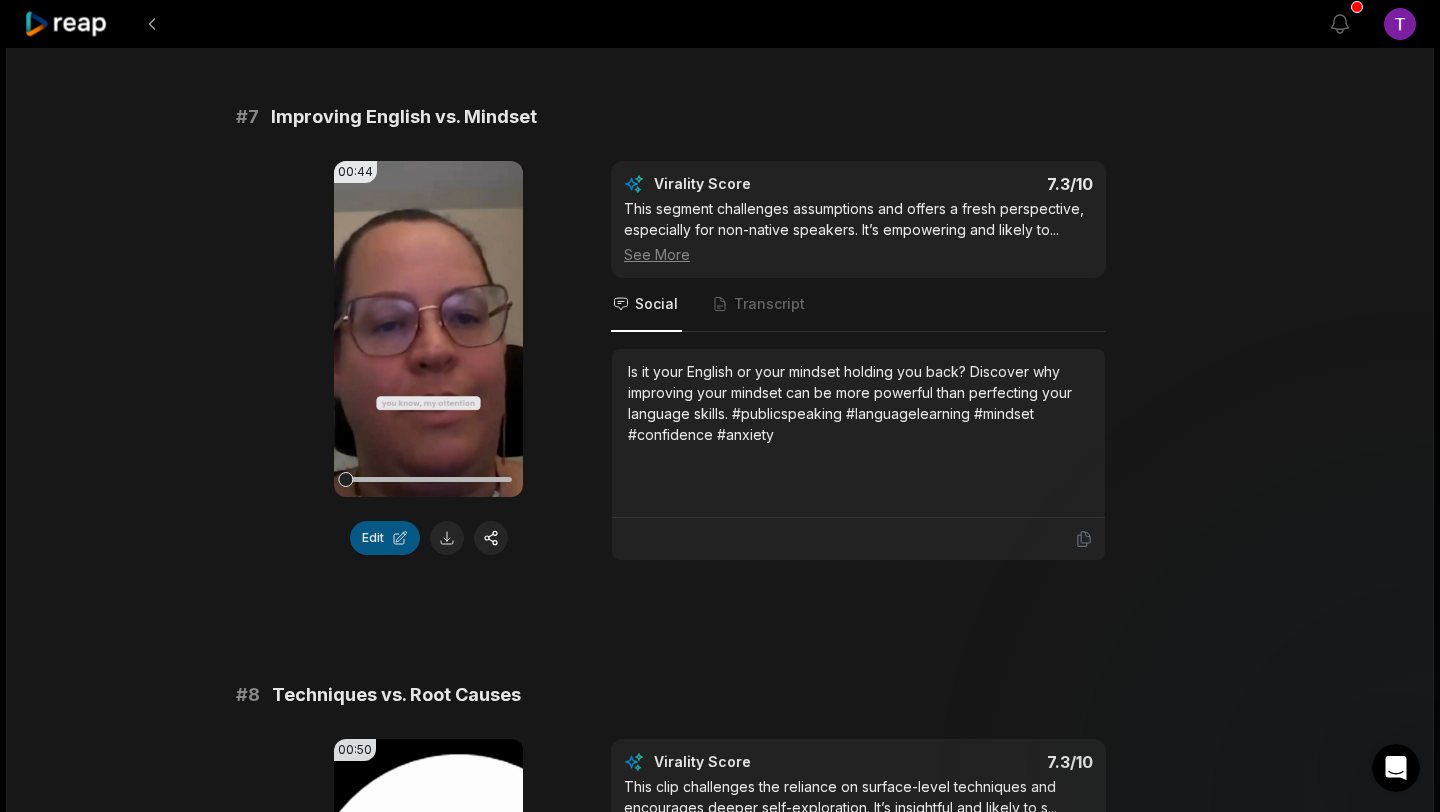 click on "Edit" at bounding box center (385, 538) 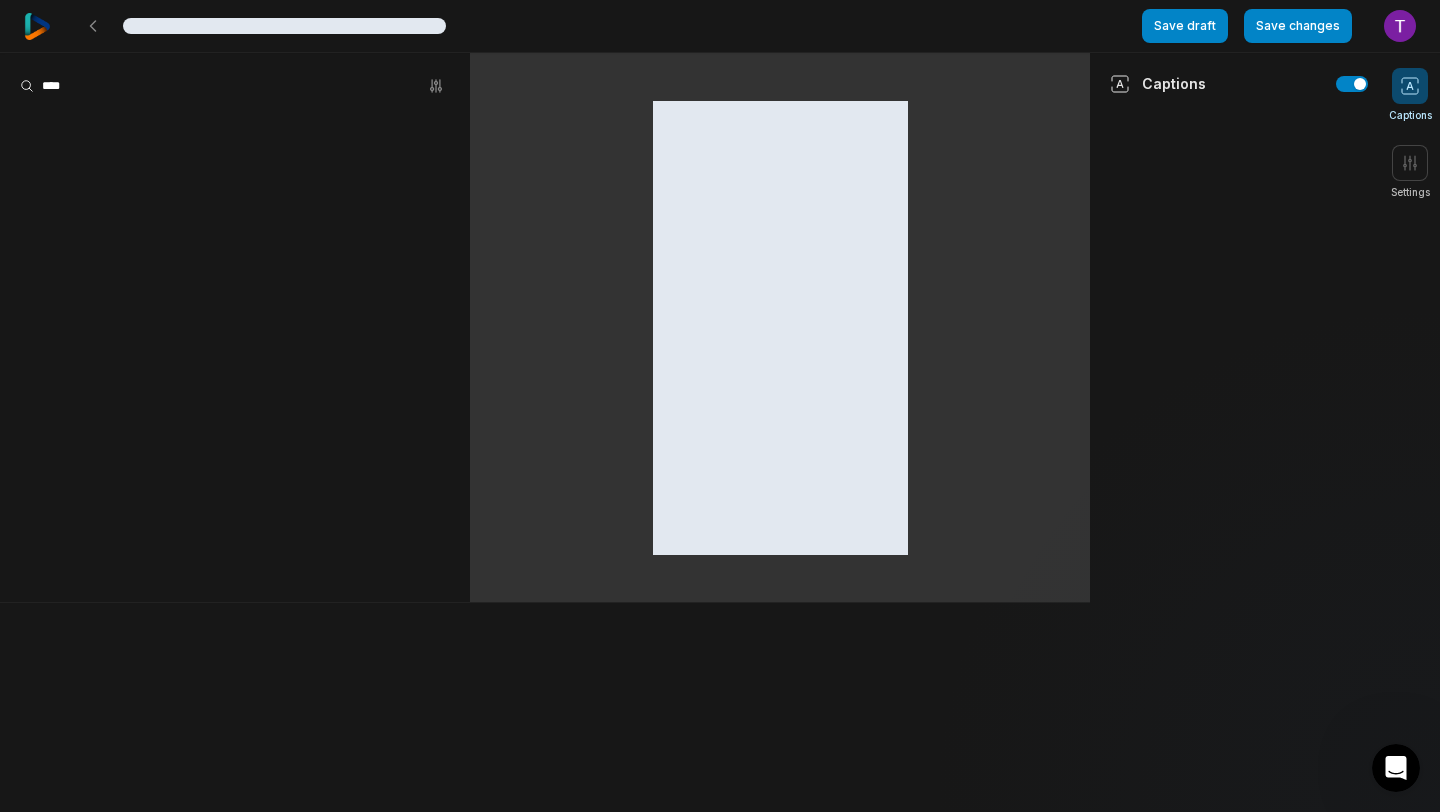 scroll, scrollTop: 0, scrollLeft: 0, axis: both 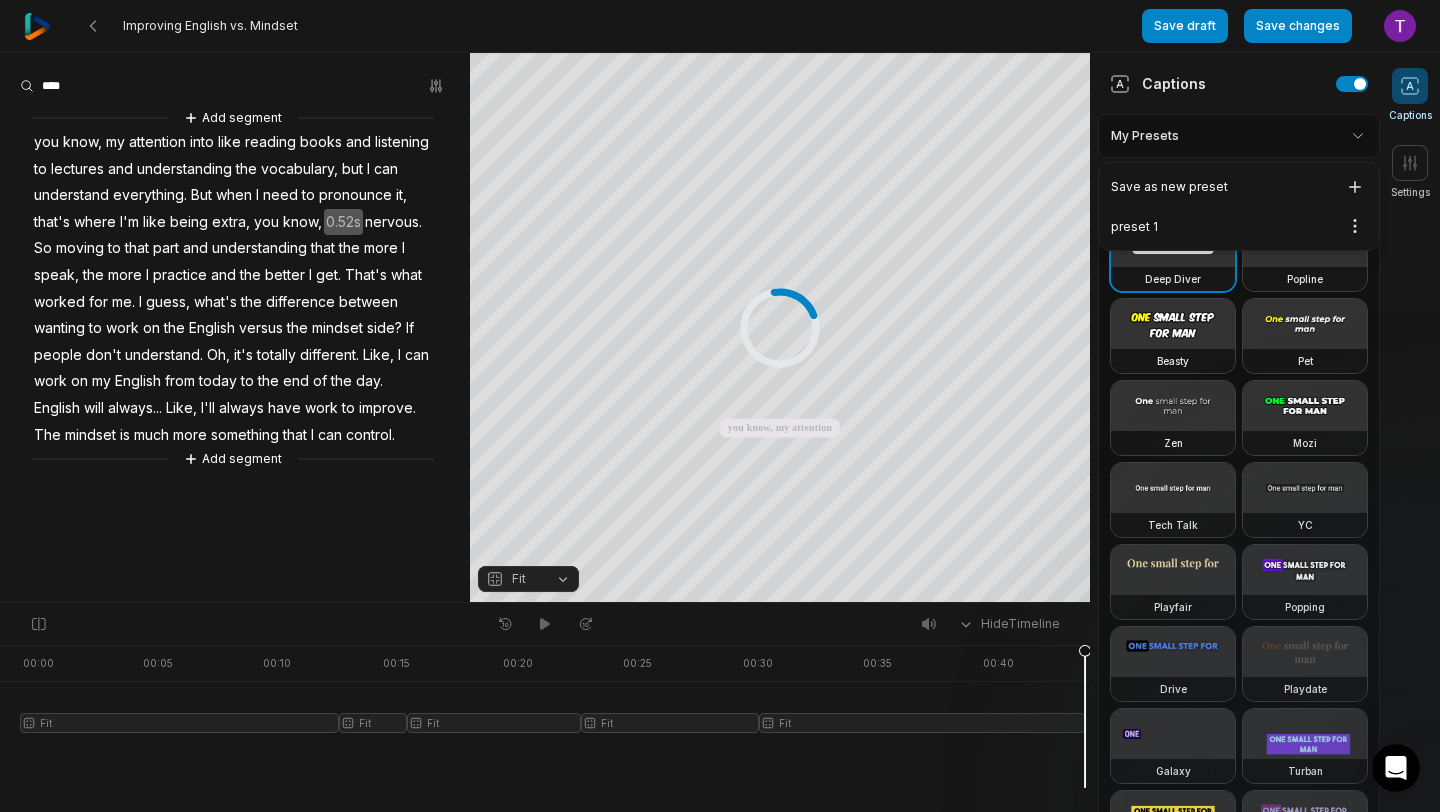 click on "Improving English vs. Mindset Save draft Save changes Open user menu Captions Settings Your browser does not support mp4 format. Your browser does not support mp4 format. you   know,   my   attention into   like   reading   books and   listening   to   lectures and   understanding   the vocabulary,   but   I   can understand   everything But   when   I   need   to   pronounce it,   that's   where   I'm   like being   extra, you   know,   nervous So   moving   to   that   part and   understanding   that the   more   I   speak,   the more   I   practice   and   the better   I   get That's   what   worked for   me I   guess,   what's   the   difference between   wanting   to   work on   the   English   versus the   mindset   side? If   people   don't   understand Oh,   it's   totally   different Like,   I   can   work   on   my English   from   today   to the   end   of   the   day English   will   always.. Like,   I'll   always   I" at bounding box center [720, 406] 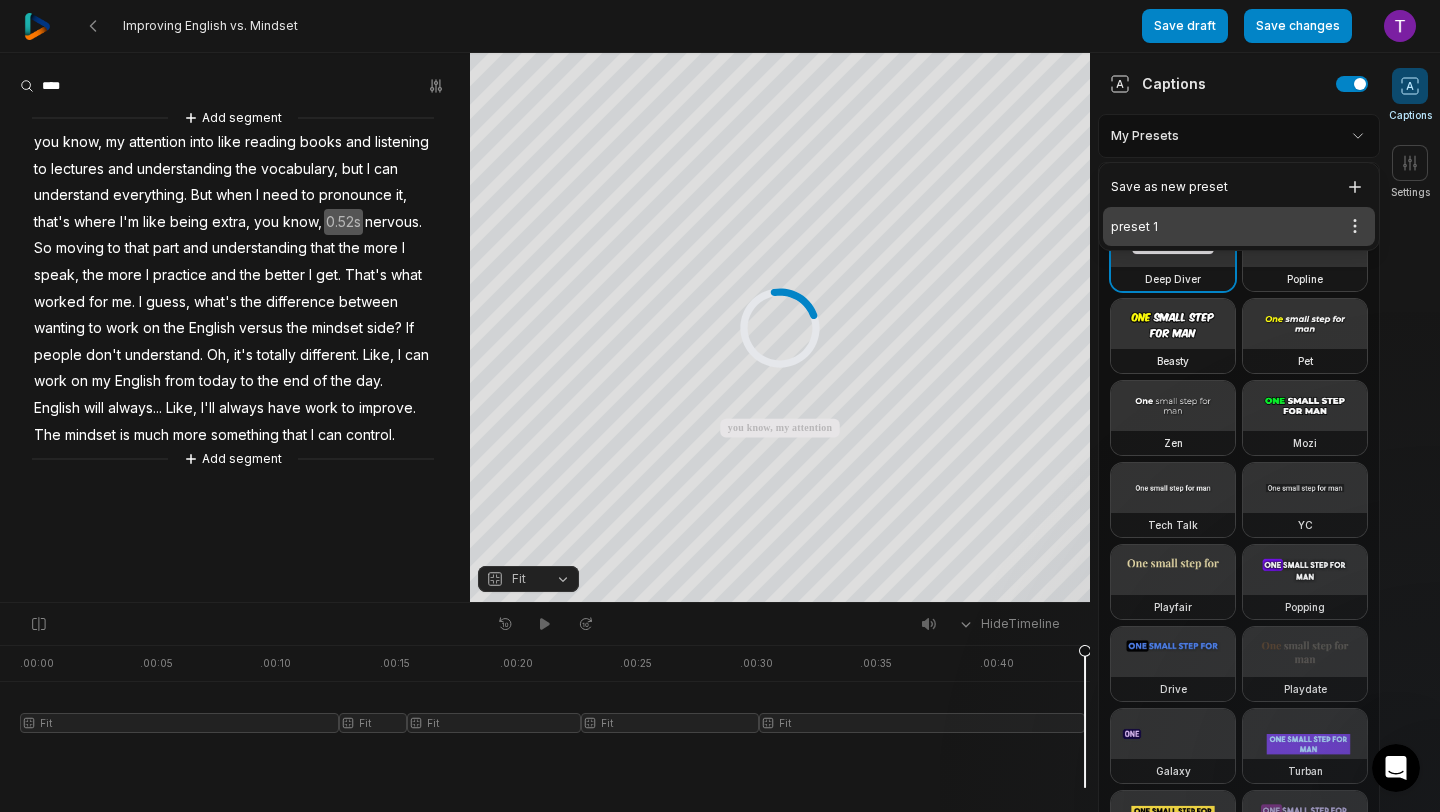 click on "preset 1 Open options" at bounding box center [1239, 226] 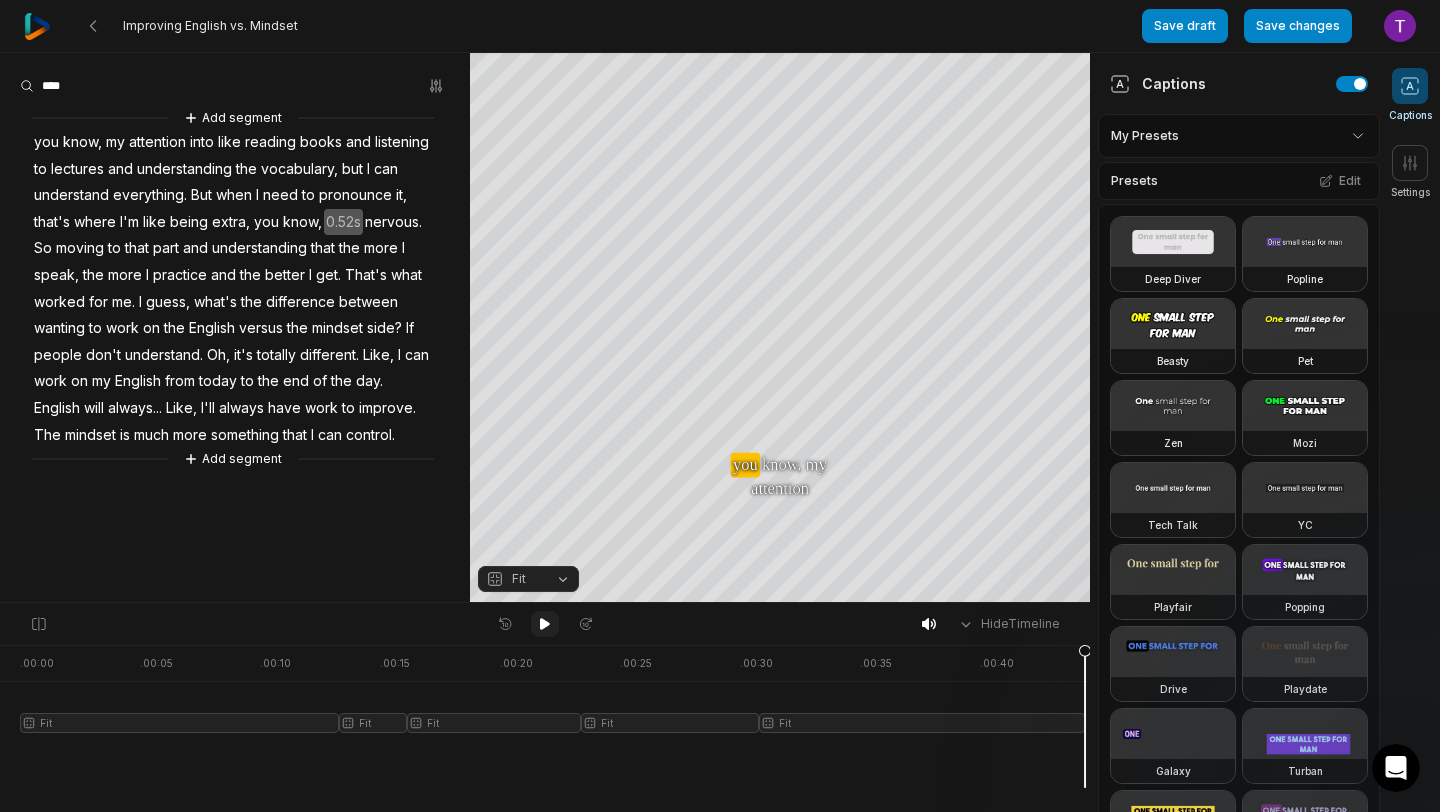 click at bounding box center [545, 624] 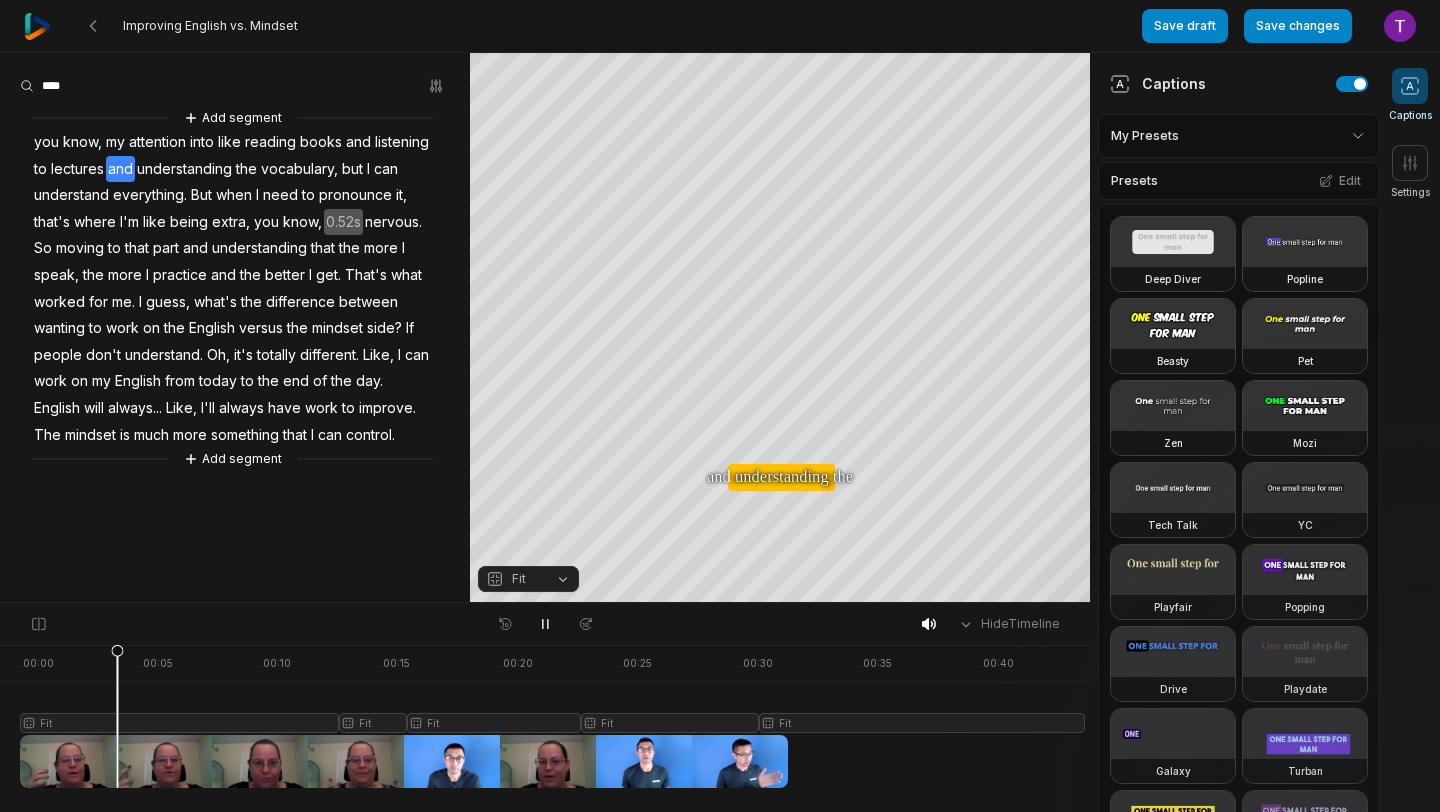 scroll, scrollTop: 0, scrollLeft: 0, axis: both 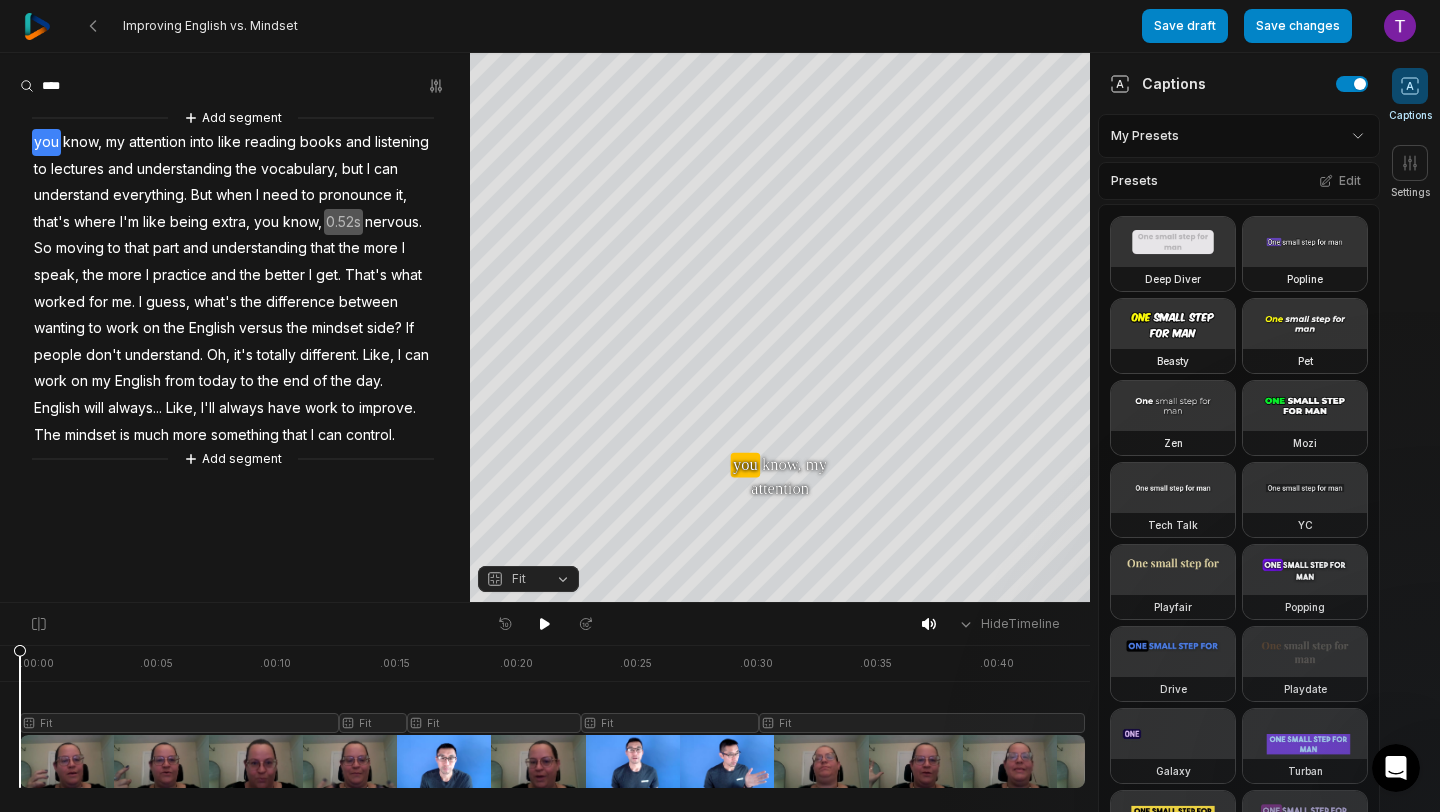 click on "Add segment you know, my attention into like reading books and listening to lectures and understanding the vocabulary, but I can understand everything. But when I need to pronounce it, that's where I'm like being extra, you know, 0.52s nervous. So moving to that part and understanding that the more I speak, the more I practice and the better I get. That's what worked for me. I guess, what's the difference between wanting to work on the English versus the mindset side? If people don't understand. Oh, it's totally different. Like, I can work on my English from today to the end of the day. English will always... Like, I'll always have work to improve. The mindset is much more something that I can control. Add segment" at bounding box center (235, 288) 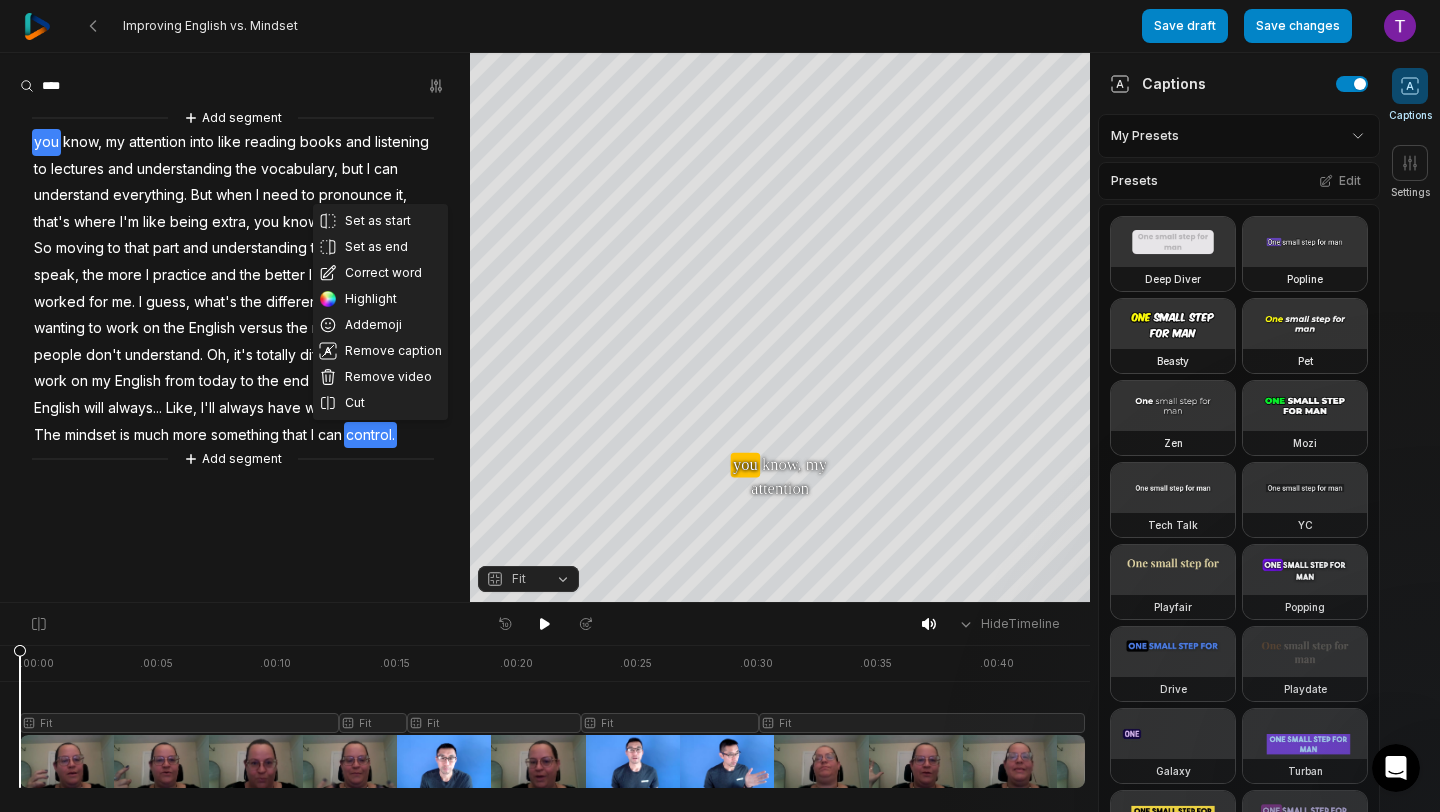 click on "Set as start Set as end Correct word Highlight Add emoji Remove caption Remove video Cut Add segment you know, my attention into like reading books and listening to lectures and understanding the vocabulary, but I can understand everything. But when I need to pronounce it, that's where I'm like being extra, you know, 0.52s nervous. So moving to that part and understanding that the more I speak, the more I practice and the better I get. That's what worked for me. I guess, what's the difference between wanting to work on the English versus the mindset side? If people don't understand. Oh, it's totally different. Like, I can work on my English from today to the end of the day. English will always... Like, I'll always have work to improve. The mindset is much more something that I can control. Add segment" at bounding box center (235, 327) 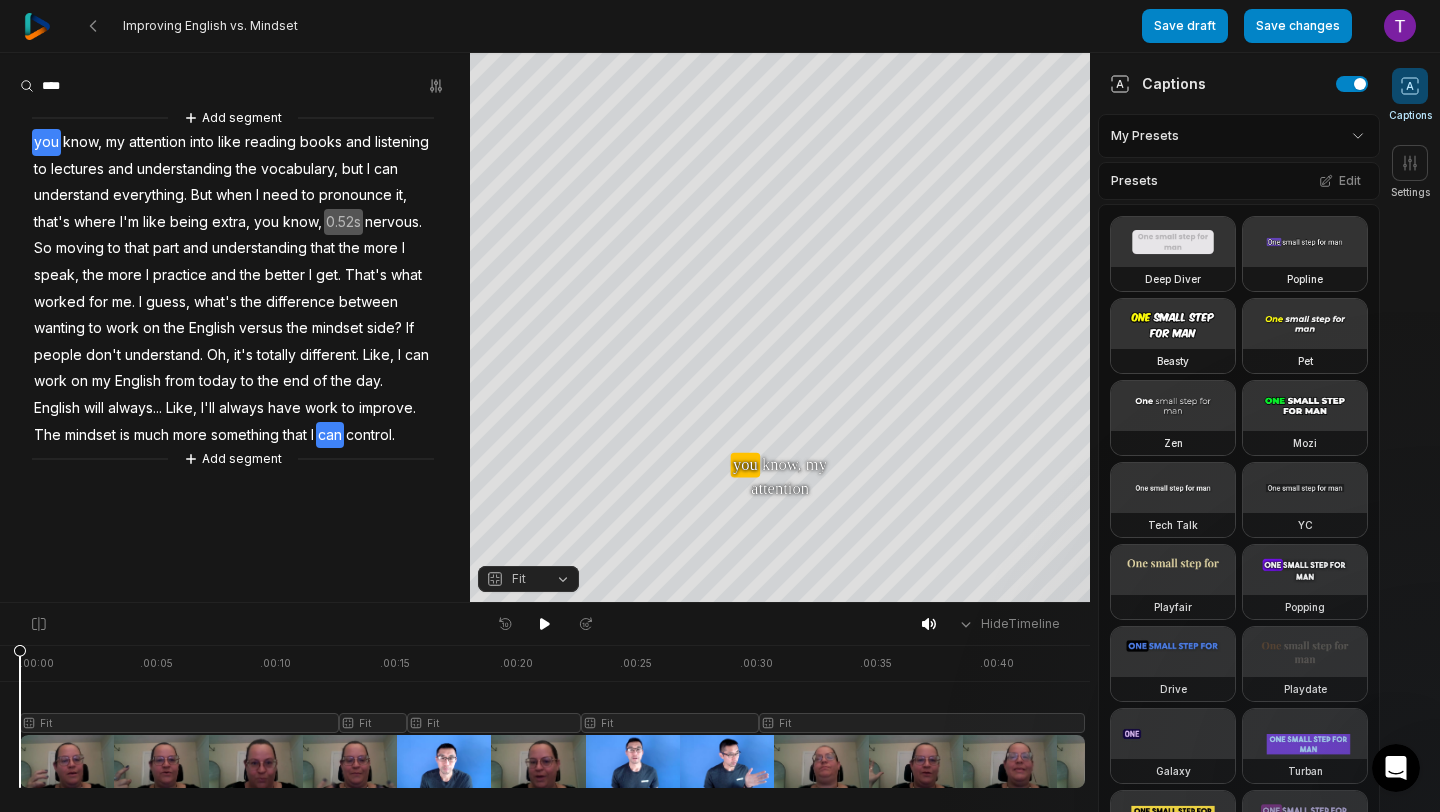 click on "can" at bounding box center [330, 435] 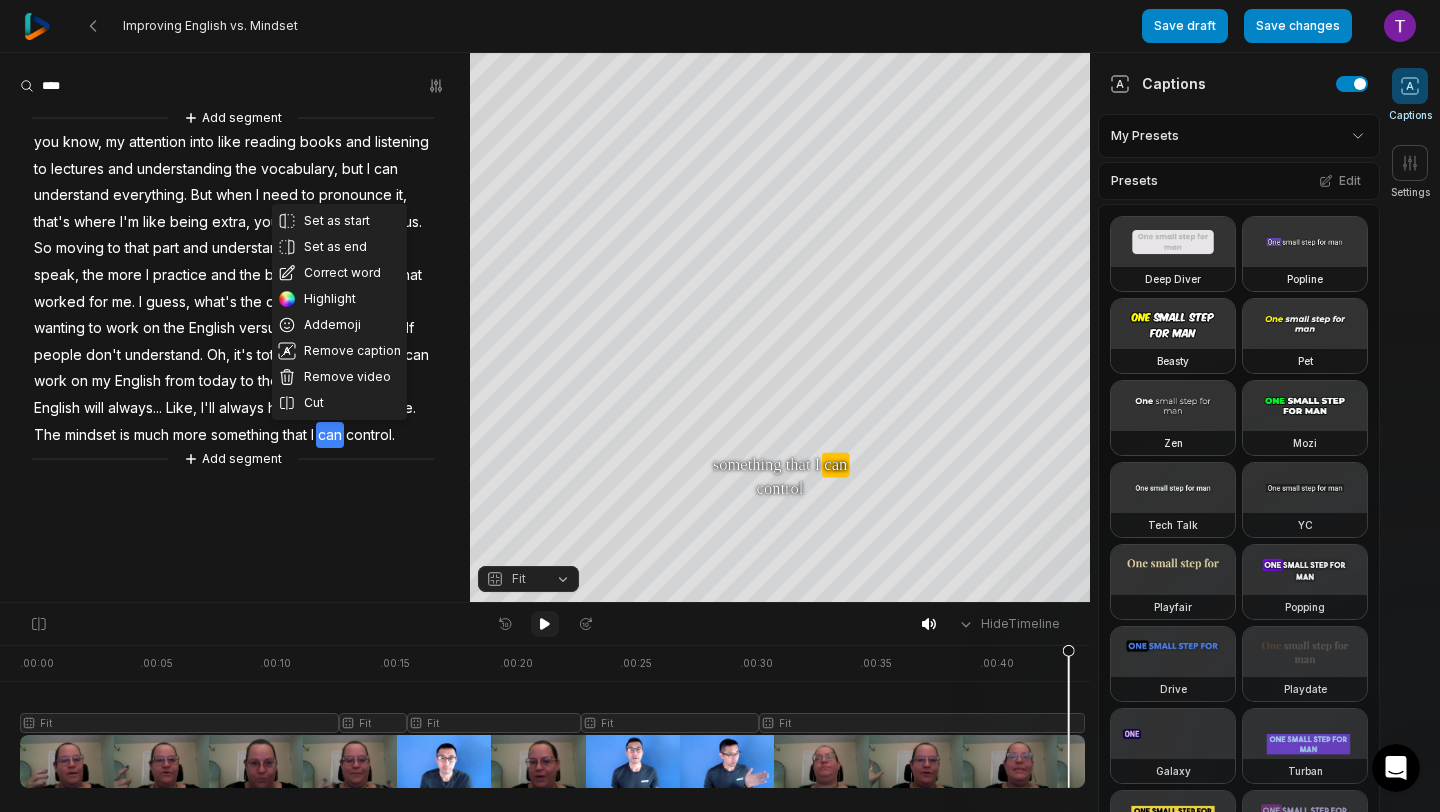 click 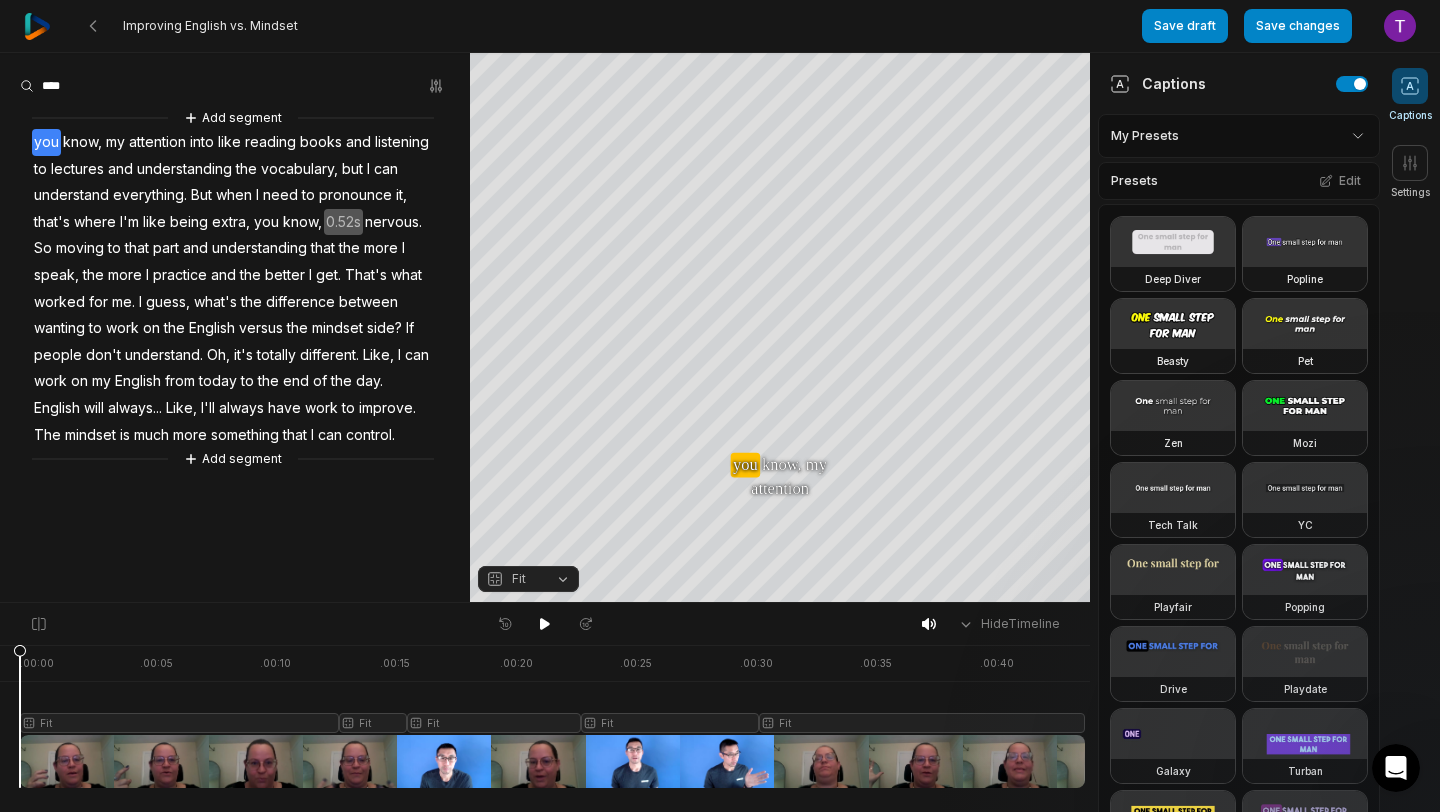 click on "can" at bounding box center [330, 435] 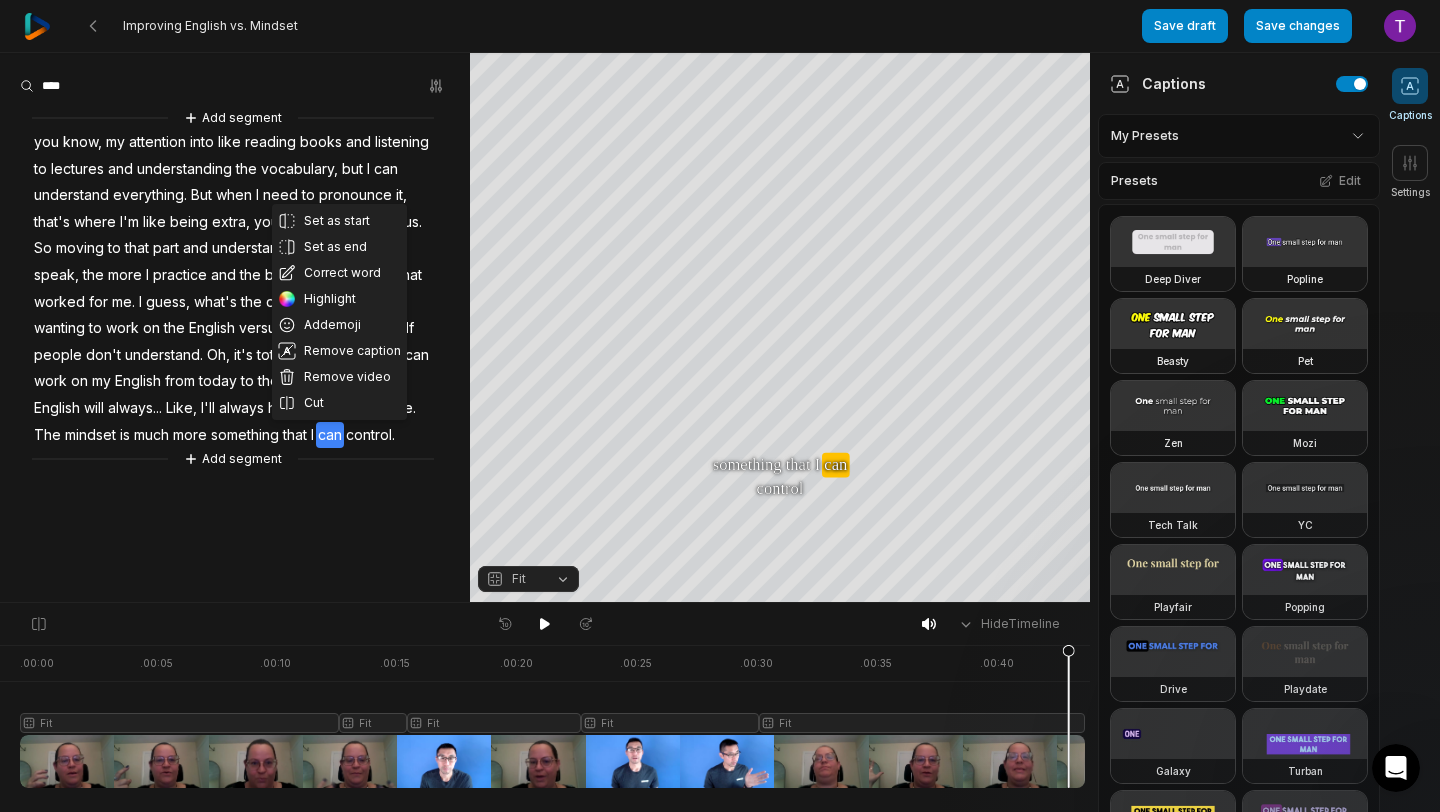 click on "control." at bounding box center (370, 435) 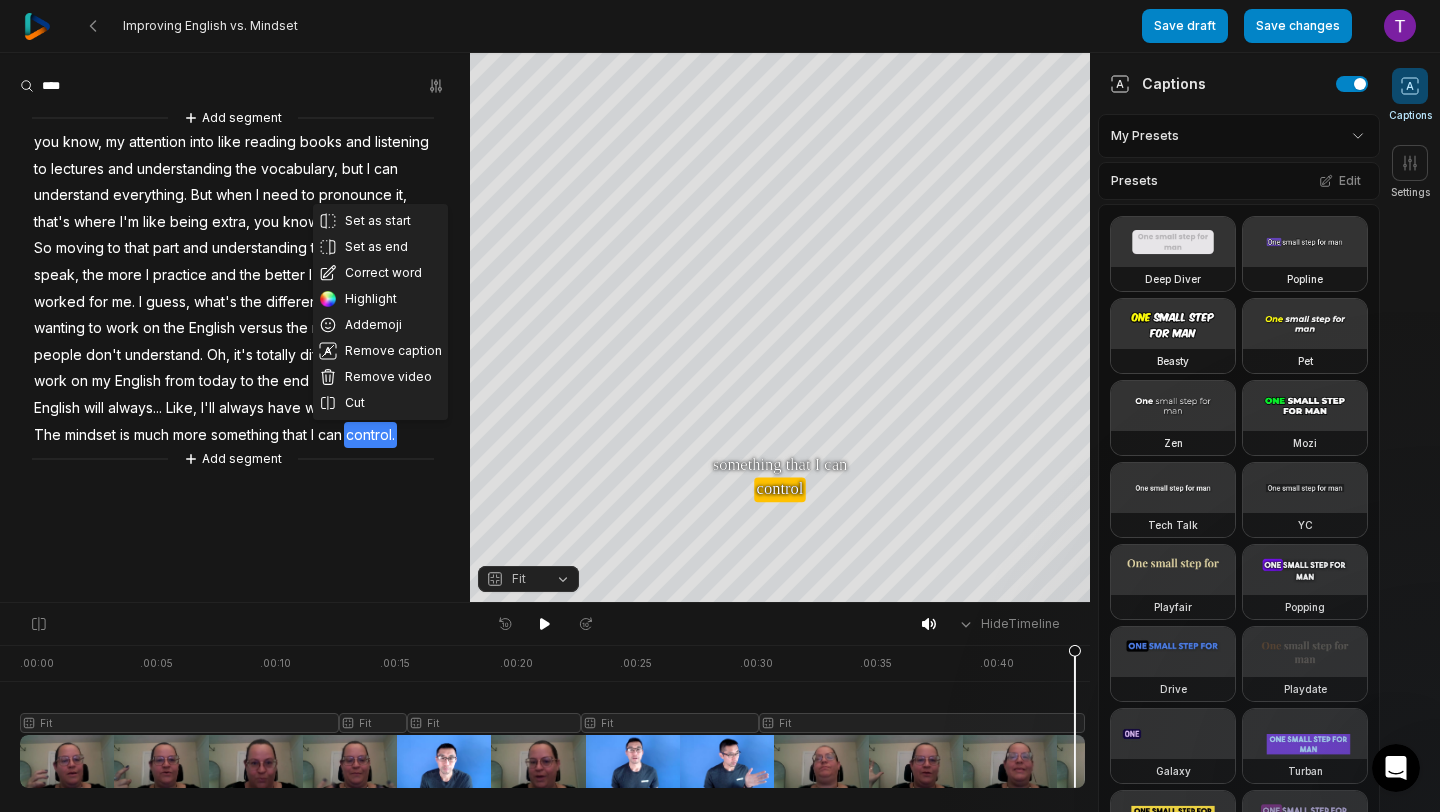 click on "Set as start Set as end Correct word Highlight Add  emoji Remove caption Remove video Cut   Add segment you know, my attention into like reading books and listening to lectures and understanding the vocabulary, but I can understand everything. But when I need to pronounce it, that's where I'm like being extra, you know, 0.52s nervous. So moving to that part and understanding that the more I speak, the more I practice and the better I get. That's what worked for me. I guess, what's the difference between wanting to work on the English versus the mindset side? If people don't understand. Oh, it's totally different. Like, I can work on my English from today to the end of the day. English will always... Like, I'll always have work to improve. The mindset is much more something that I can control.   Add segment" at bounding box center (235, 327) 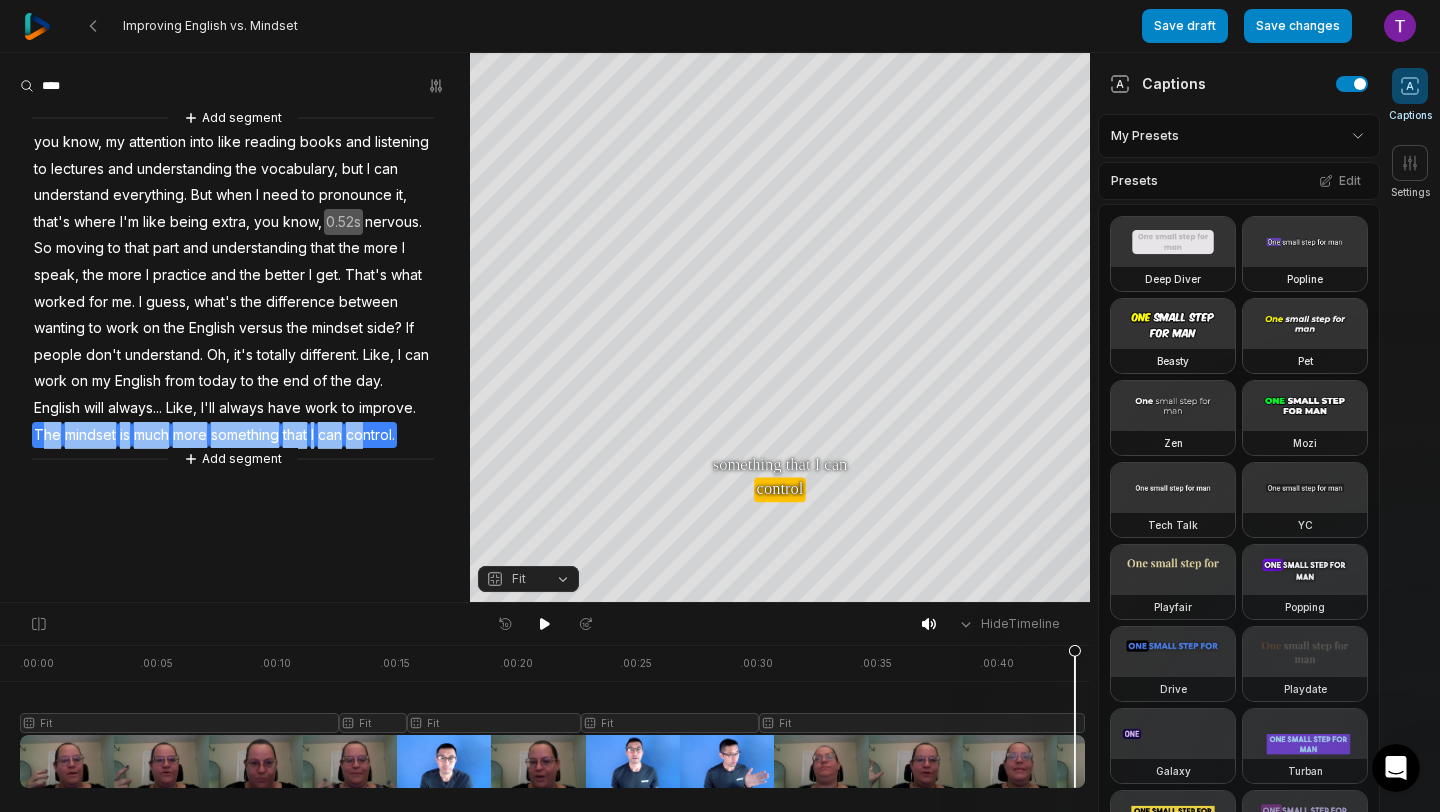 drag, startPoint x: 45, startPoint y: 433, endPoint x: 369, endPoint y: 423, distance: 324.1543 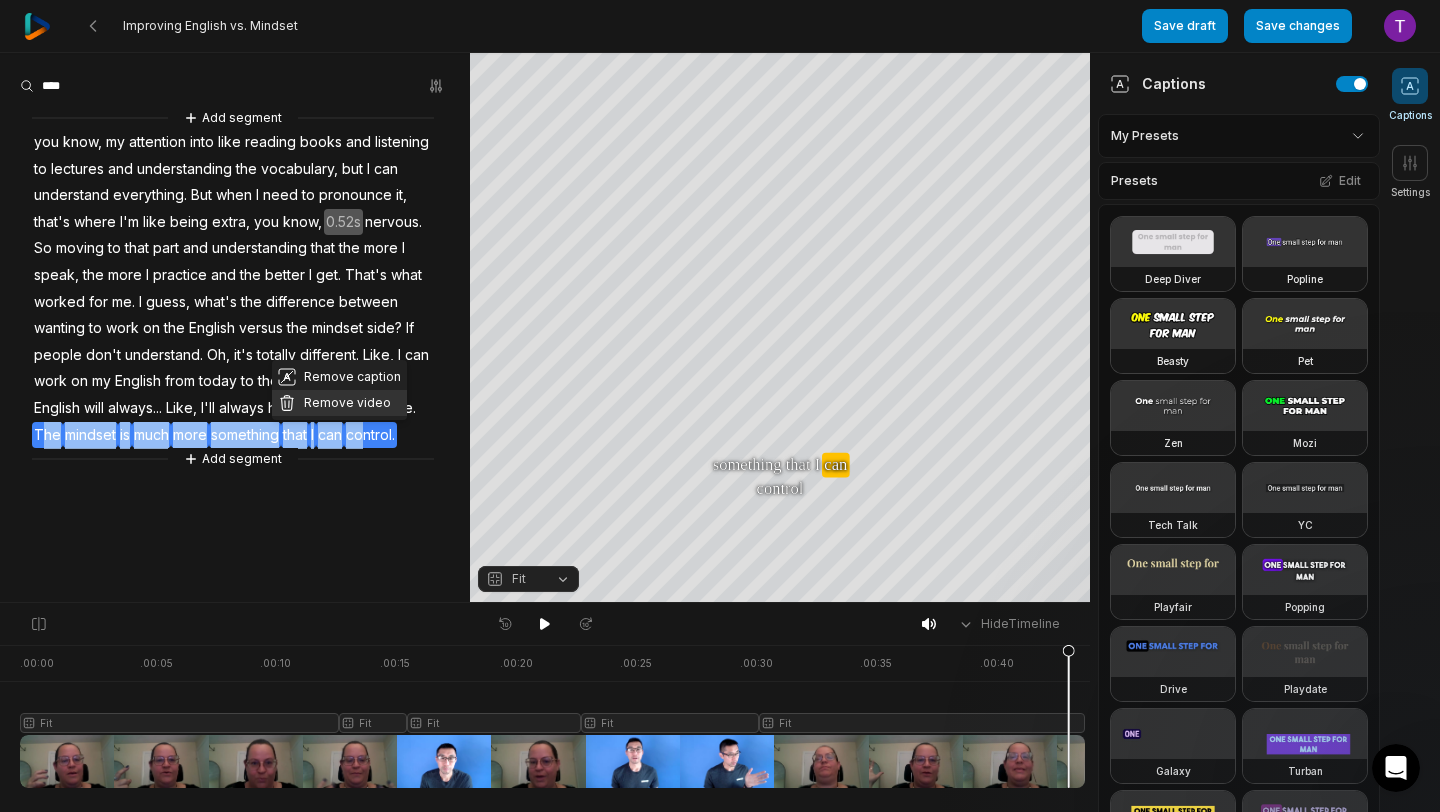 click on "Remove video" at bounding box center [339, 403] 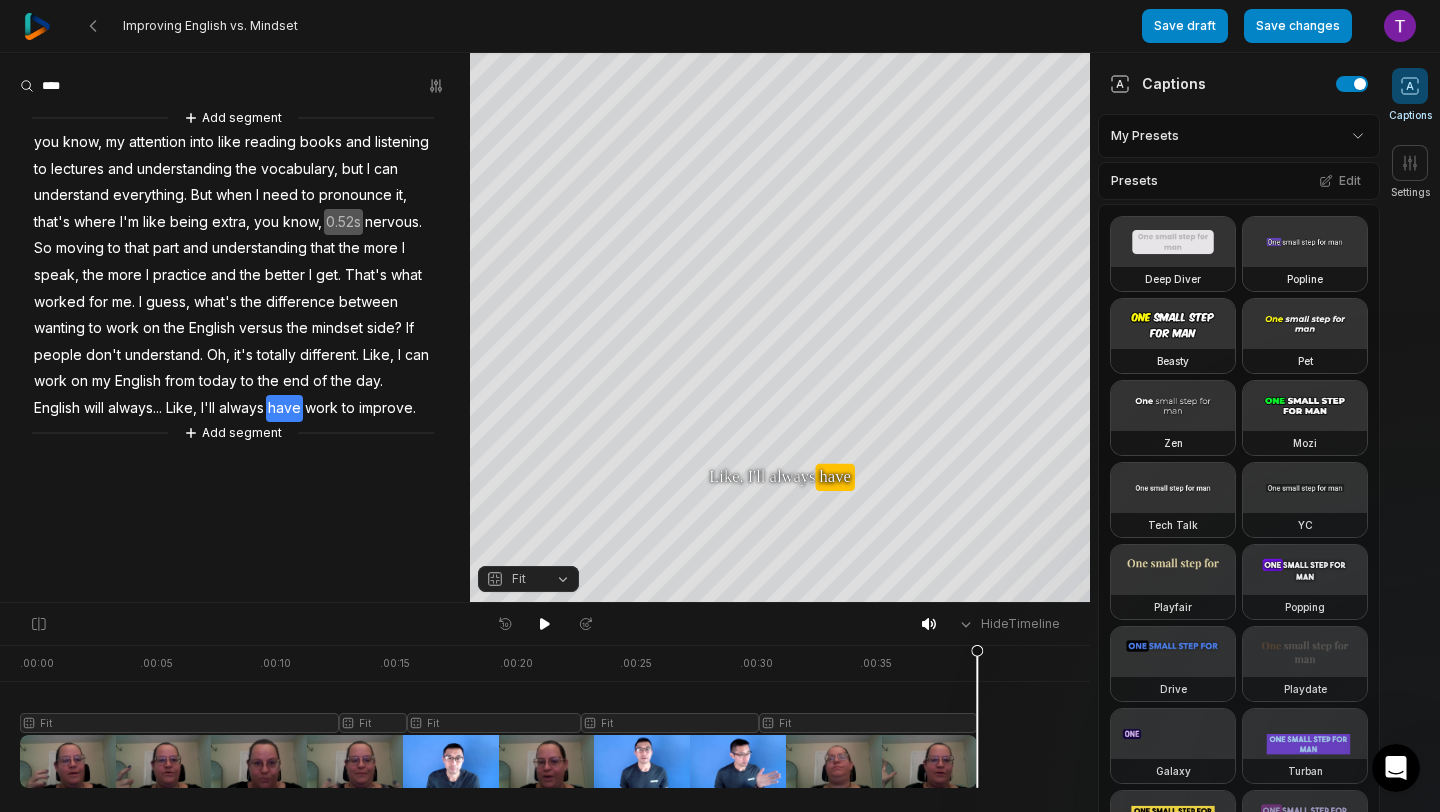 click on "have" at bounding box center (284, 408) 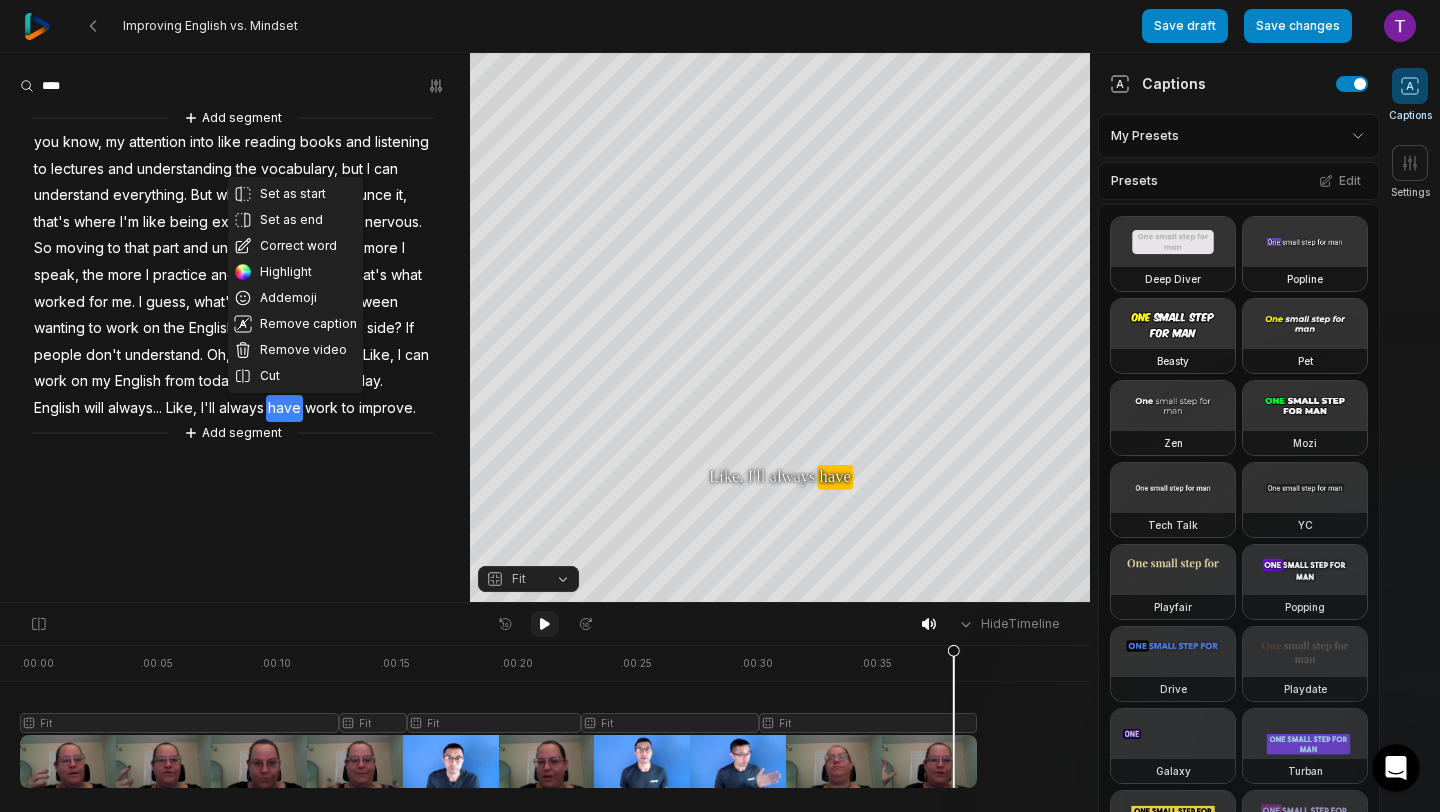 click at bounding box center [545, 624] 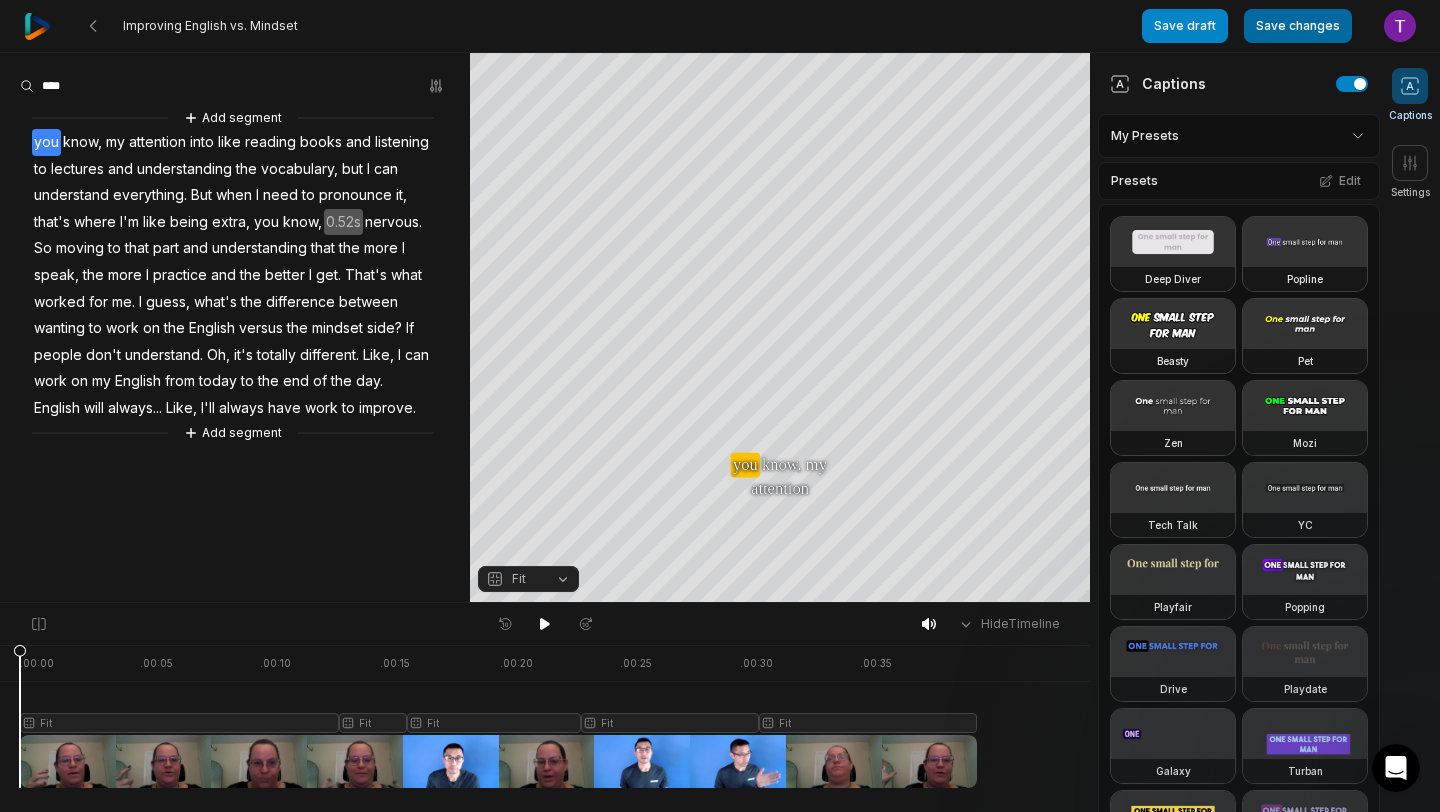 click on "Save changes" at bounding box center (1298, 26) 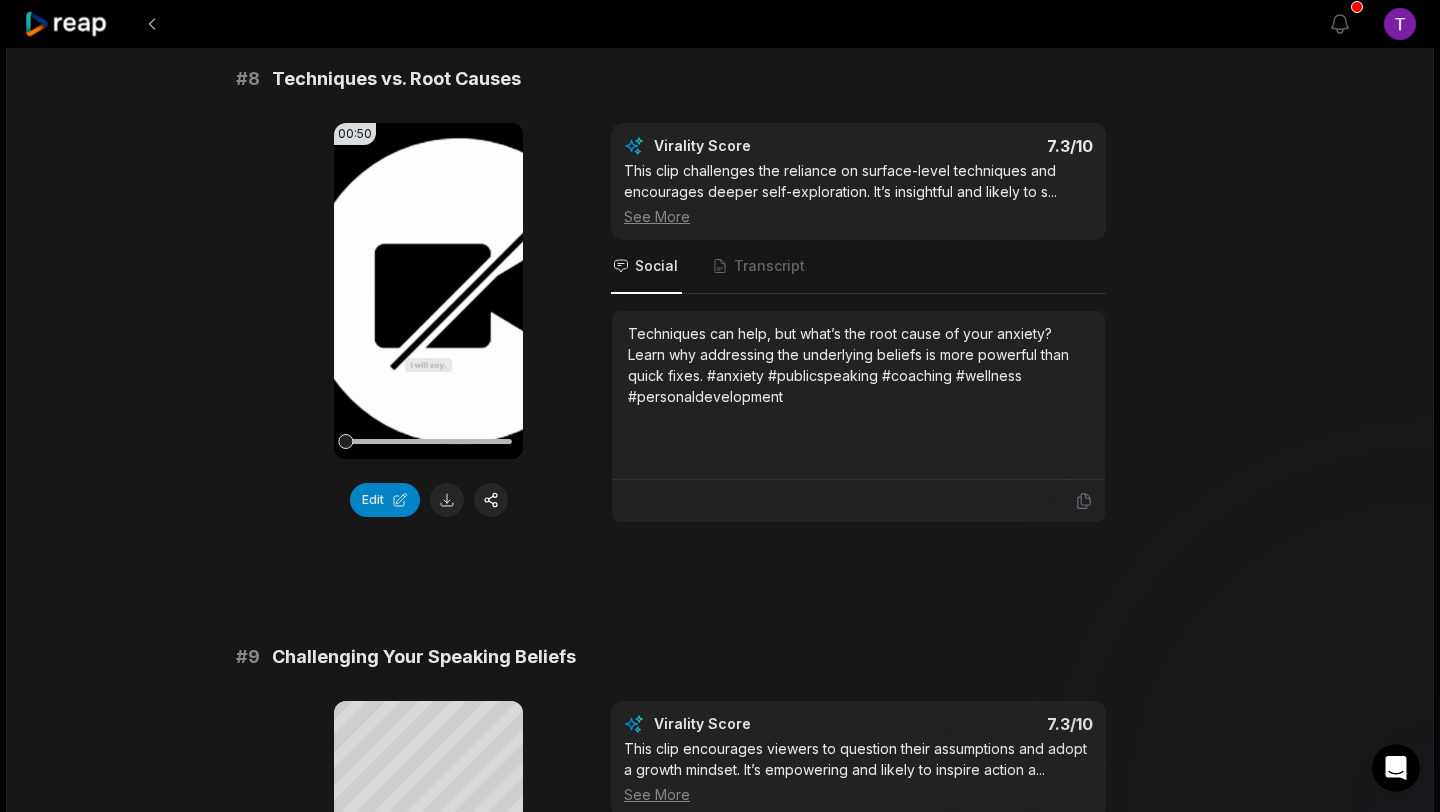 scroll, scrollTop: 4209, scrollLeft: 0, axis: vertical 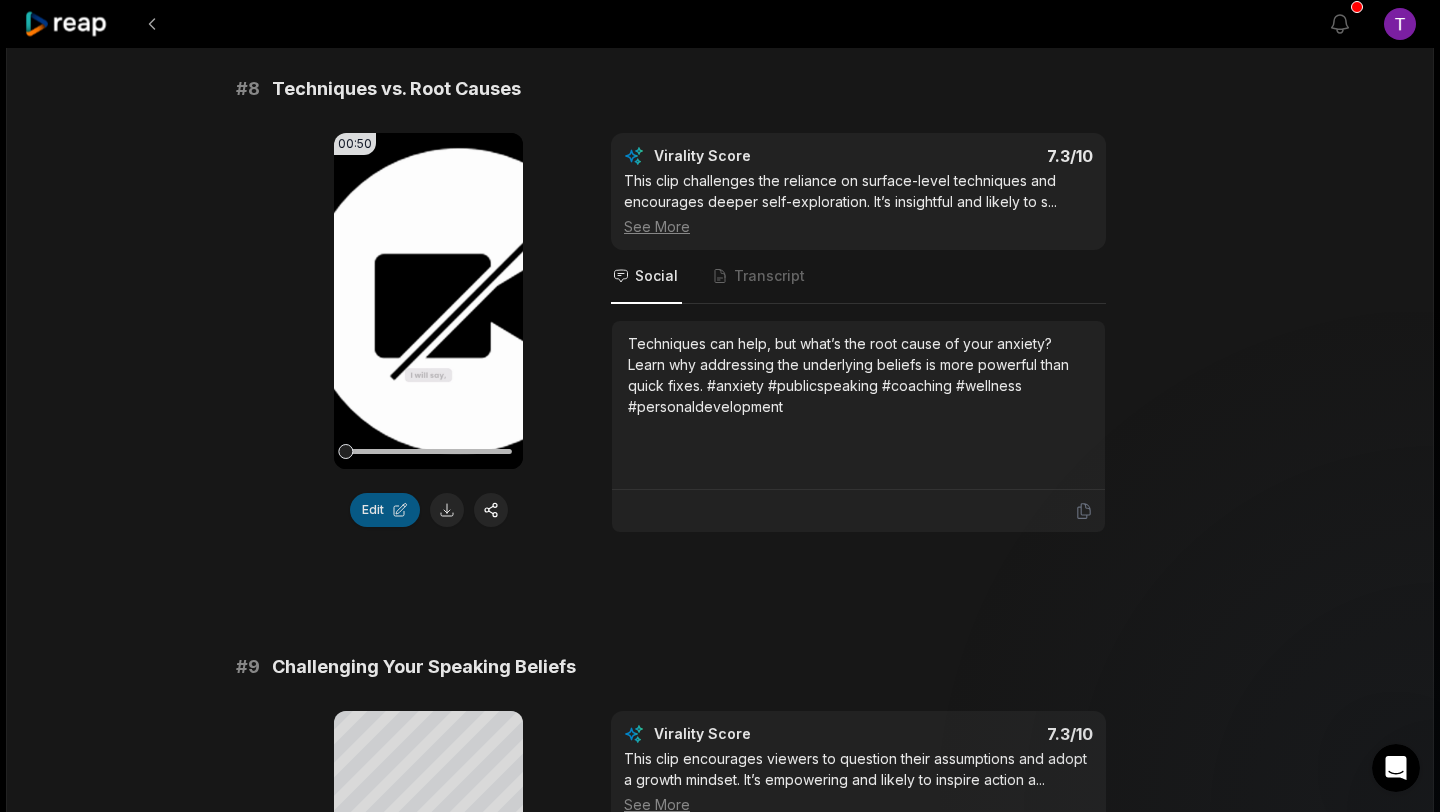 click on "Edit" at bounding box center (385, 510) 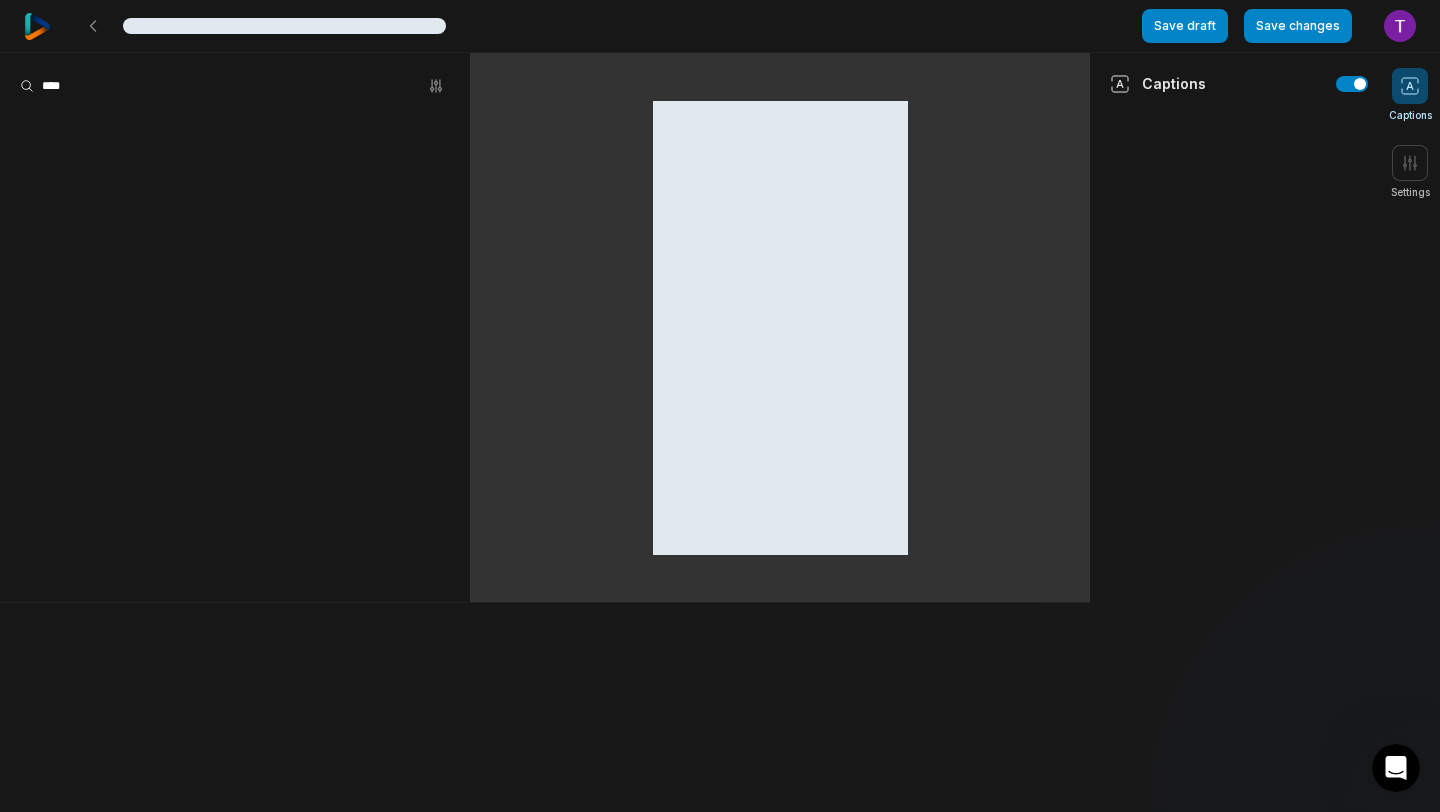 scroll, scrollTop: 0, scrollLeft: 0, axis: both 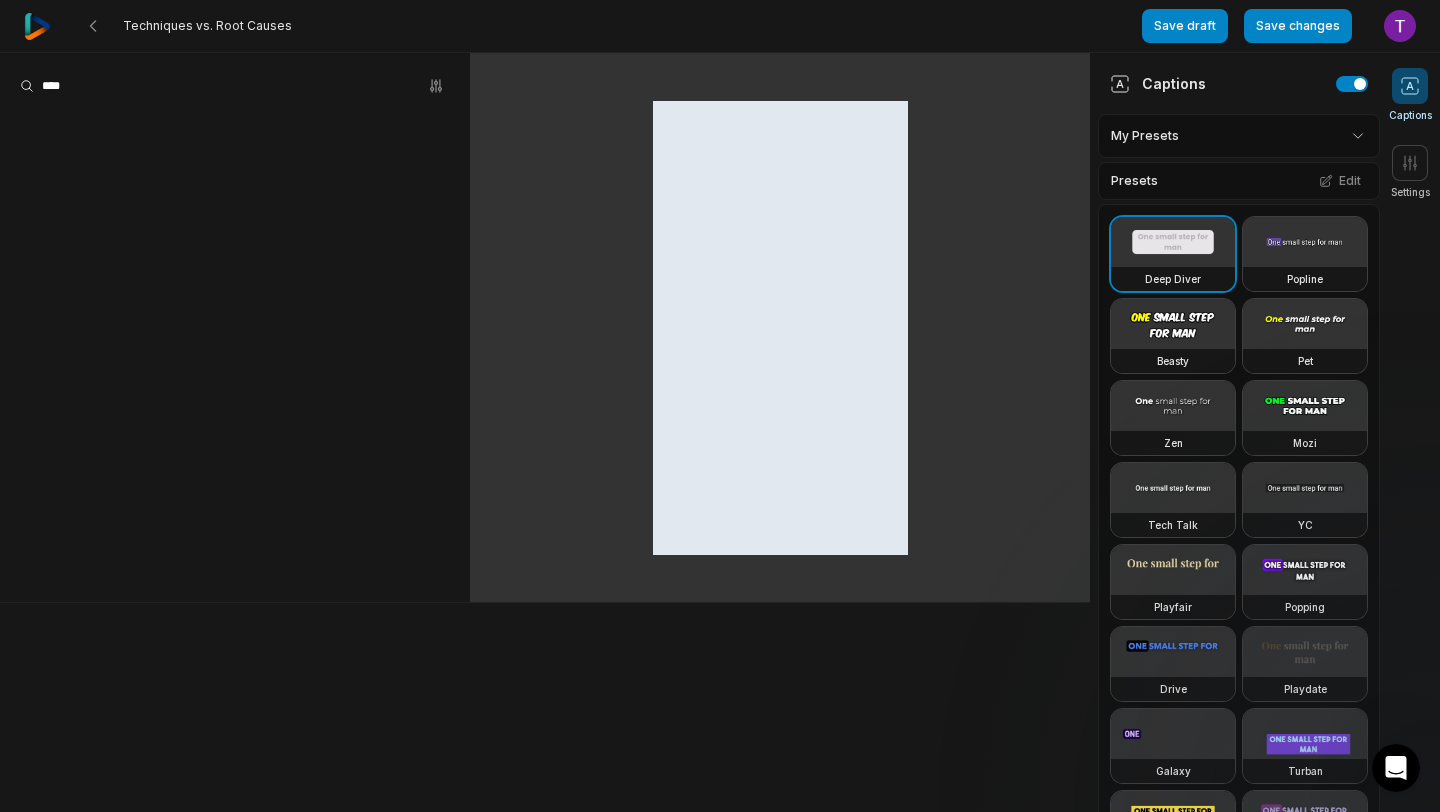 click on "Techniques vs. Root Causes Save draft Save changes Open user menu Captions Settings Captions My Presets Presets Edit Deep Diver Popline Beasty Pet Zen Mozi Tech Talk YC Playfair Popping Drive Playdate Galaxy Turban Flipper Spell Youshaei Pod P Noah Phantom Settings Orientation Portrait (9:16) Resolution 1080" at bounding box center (720, 406) 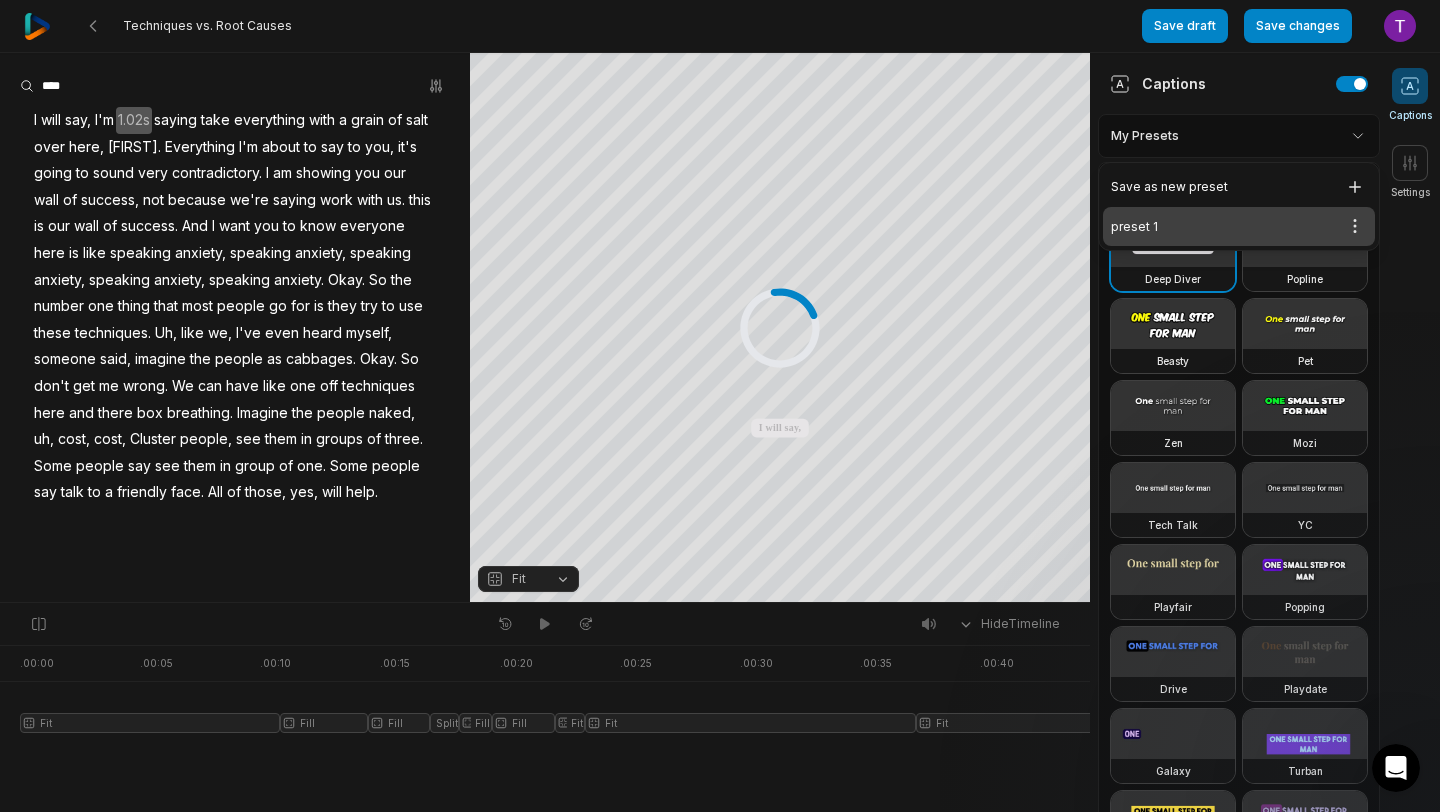 click on "preset 1 Open options" at bounding box center [1239, 226] 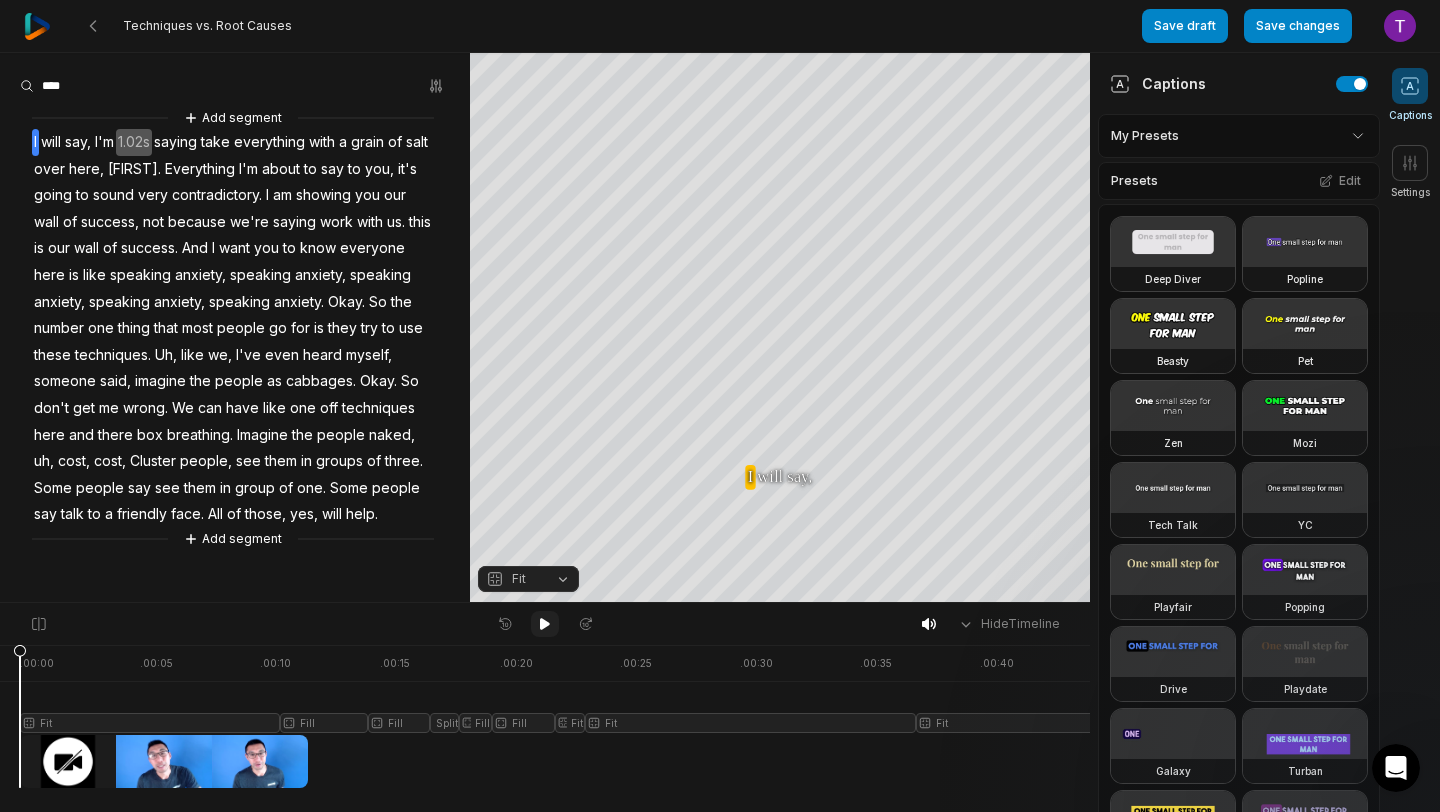 click at bounding box center [545, 624] 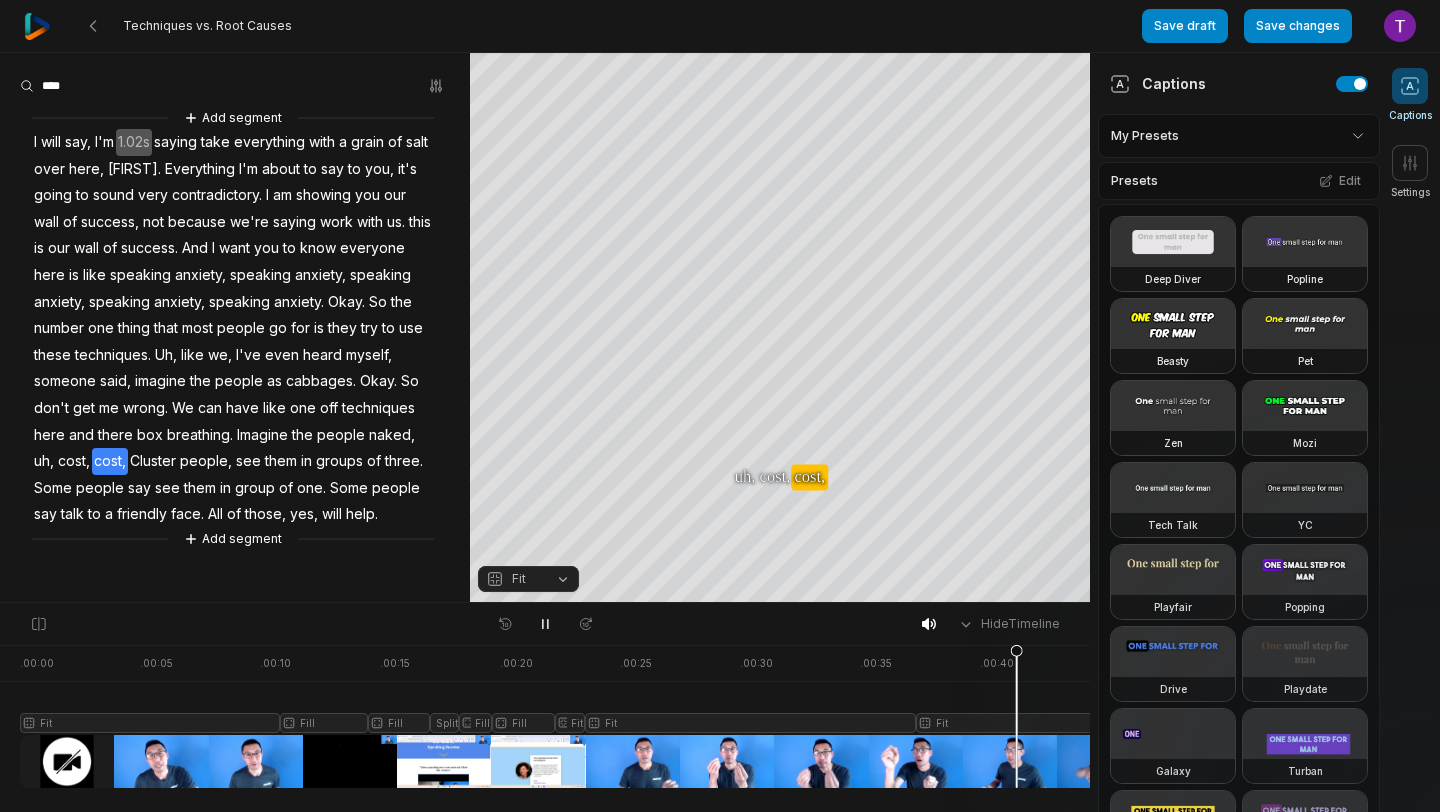 scroll, scrollTop: 0, scrollLeft: 0, axis: both 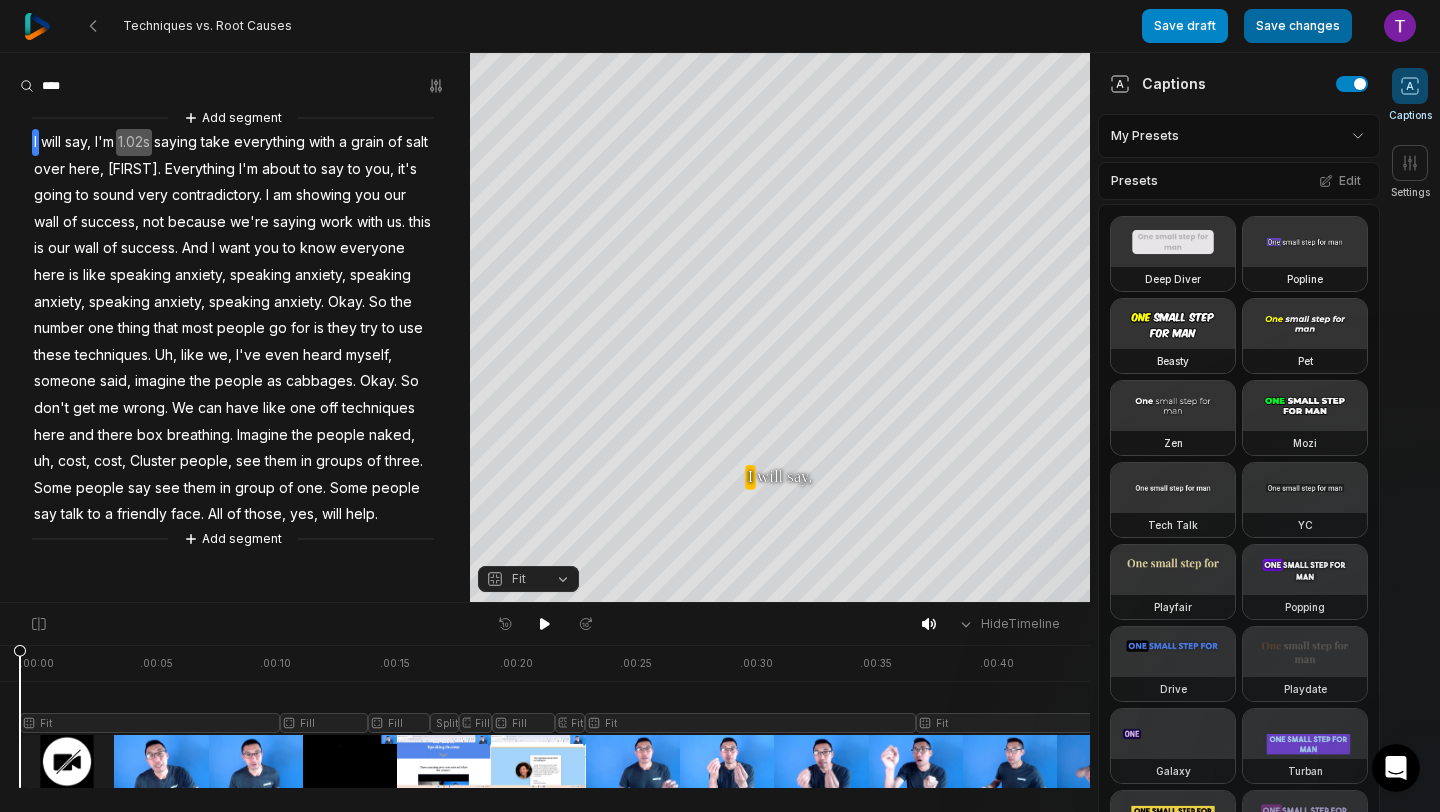 click on "Save changes" at bounding box center (1298, 26) 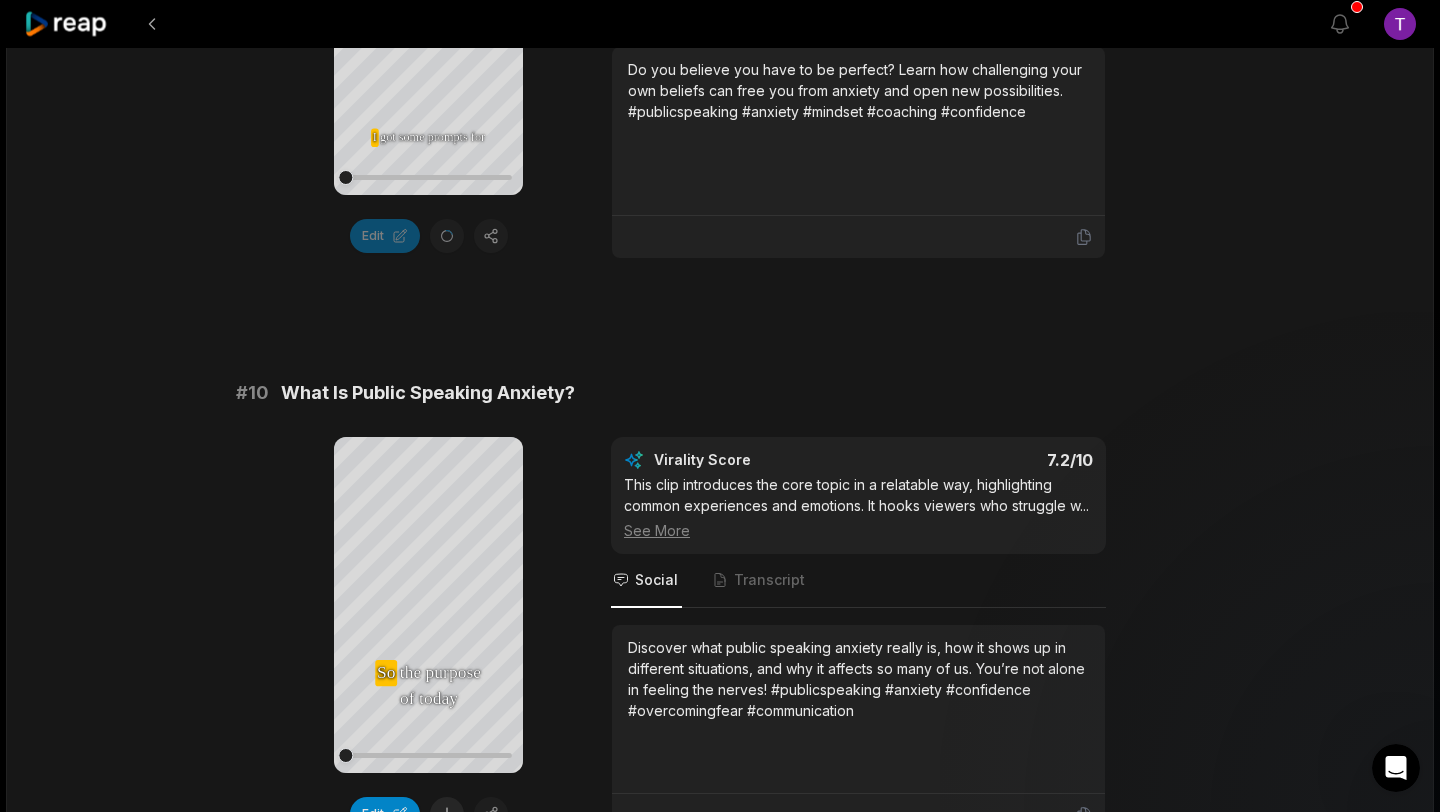 scroll, scrollTop: 5285, scrollLeft: 0, axis: vertical 